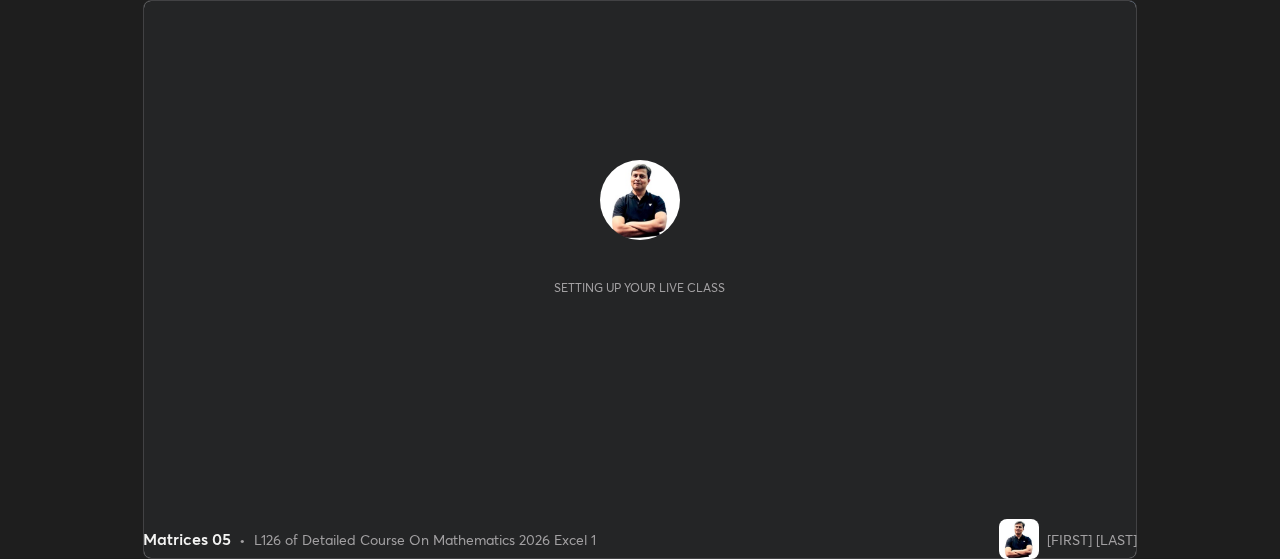 scroll, scrollTop: 0, scrollLeft: 0, axis: both 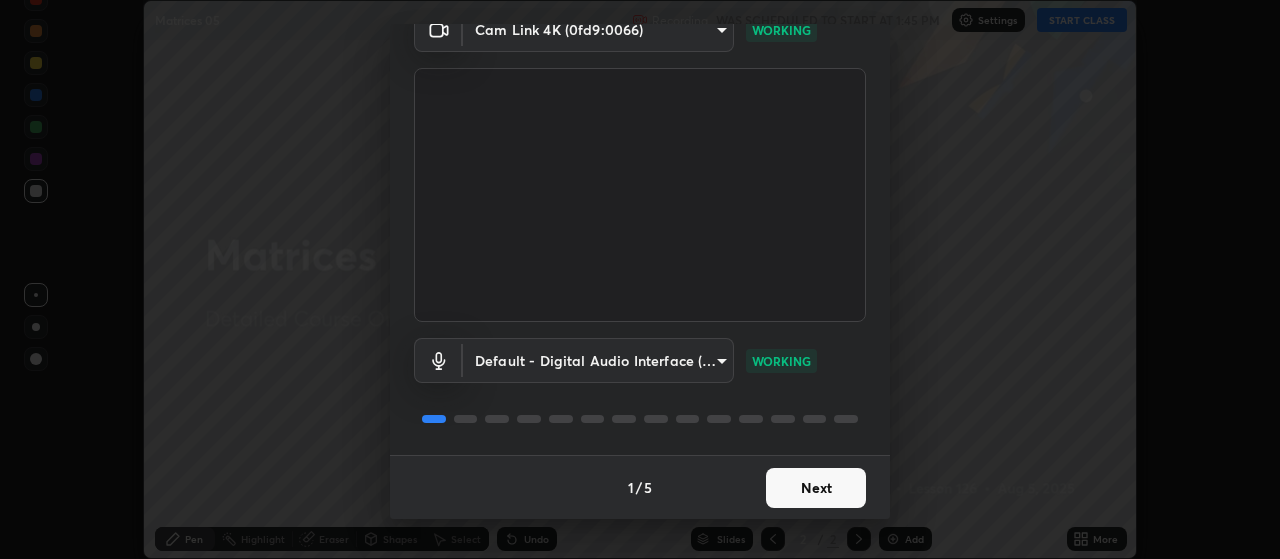 click on "Next" at bounding box center [816, 488] 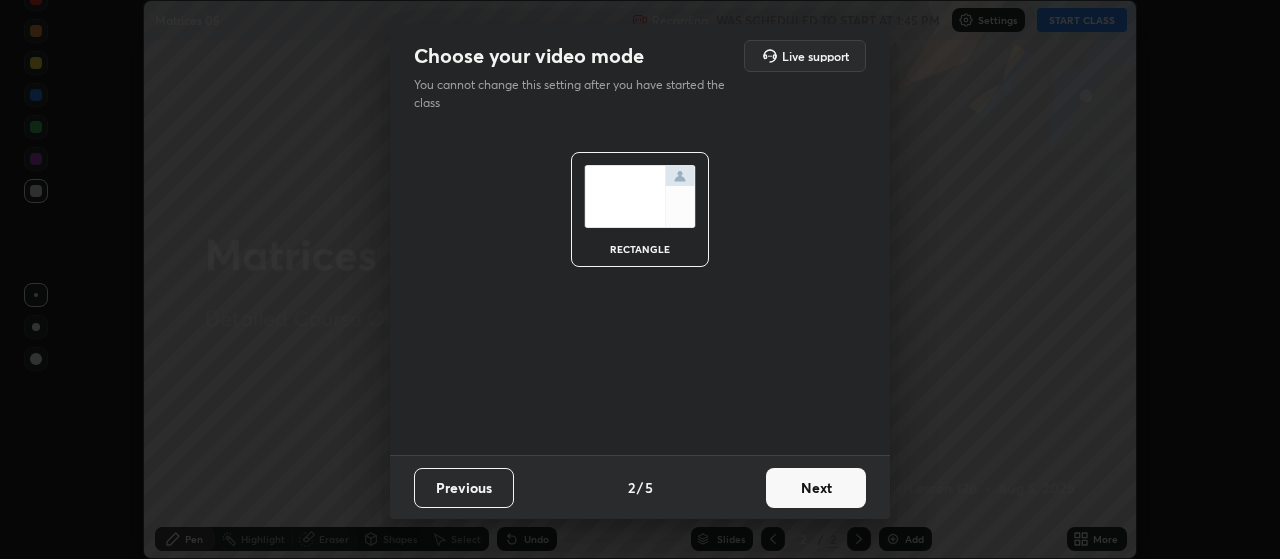click on "Next" at bounding box center [816, 488] 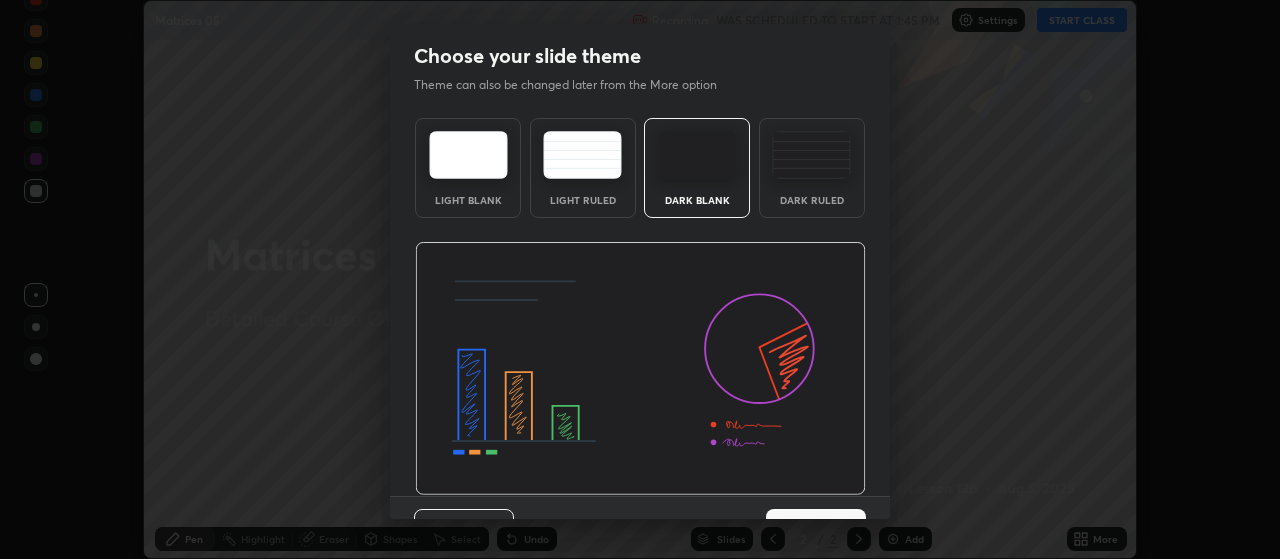 scroll, scrollTop: 41, scrollLeft: 0, axis: vertical 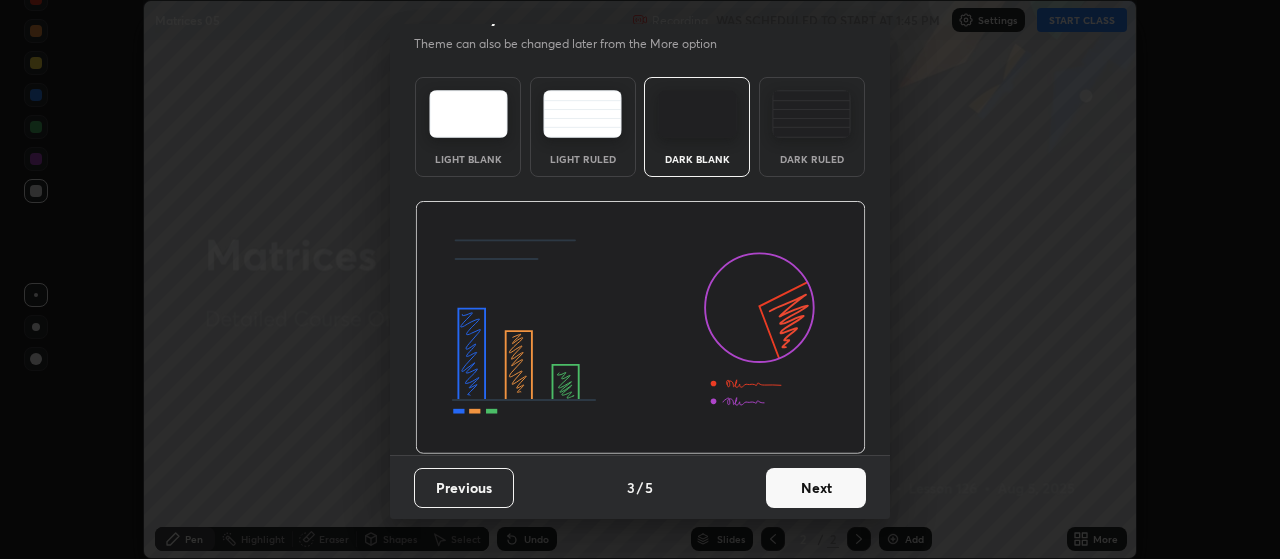 click on "Next" at bounding box center [816, 488] 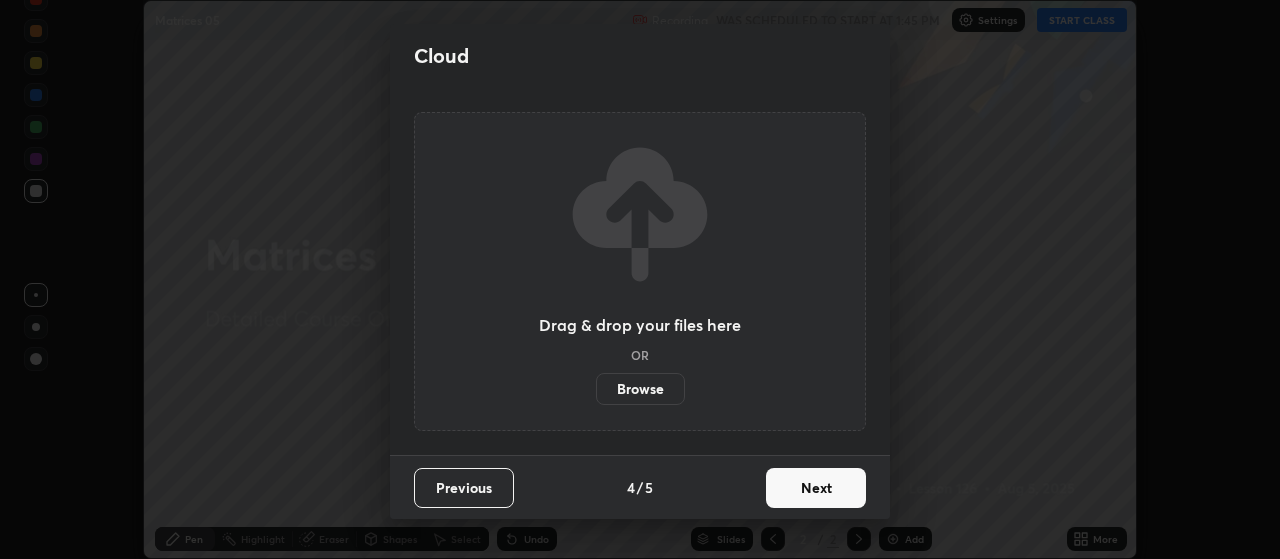 scroll, scrollTop: 0, scrollLeft: 0, axis: both 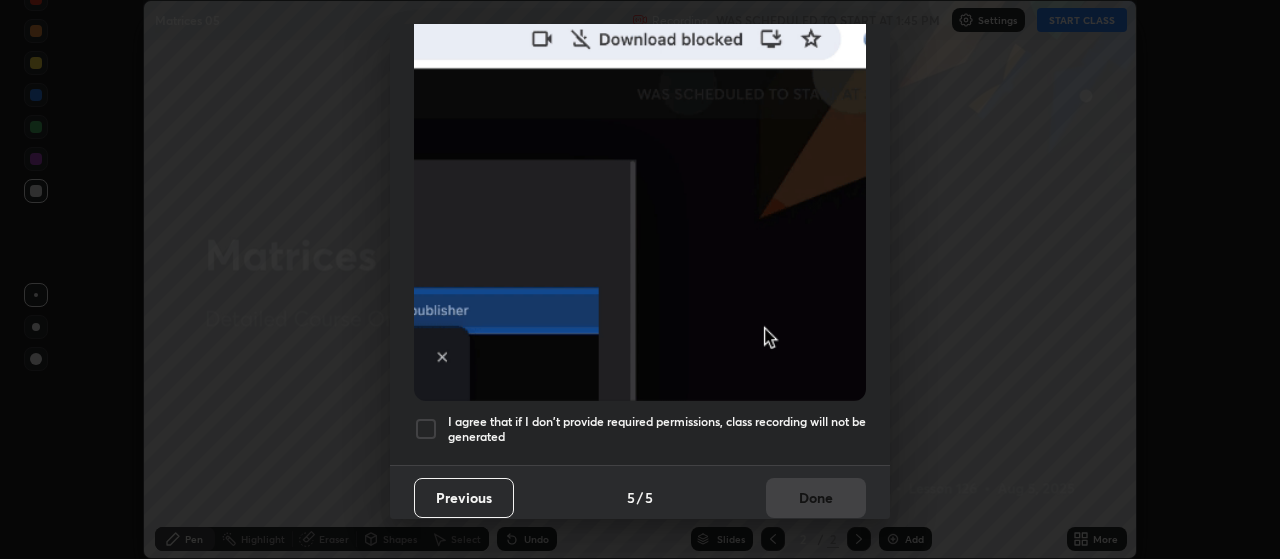 click at bounding box center [426, 429] 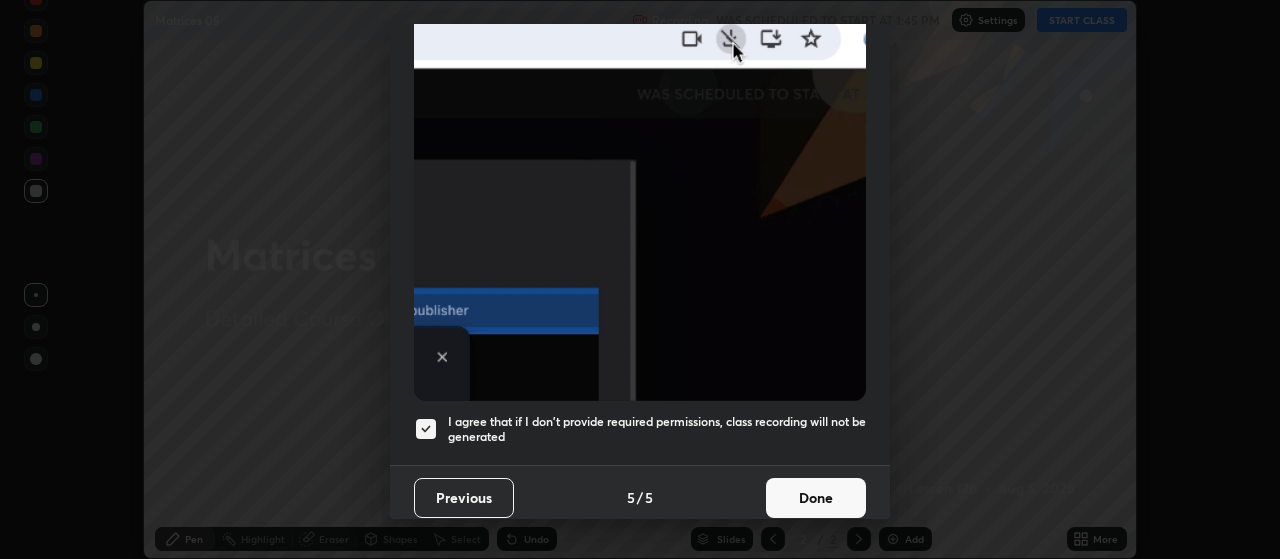 click on "Done" at bounding box center [816, 498] 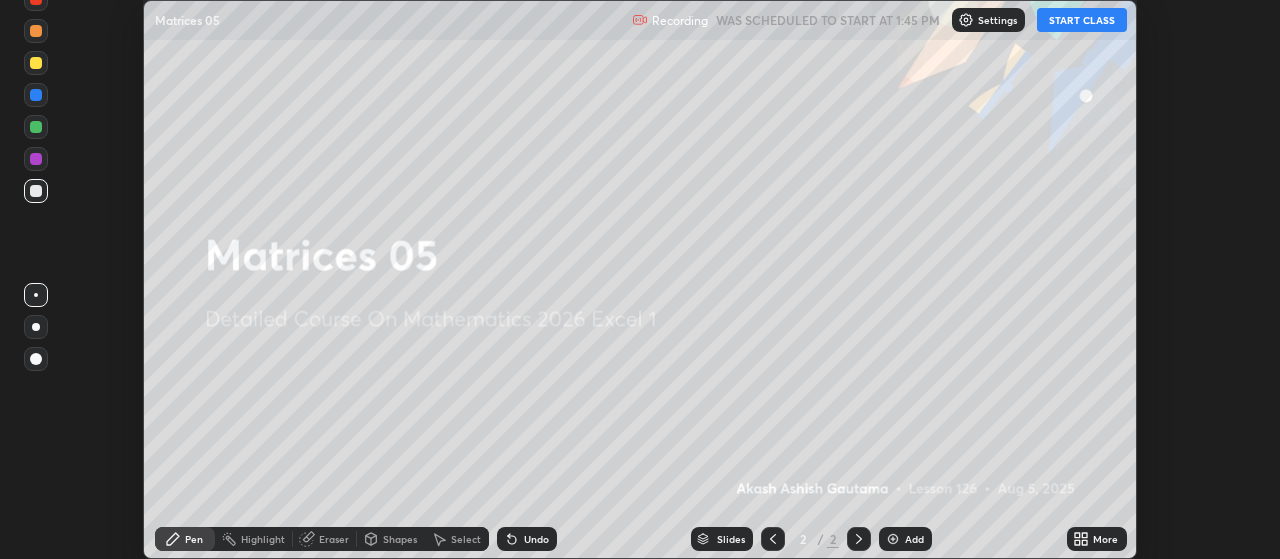 click on "START CLASS" at bounding box center [1082, 20] 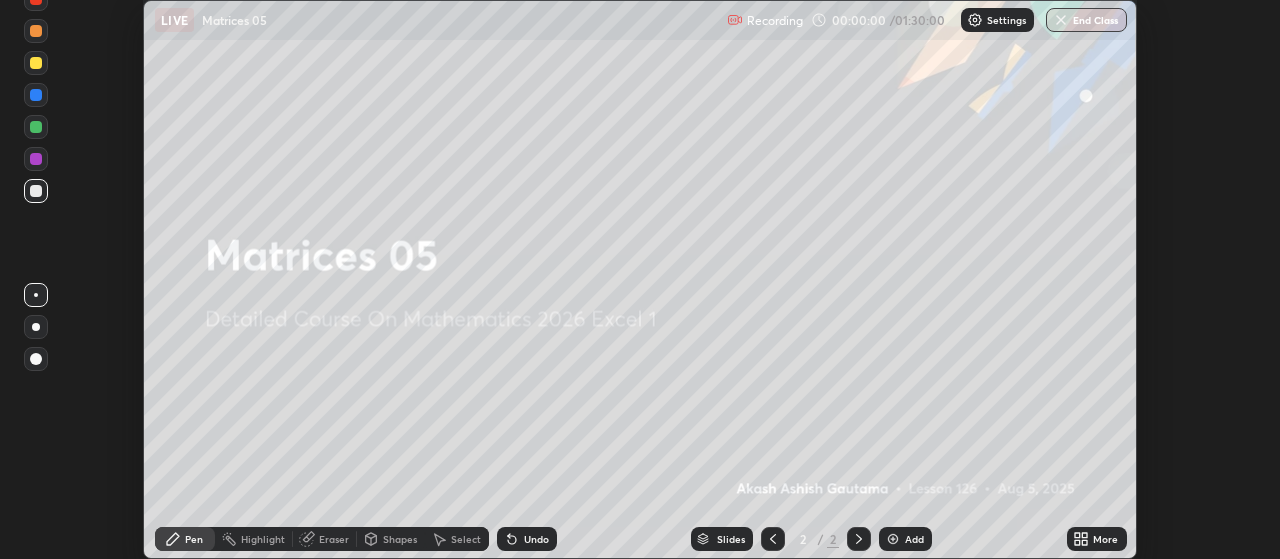 click 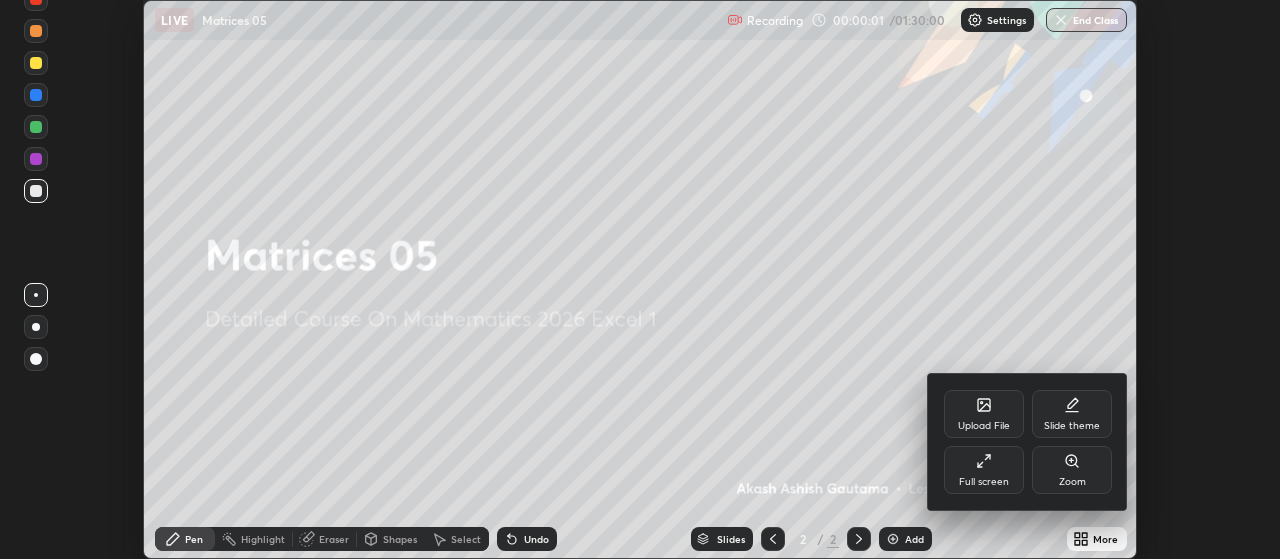 click 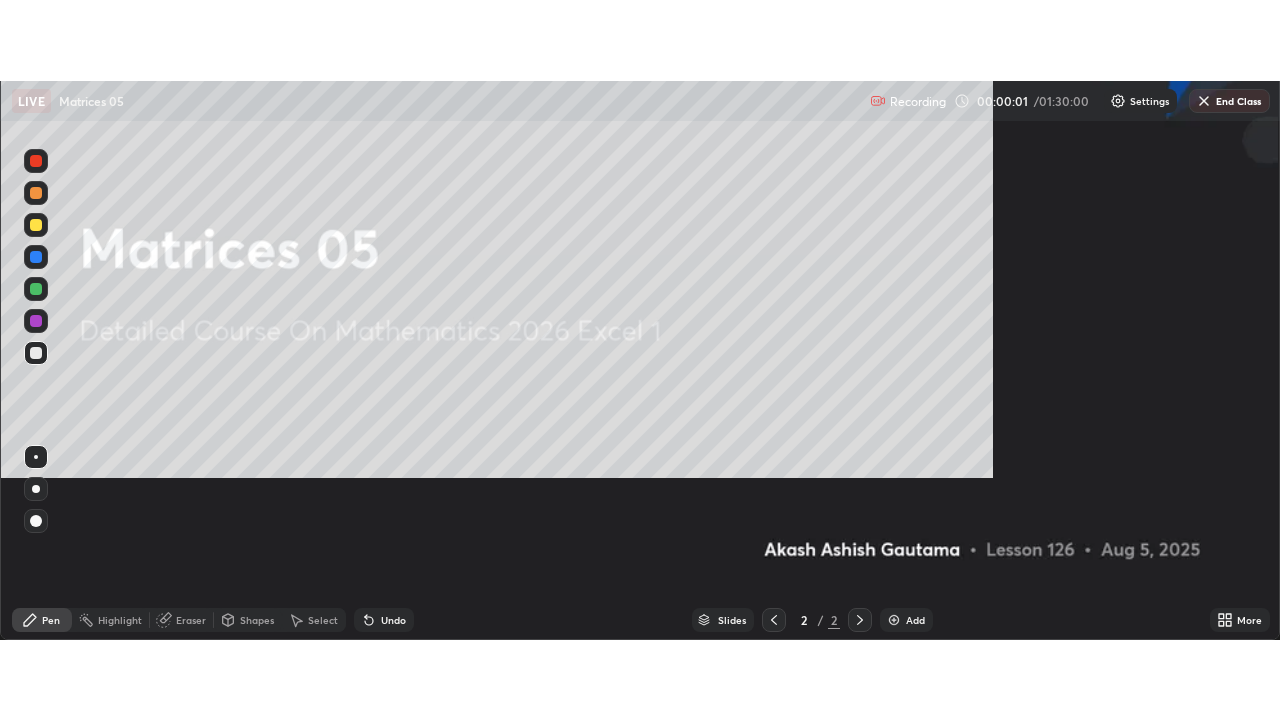 scroll, scrollTop: 99280, scrollLeft: 98720, axis: both 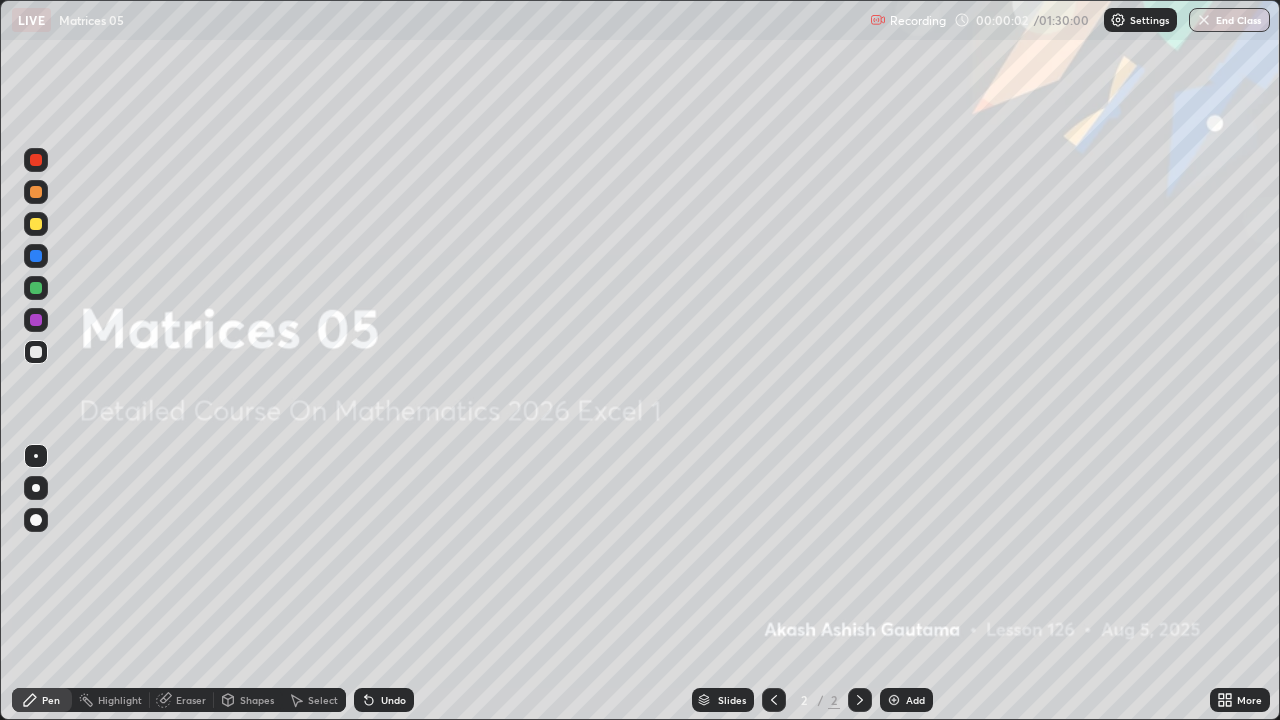 click at bounding box center [894, 700] 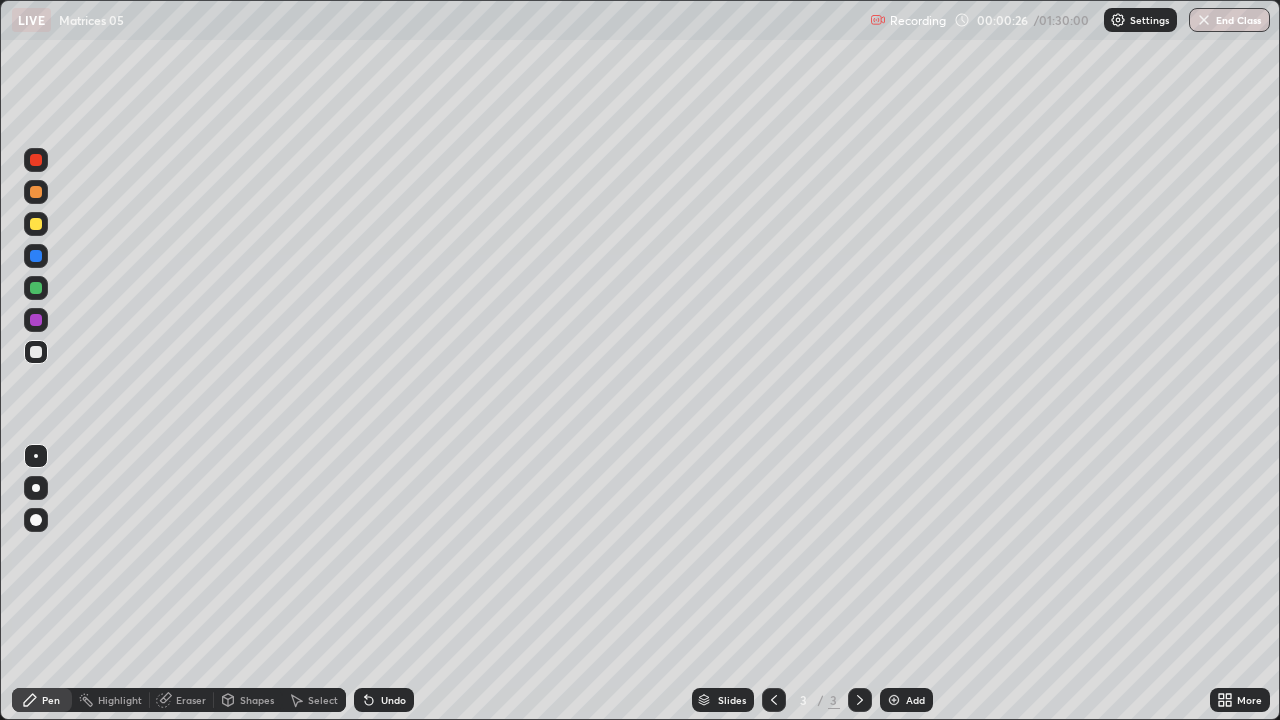 click at bounding box center [36, 488] 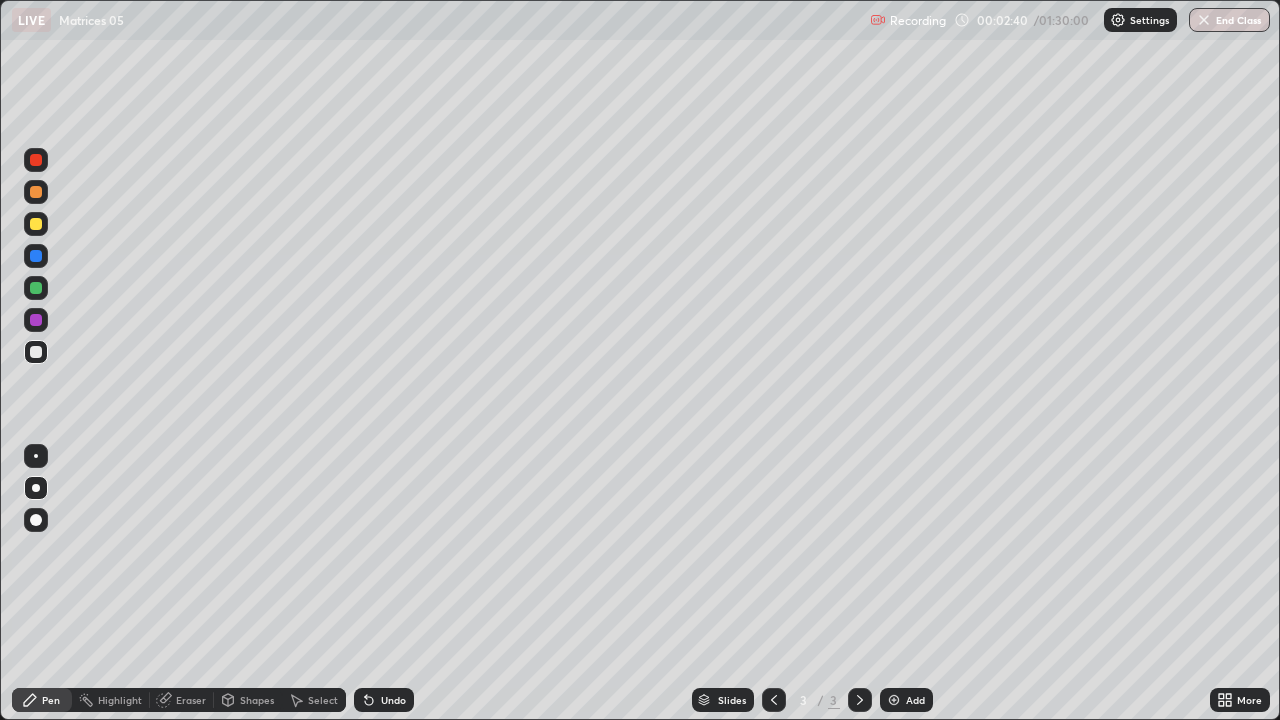click on "Eraser" at bounding box center [191, 700] 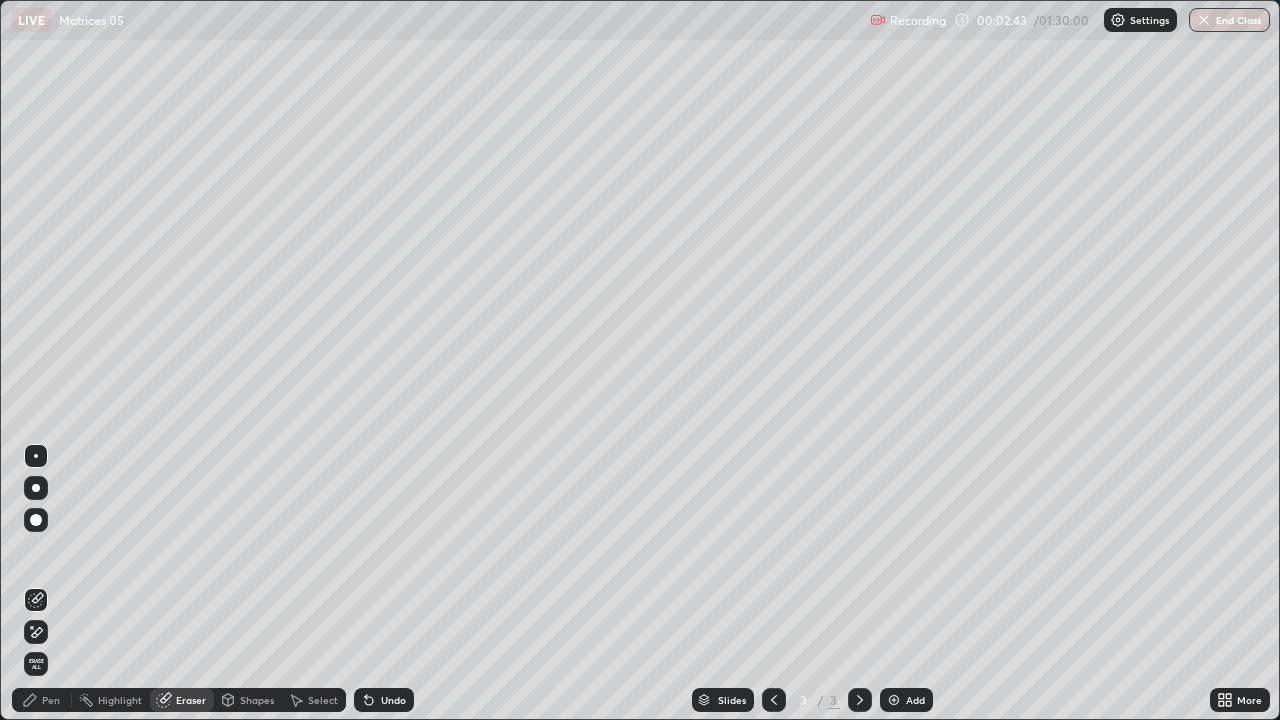 click on "Pen" at bounding box center (51, 700) 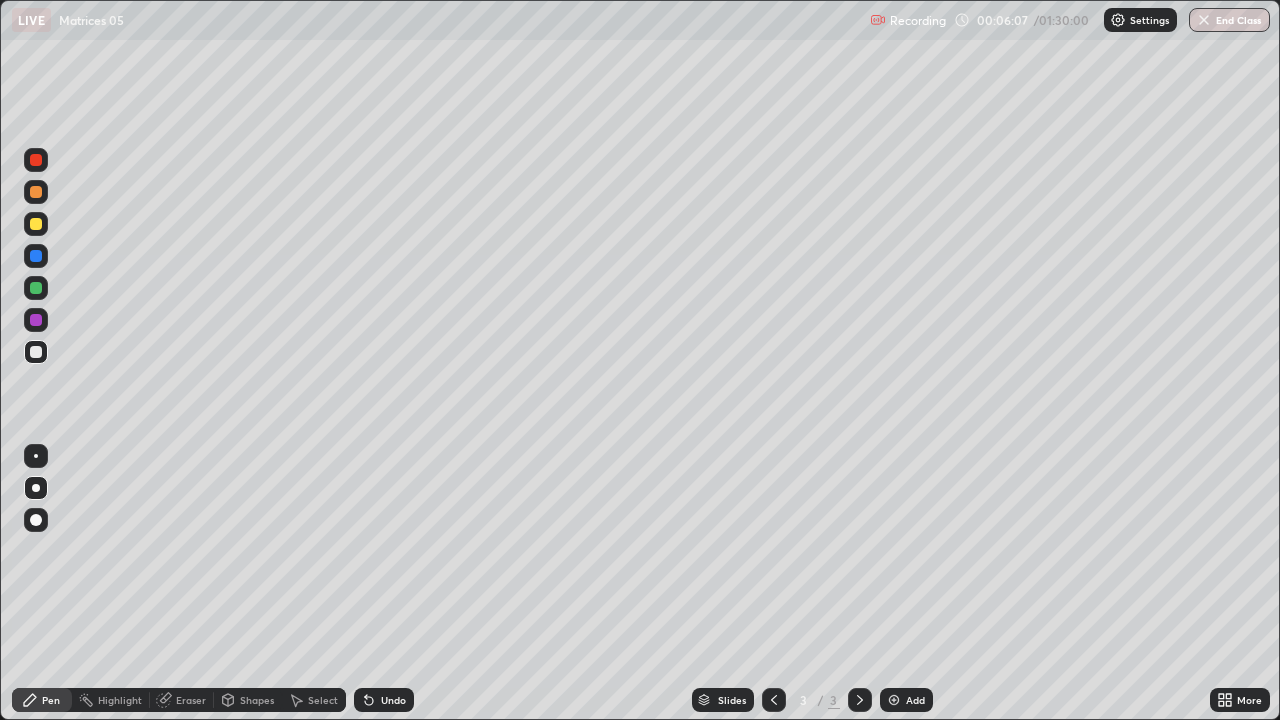 click on "Add" at bounding box center (915, 700) 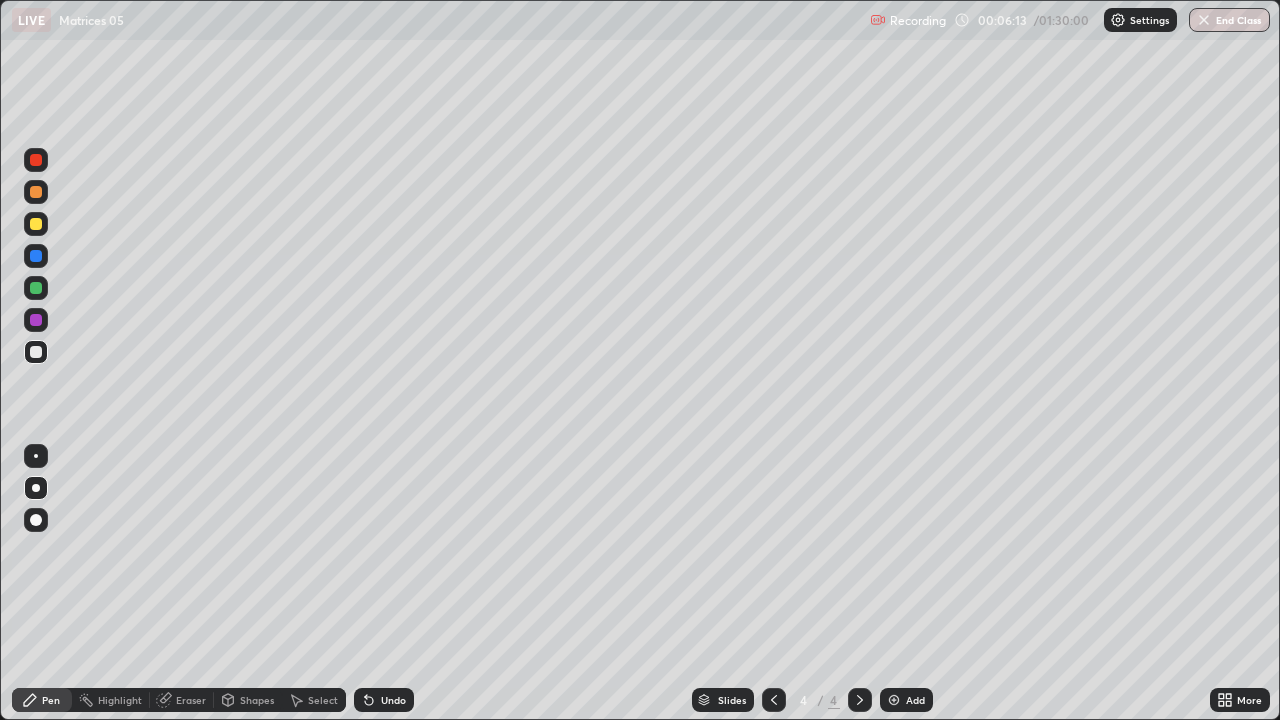 click 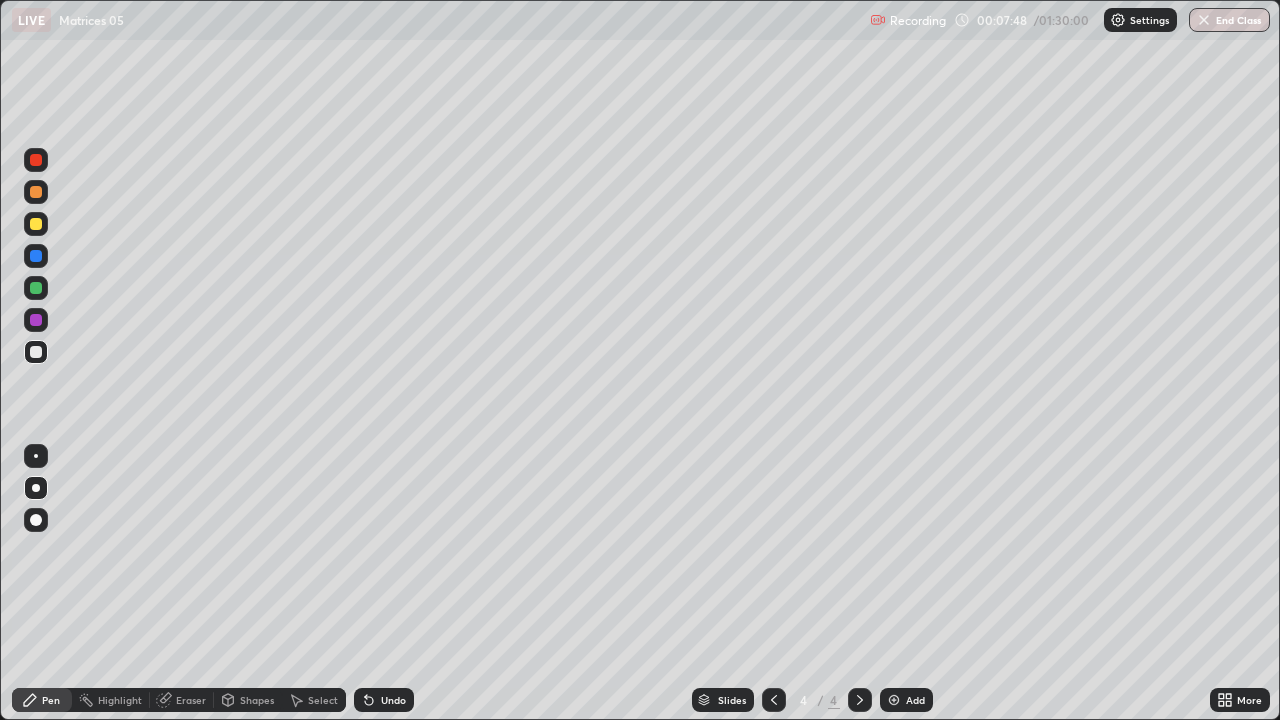 click on "Select" at bounding box center [314, 700] 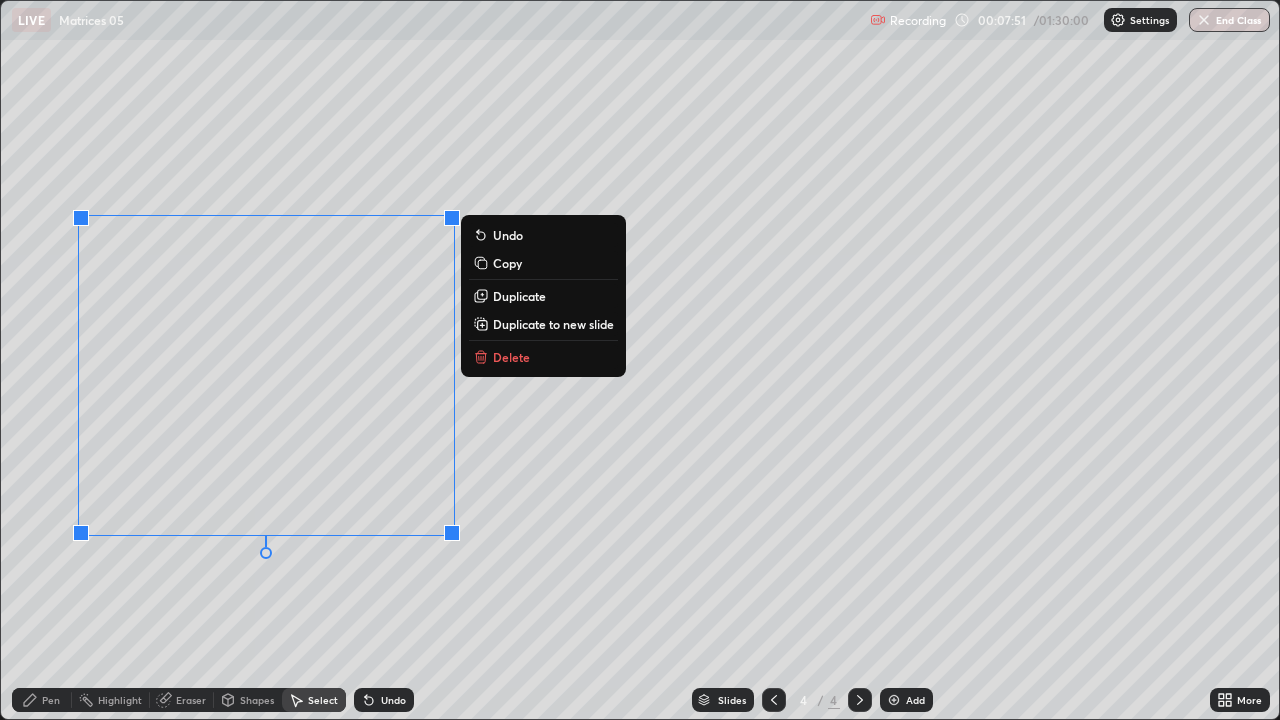 click on "Delete" at bounding box center [511, 357] 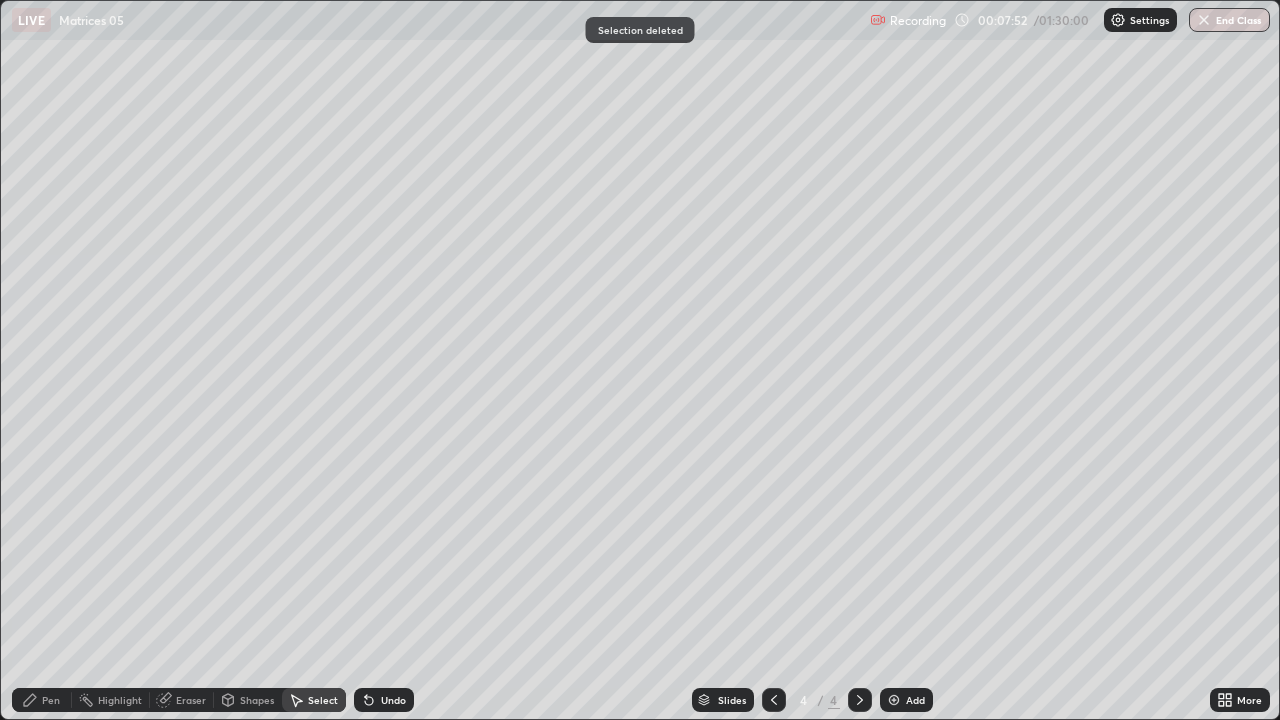 click on "Pen" at bounding box center (51, 700) 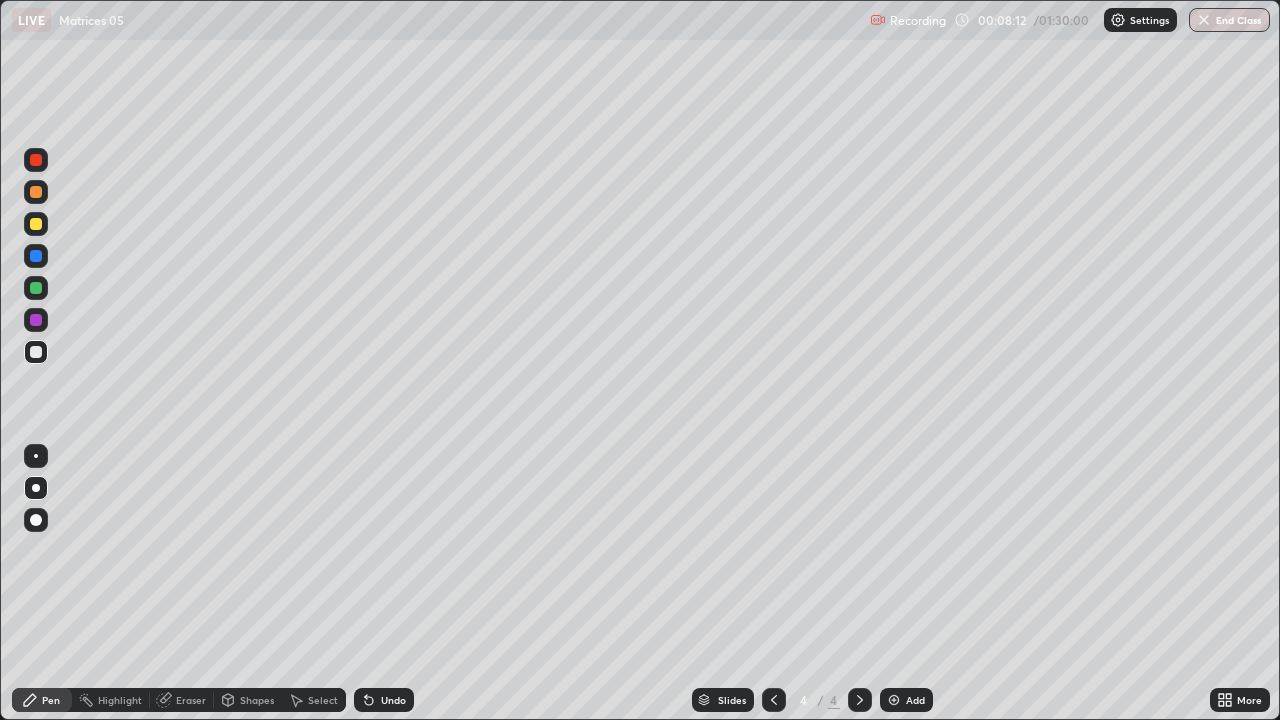 click on "Undo" at bounding box center (393, 700) 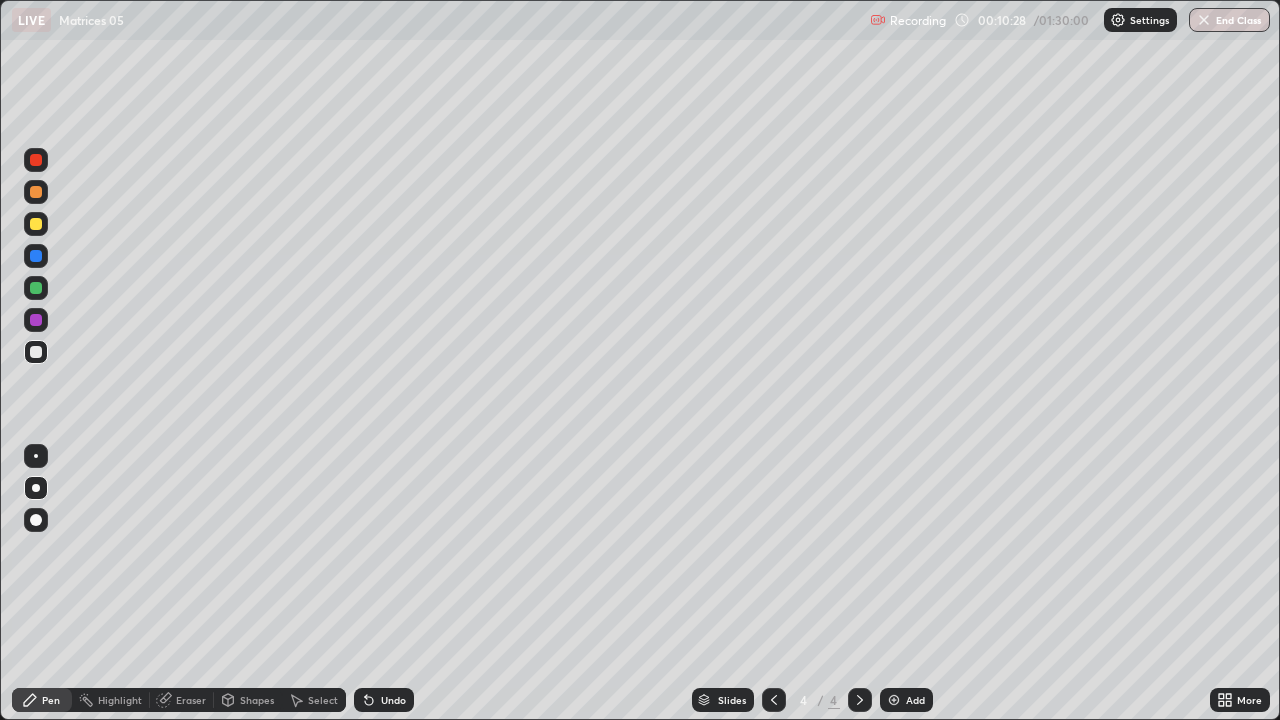 click on "Undo" at bounding box center [384, 700] 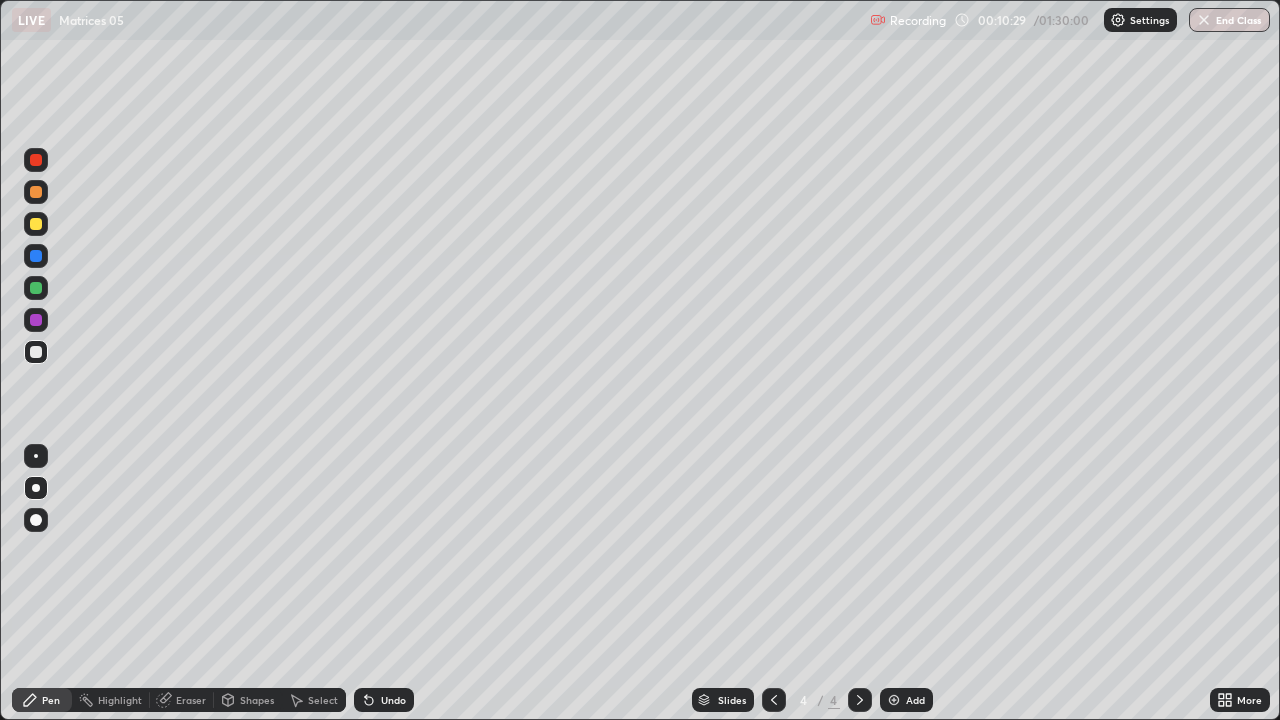 click on "Undo" at bounding box center (393, 700) 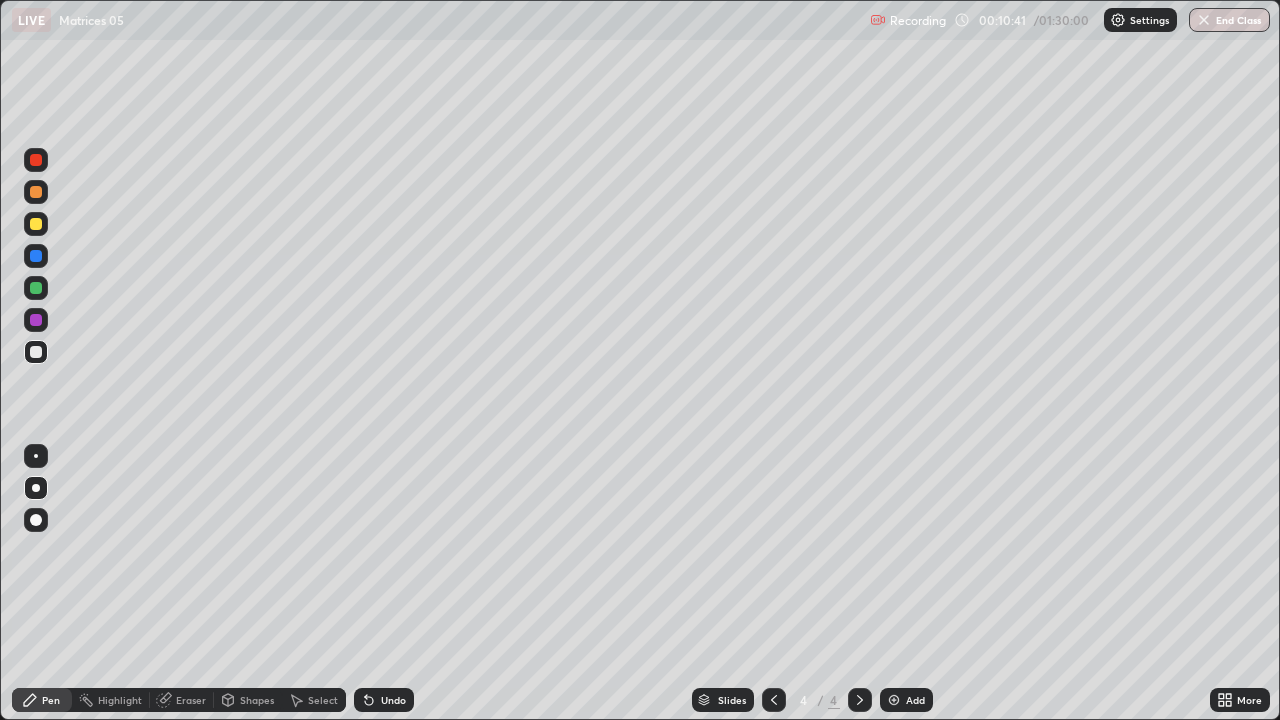 click on "Undo" at bounding box center (393, 700) 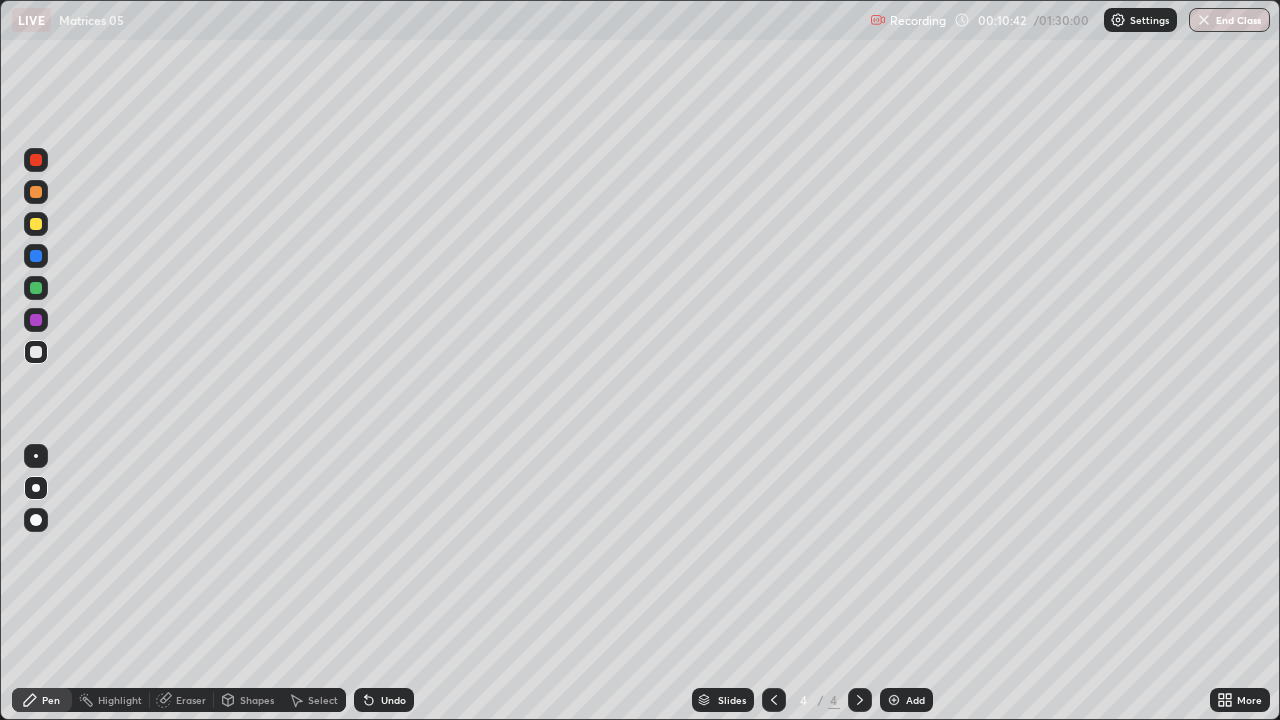 click on "Undo" at bounding box center [393, 700] 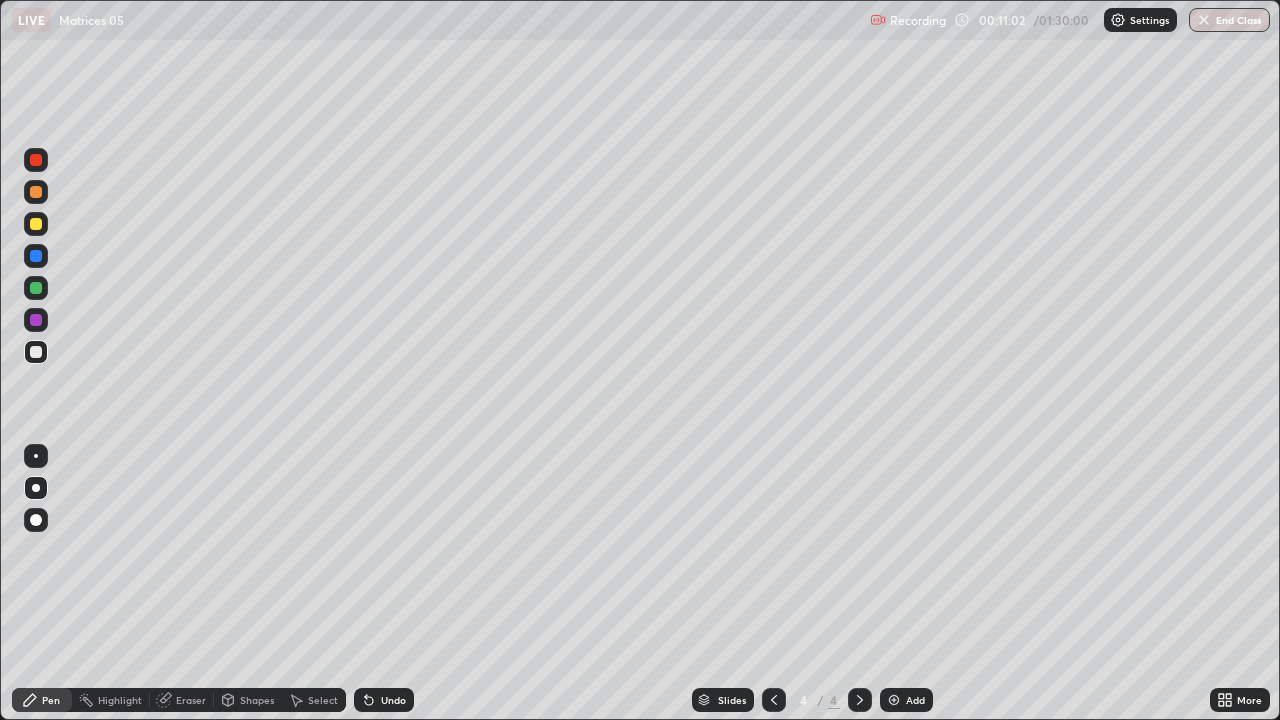 click on "Undo" at bounding box center (384, 700) 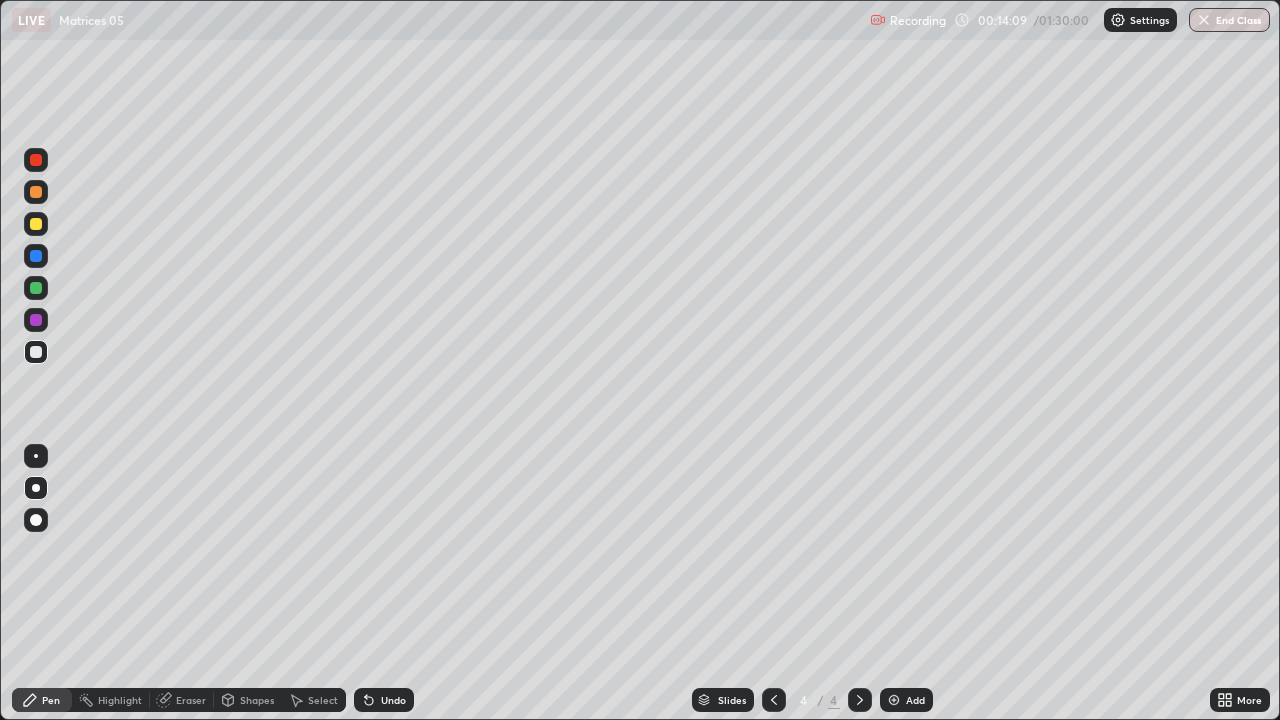 click on "Eraser" at bounding box center [191, 700] 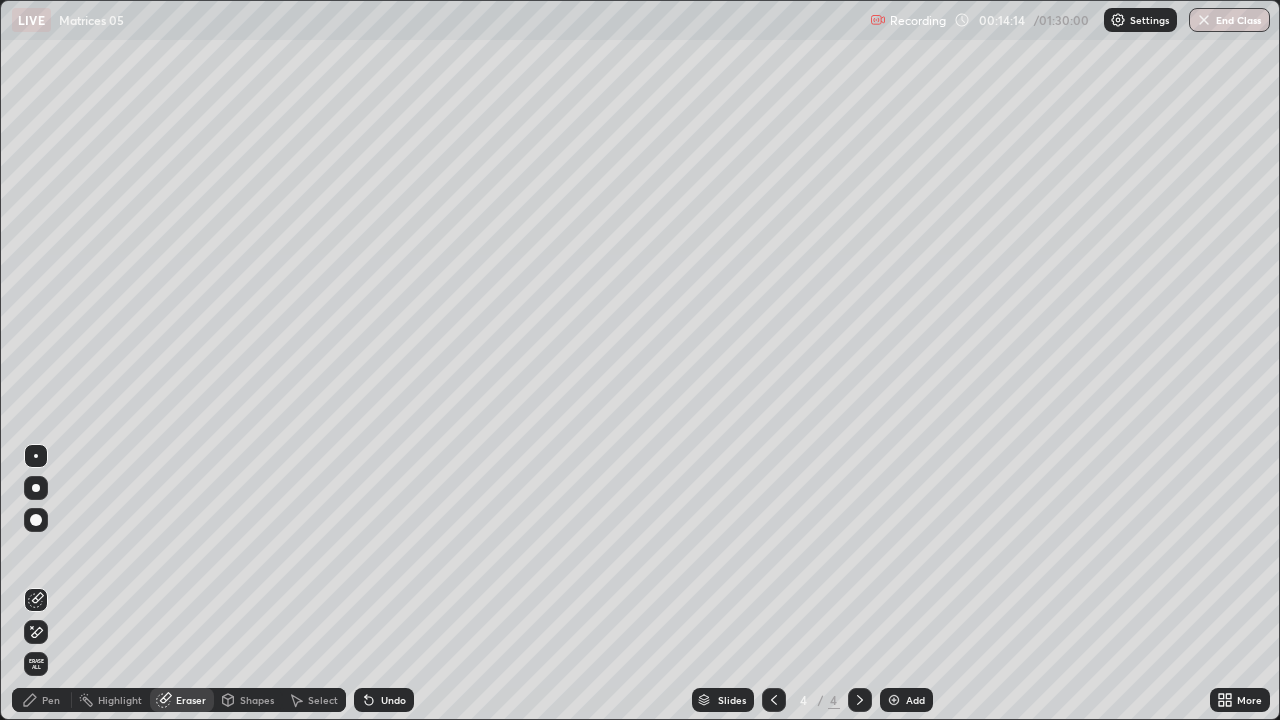 click on "Pen" at bounding box center (42, 700) 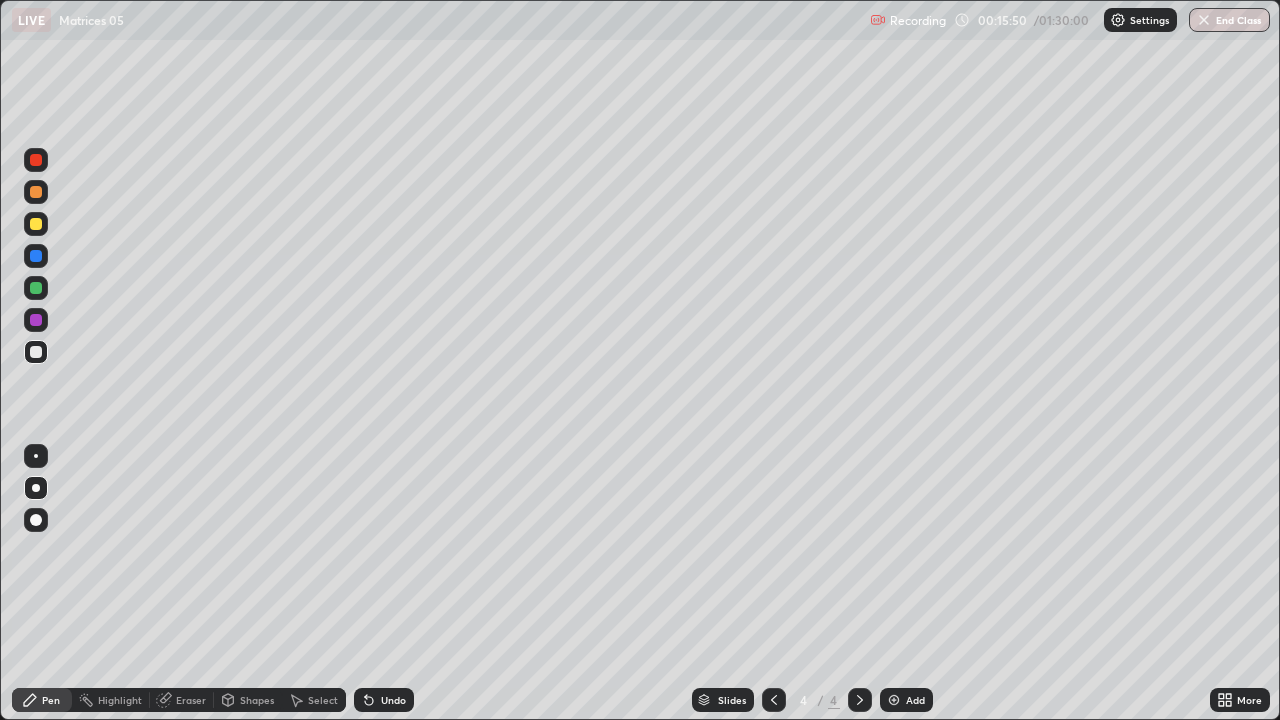 click on "Add" at bounding box center (915, 700) 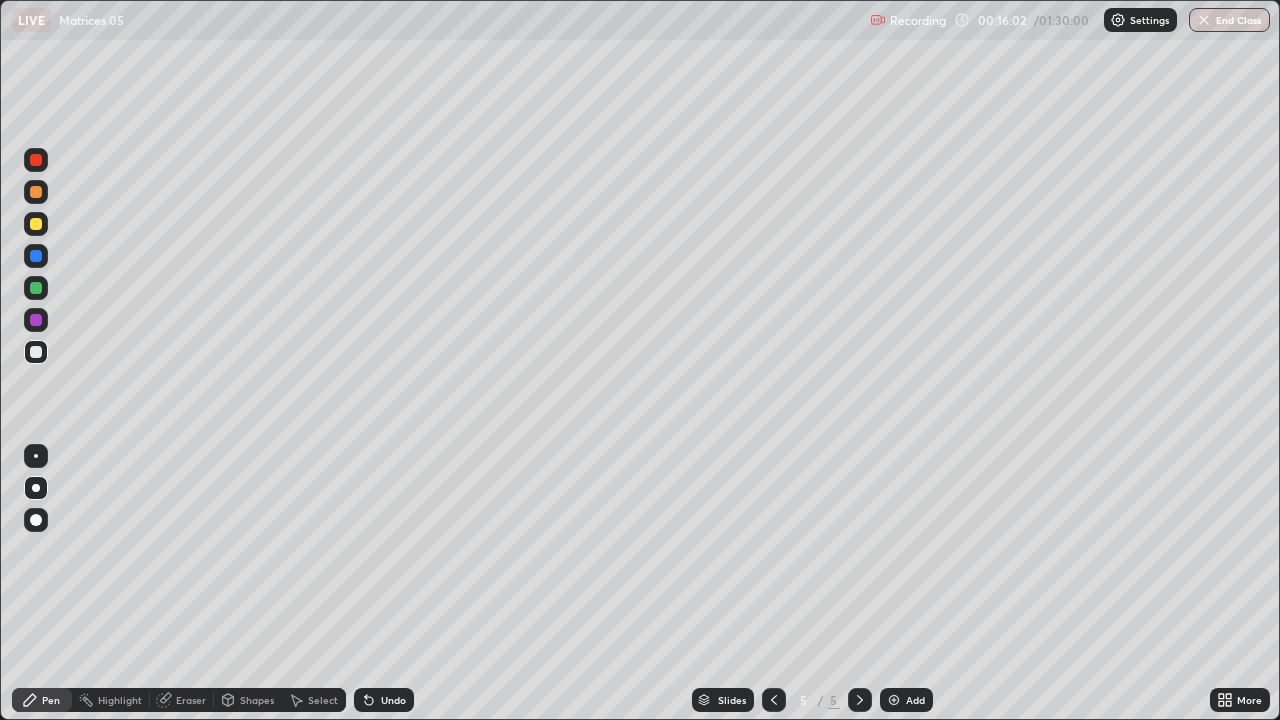 click on "Undo" at bounding box center [384, 700] 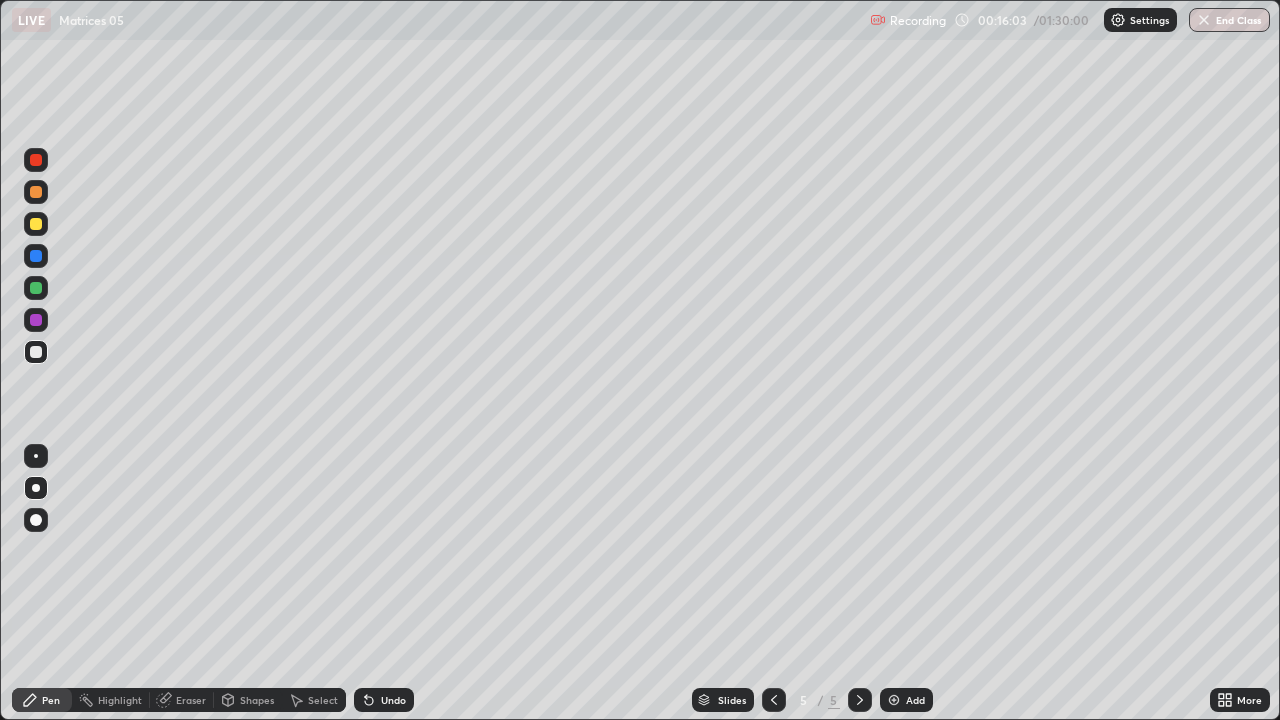 click on "Undo" at bounding box center (384, 700) 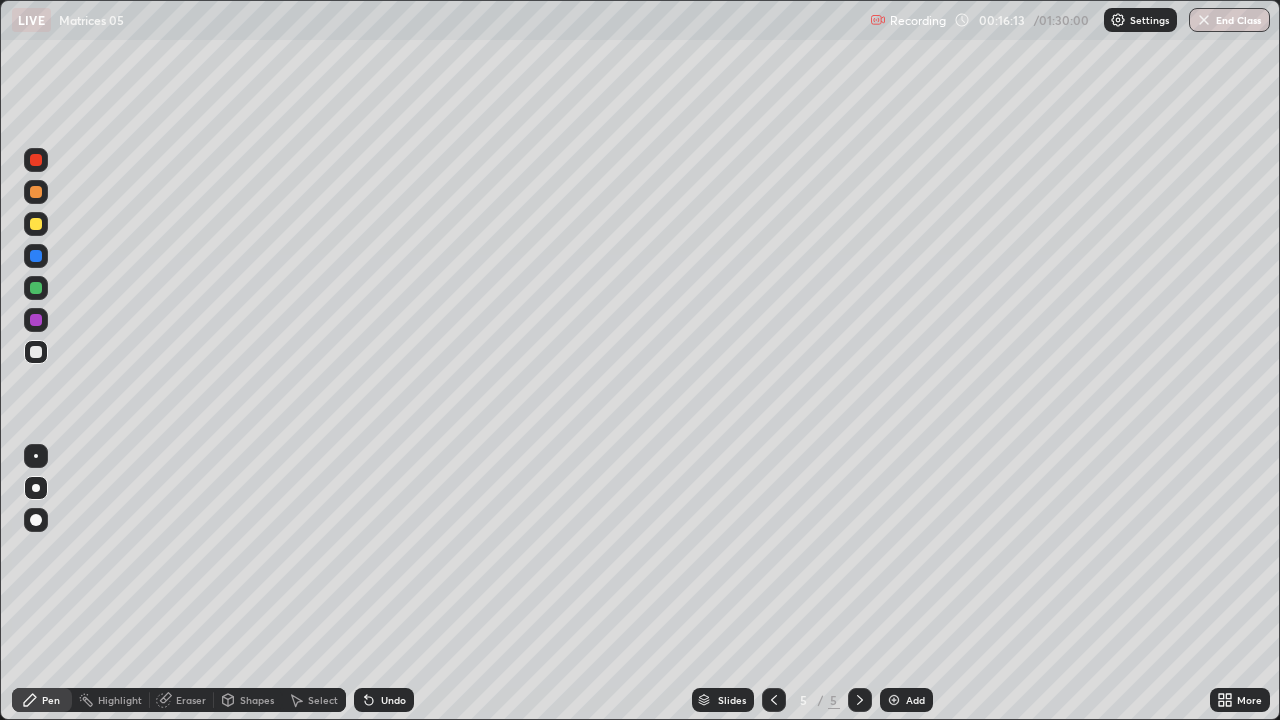 click 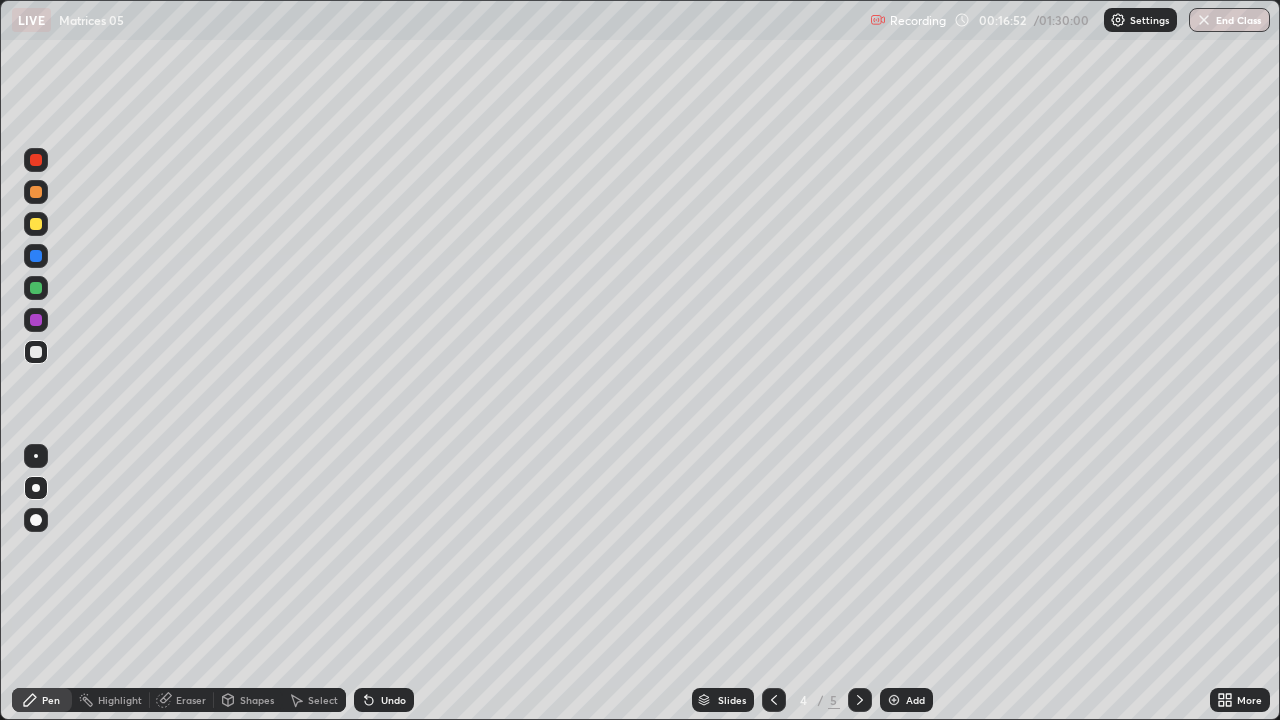 click 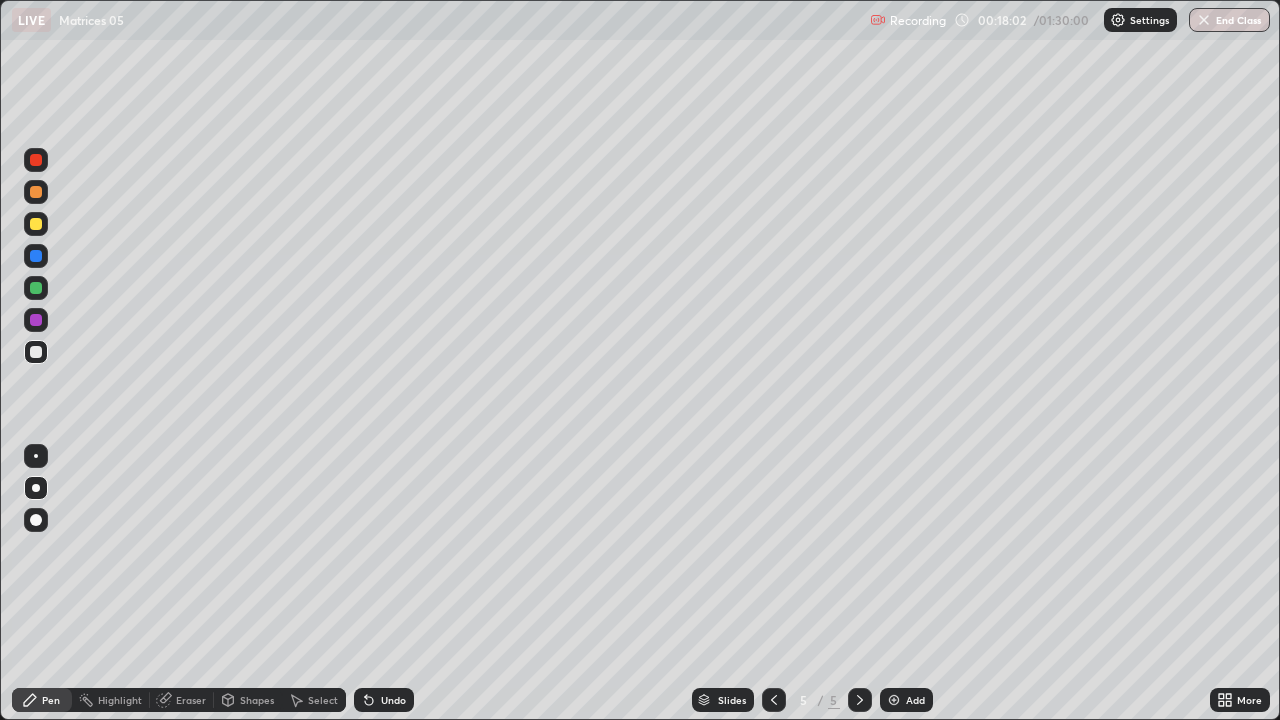 click 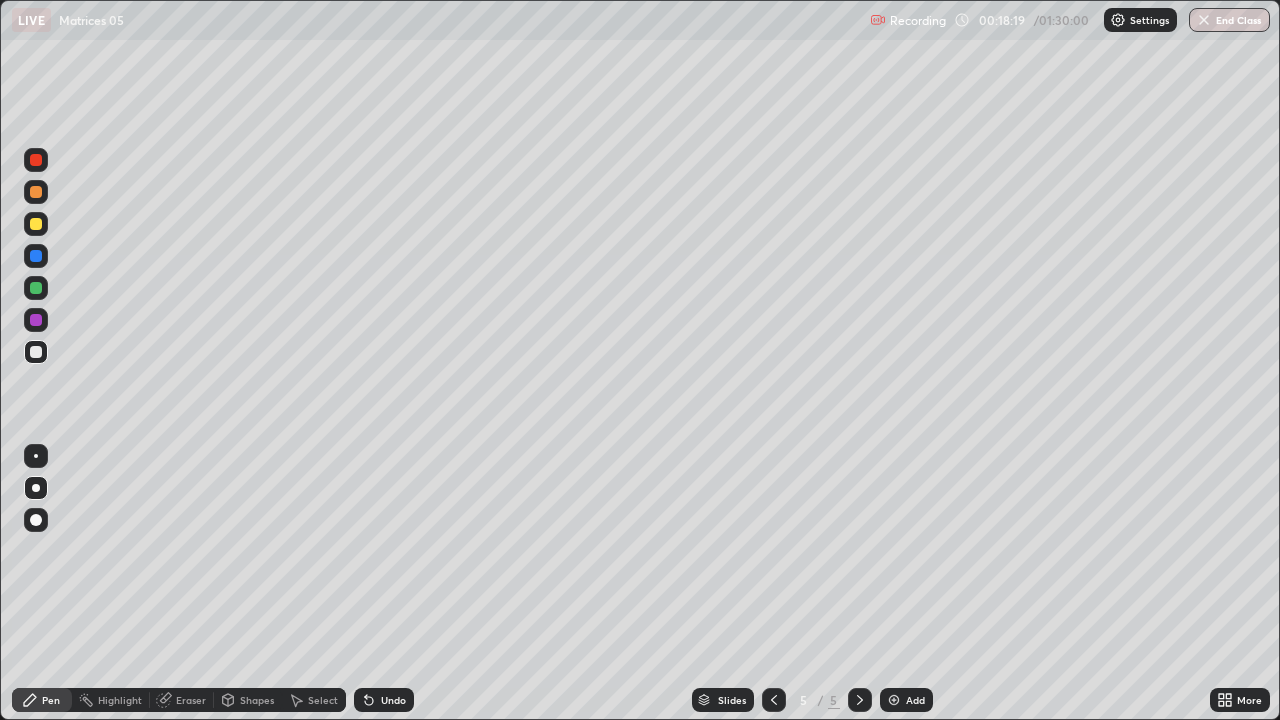 click on "Undo" at bounding box center [393, 700] 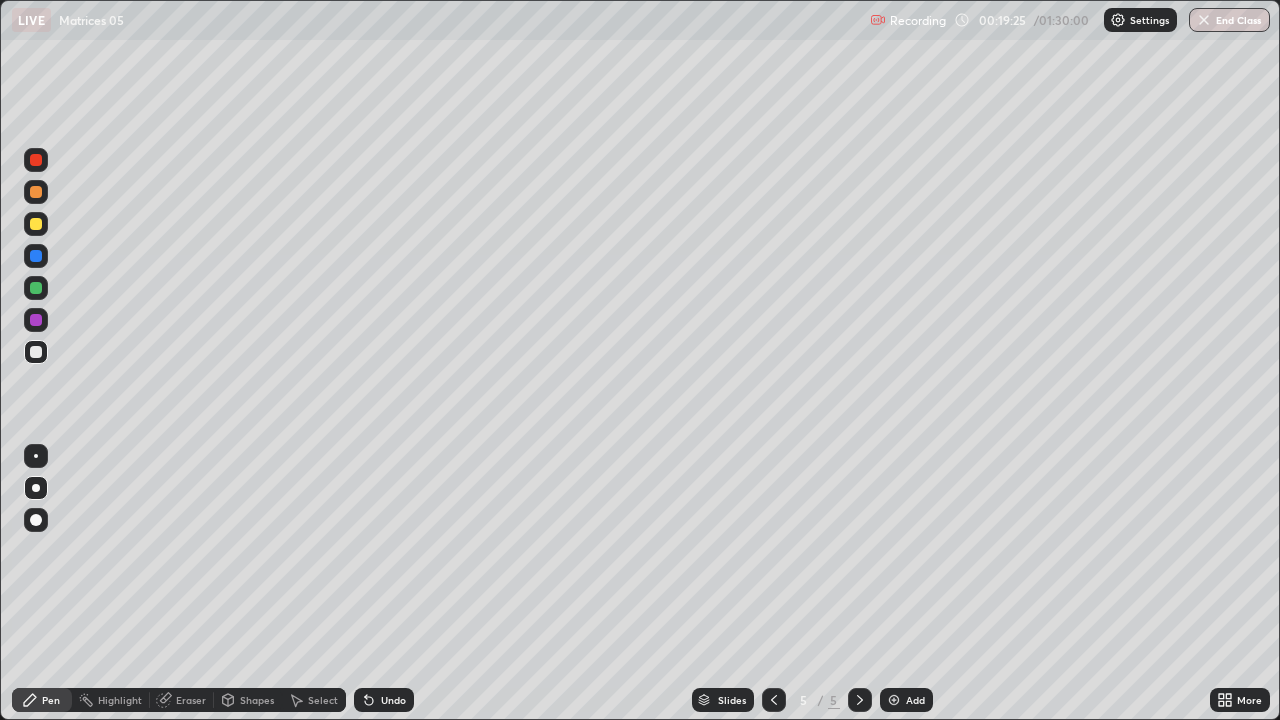 click on "Eraser" at bounding box center (191, 700) 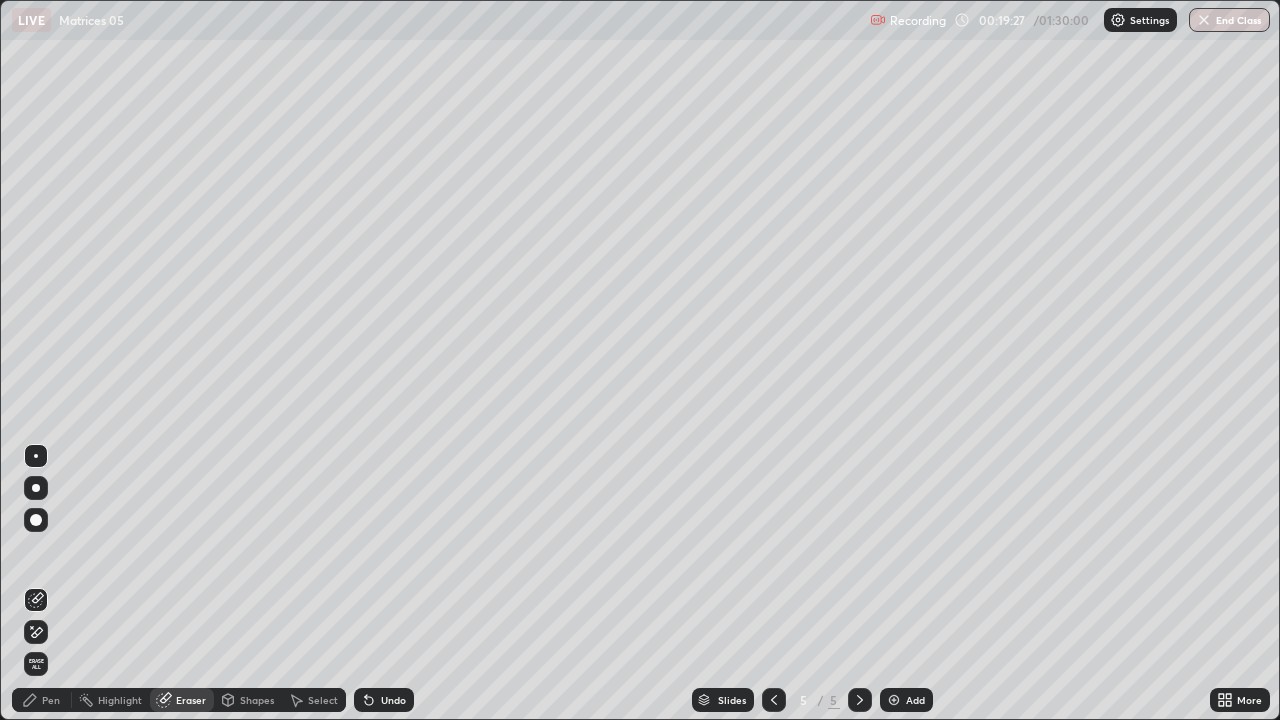 click on "Pen" at bounding box center (42, 700) 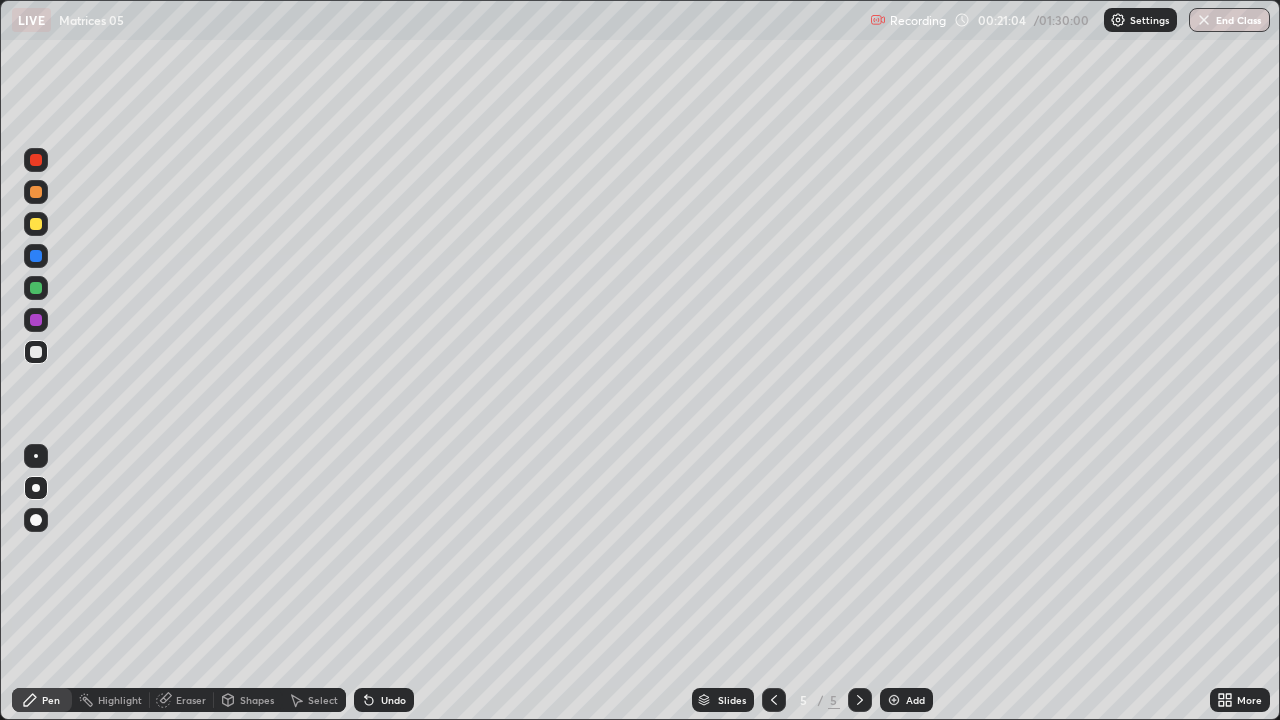 click on "Undo" at bounding box center (393, 700) 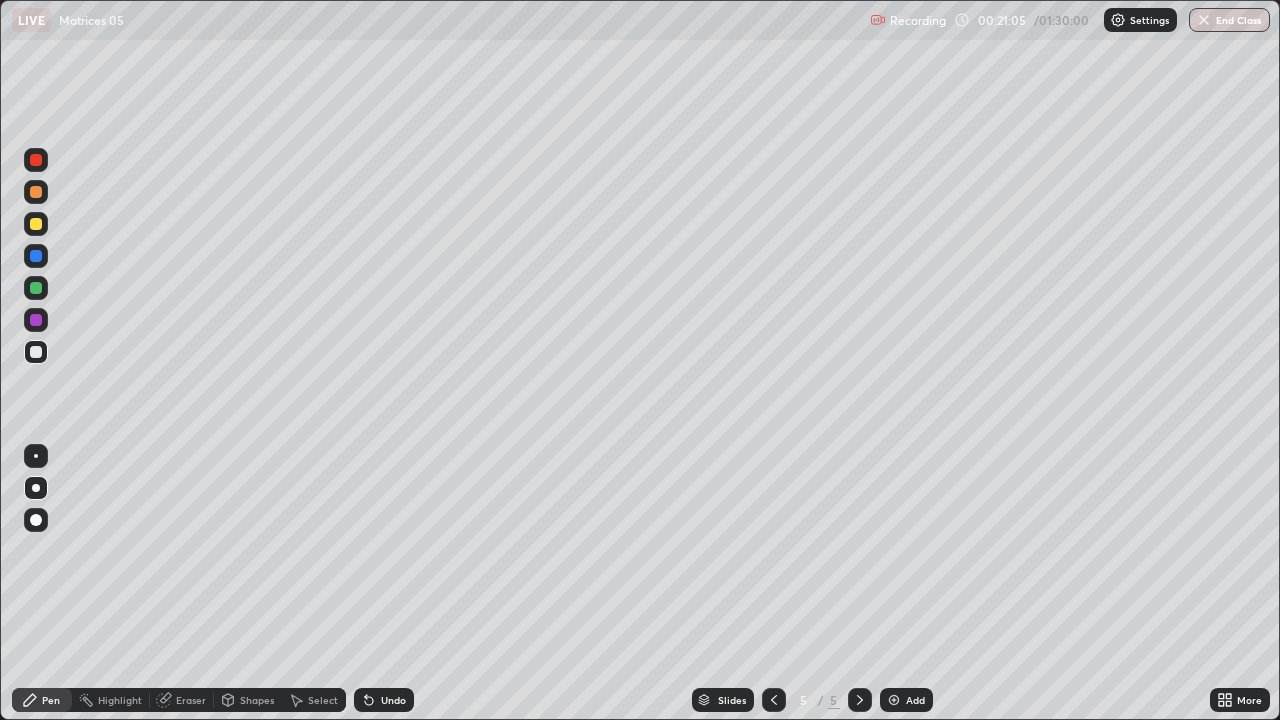 click on "Undo" at bounding box center (393, 700) 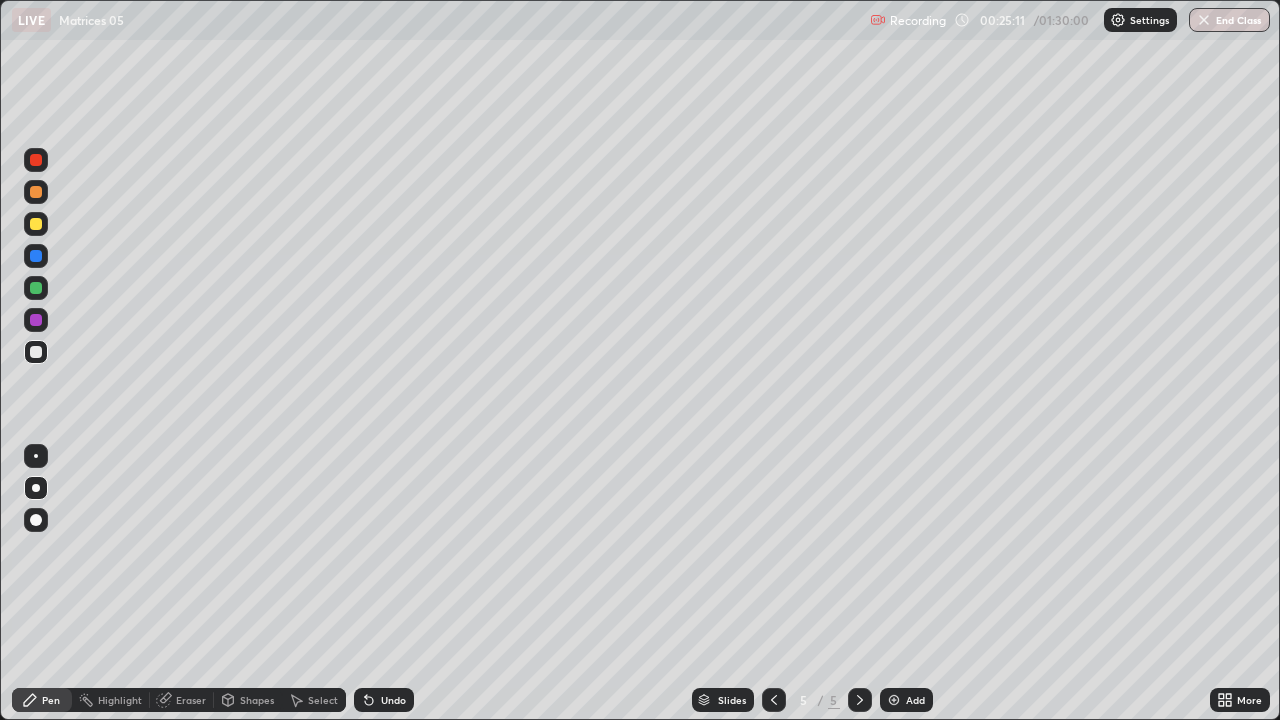 click on "Select" at bounding box center (323, 700) 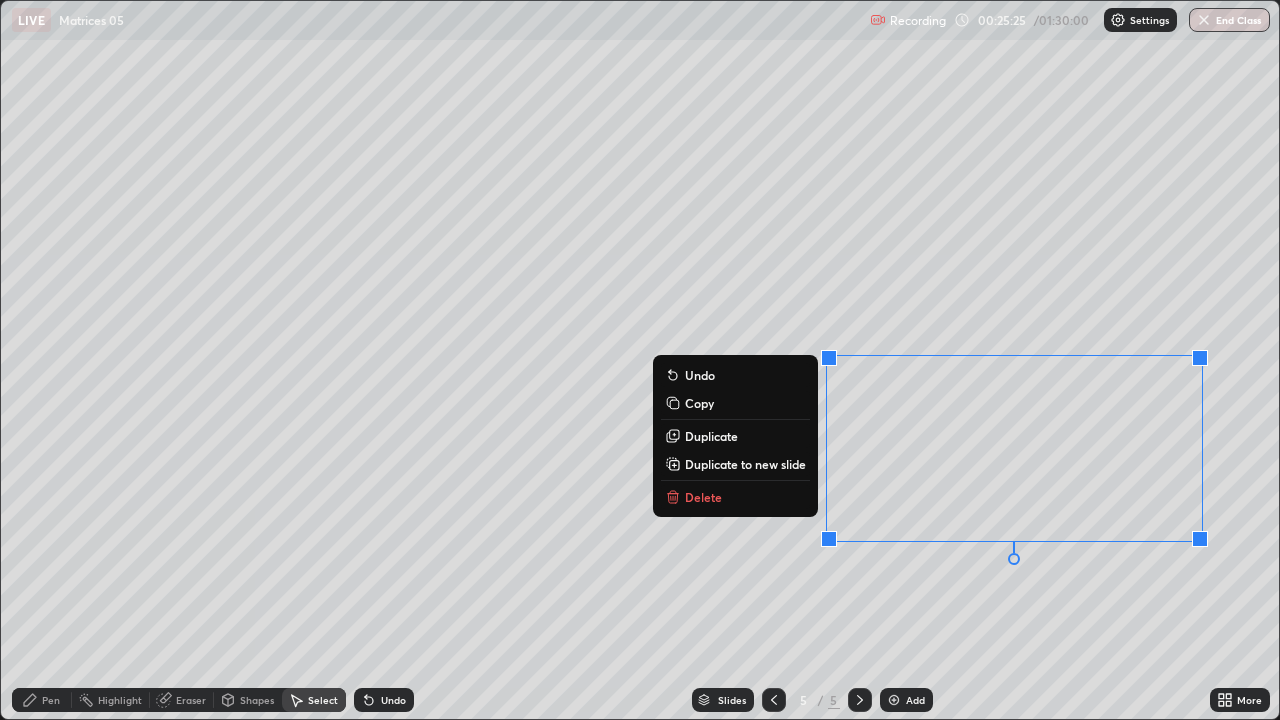 click on "Delete" at bounding box center (703, 497) 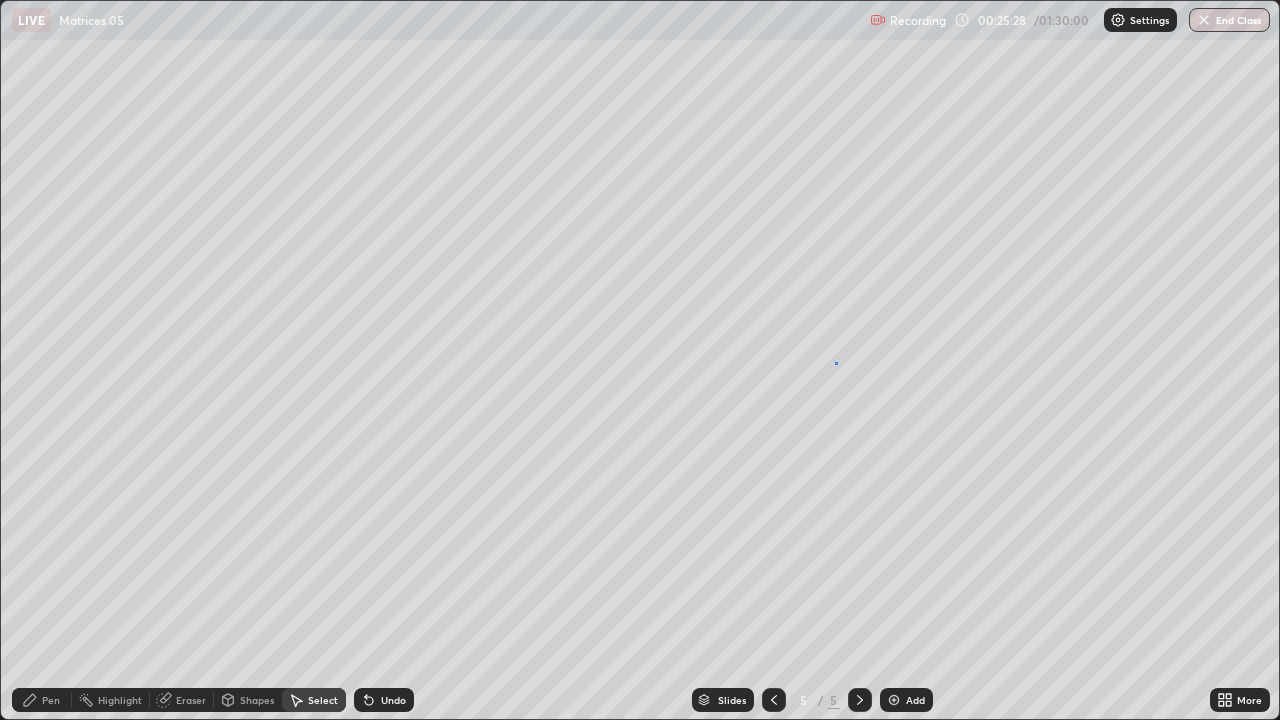 click on "0 ° Undo Copy Duplicate Duplicate to new slide Delete" at bounding box center (640, 360) 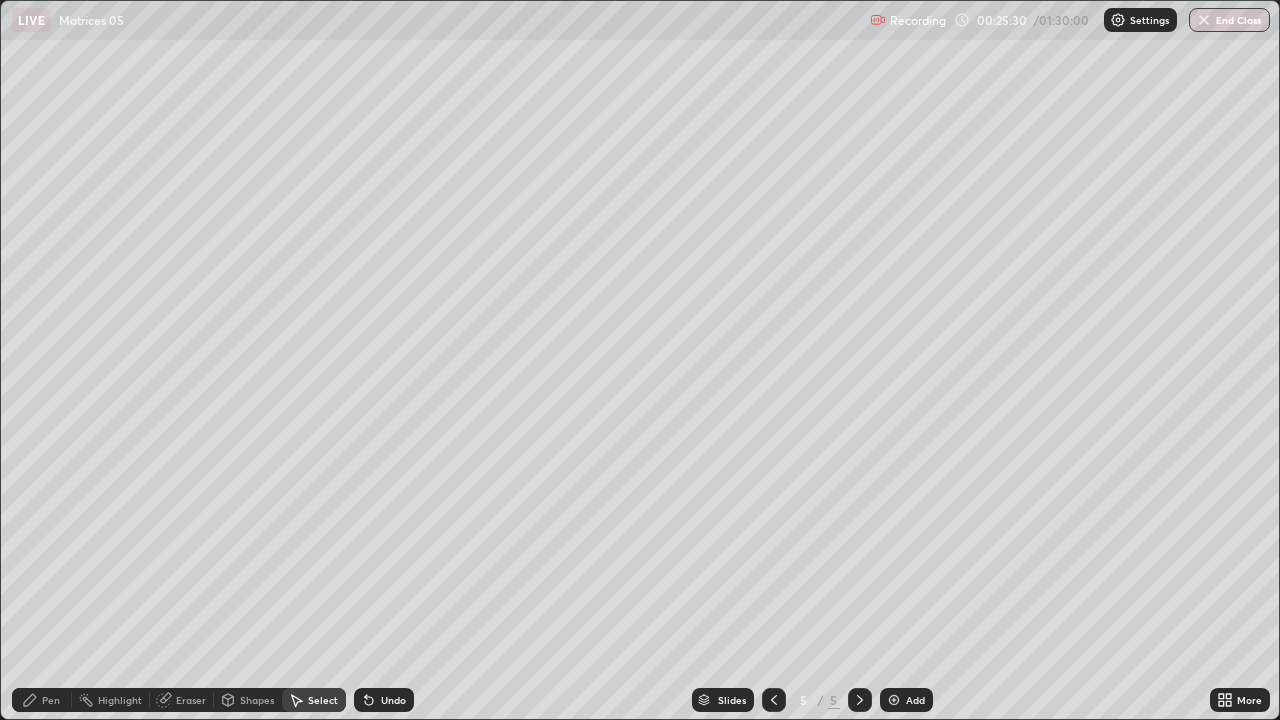 click on "Pen" at bounding box center (51, 700) 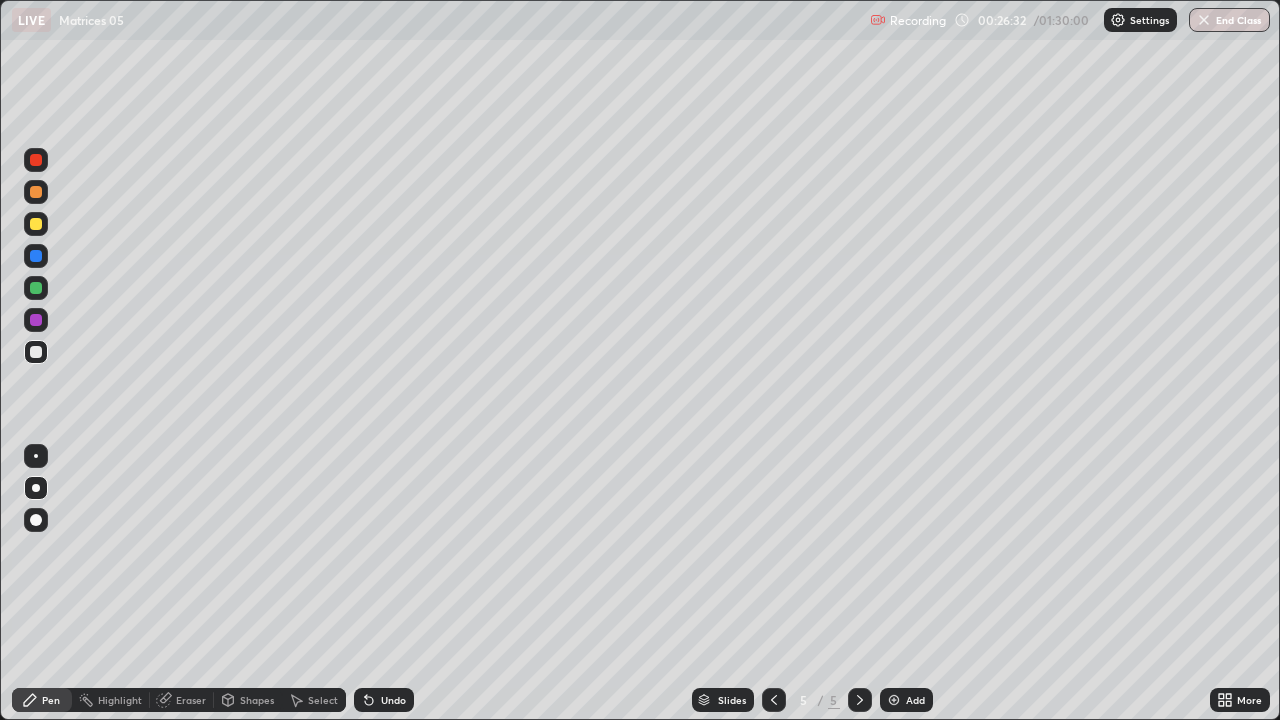 click on "Undo" at bounding box center [393, 700] 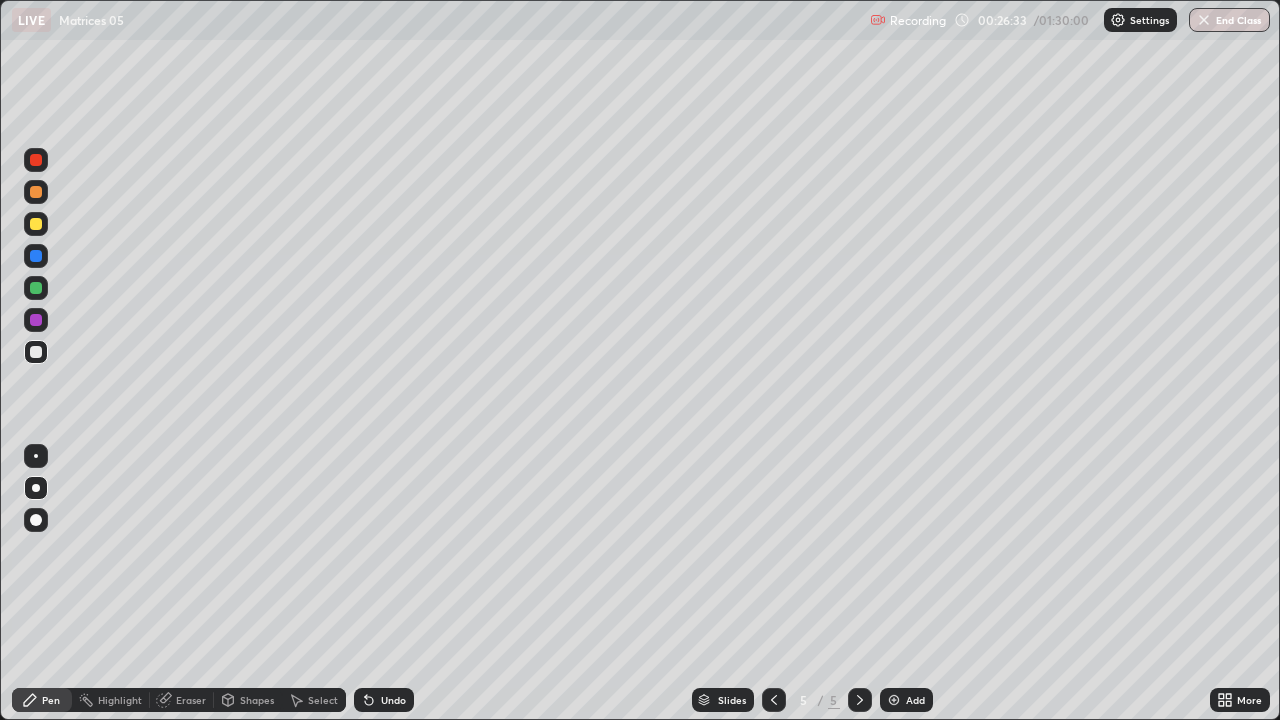 click on "Undo" at bounding box center (384, 700) 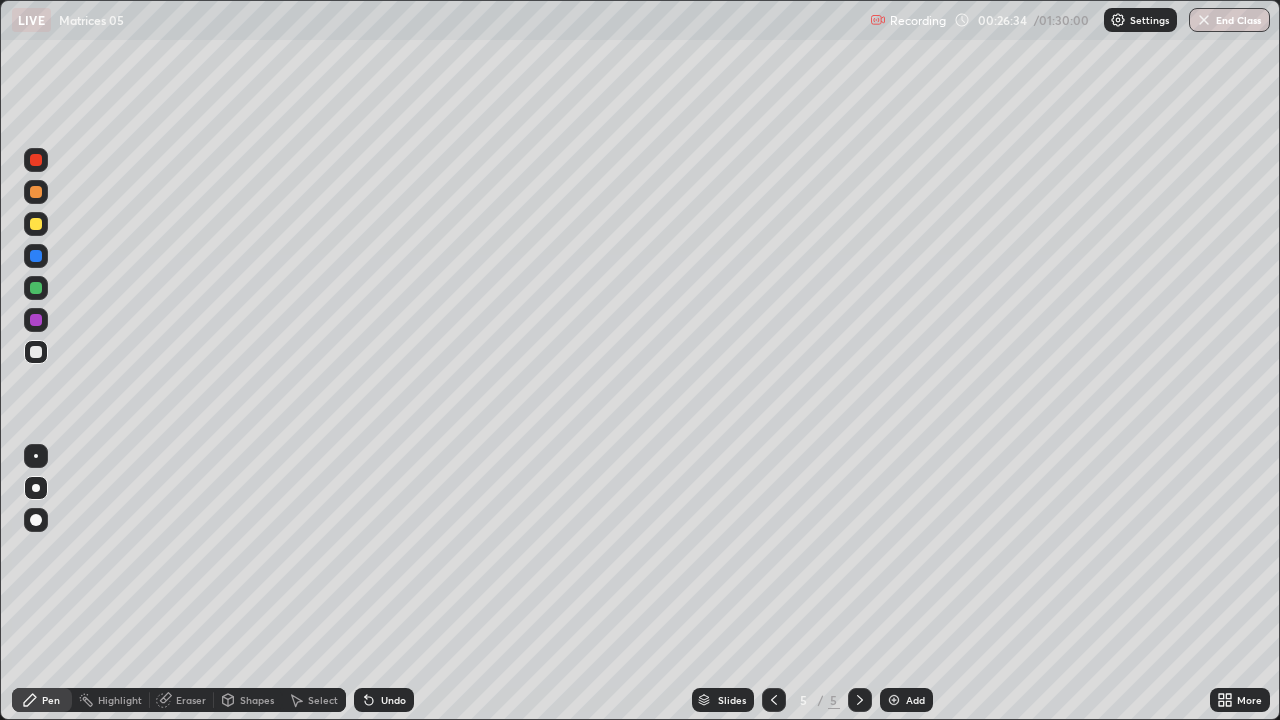 click on "Undo" at bounding box center [384, 700] 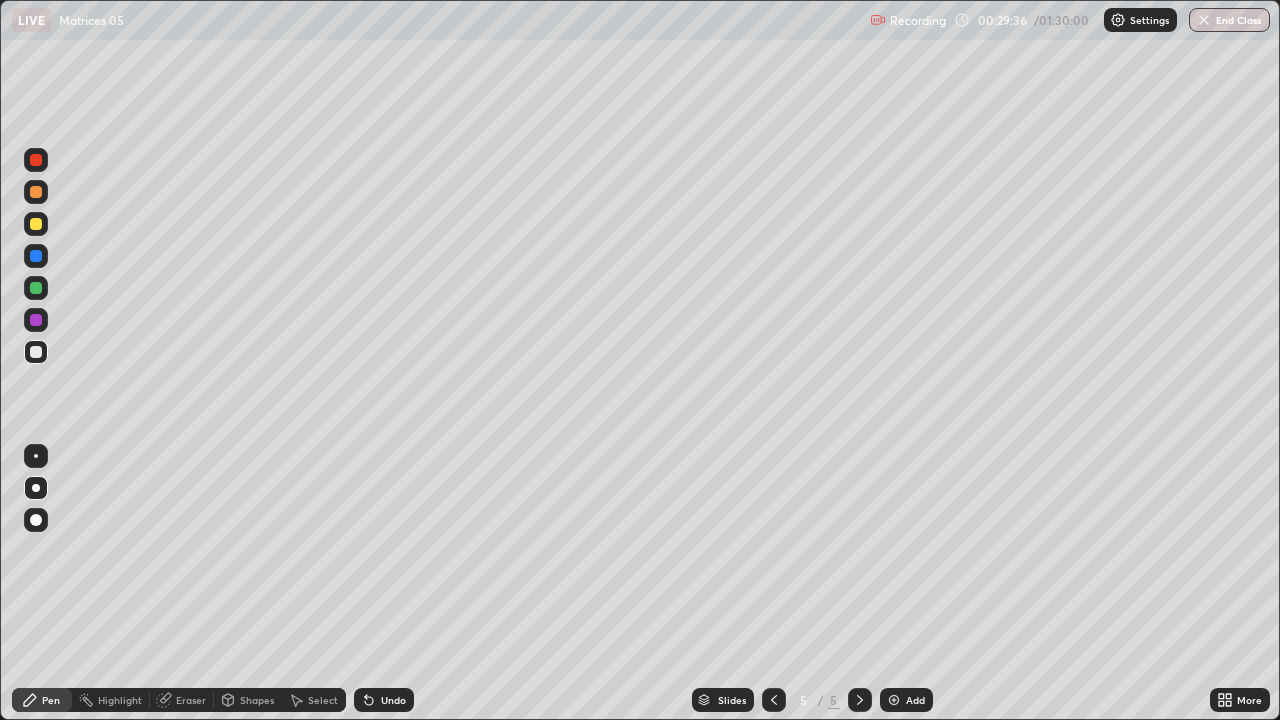 click on "Add" at bounding box center (915, 700) 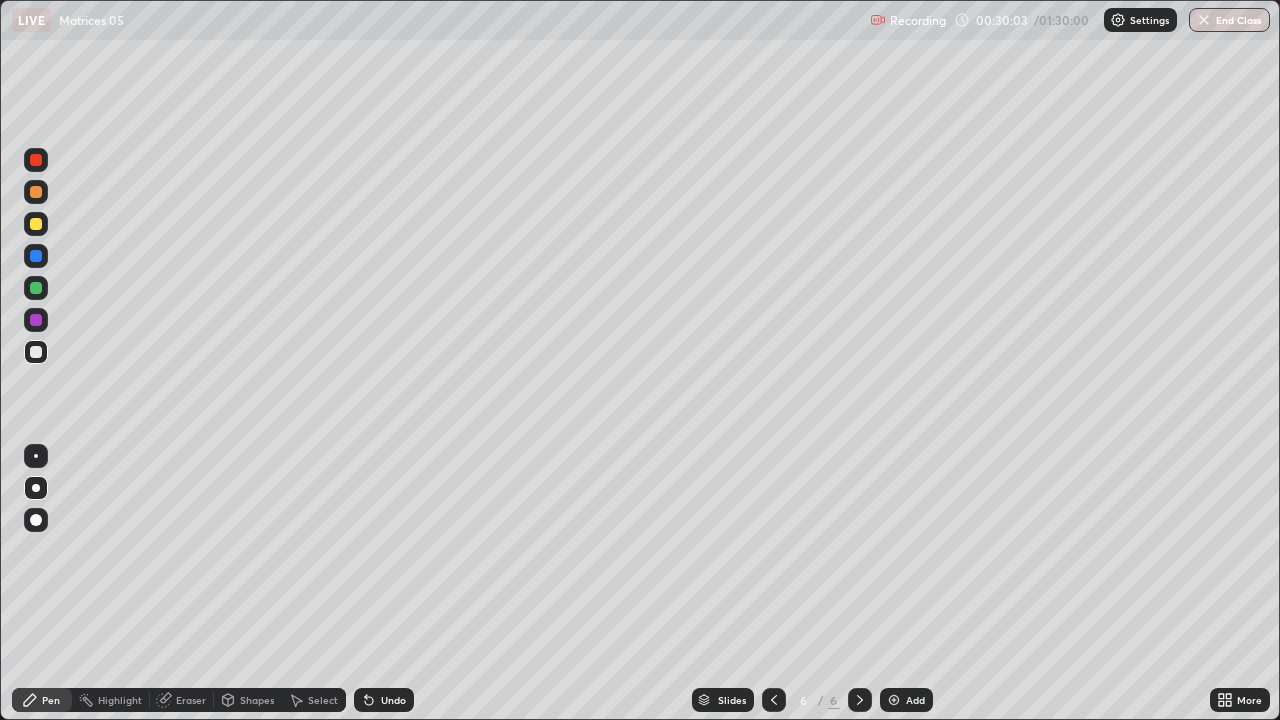 click on "Undo" at bounding box center [393, 700] 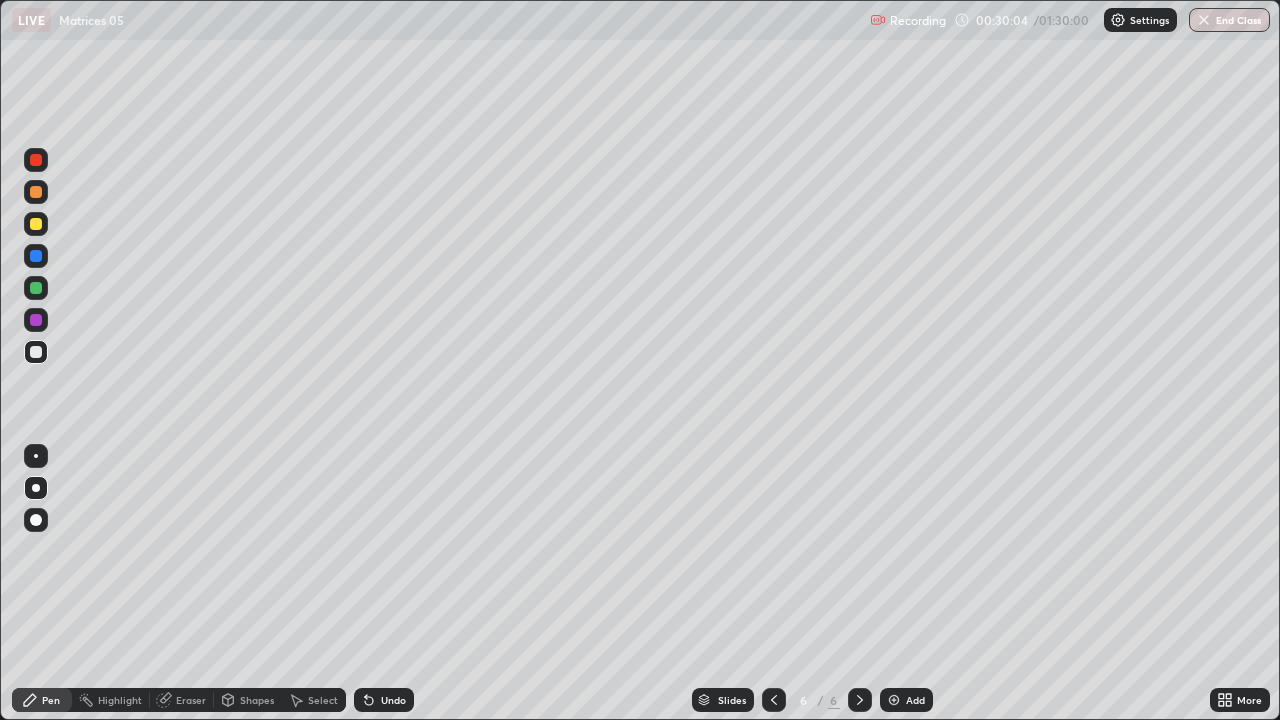 click on "Undo" at bounding box center [384, 700] 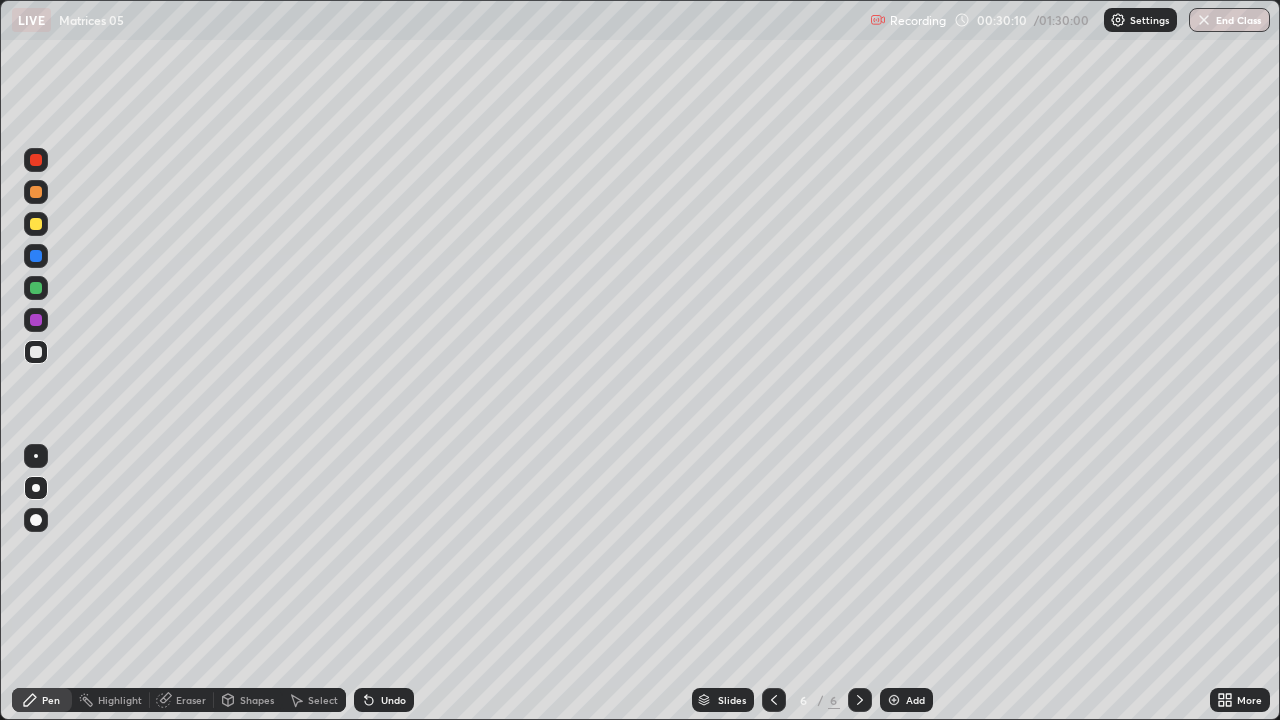 click on "Undo" at bounding box center (393, 700) 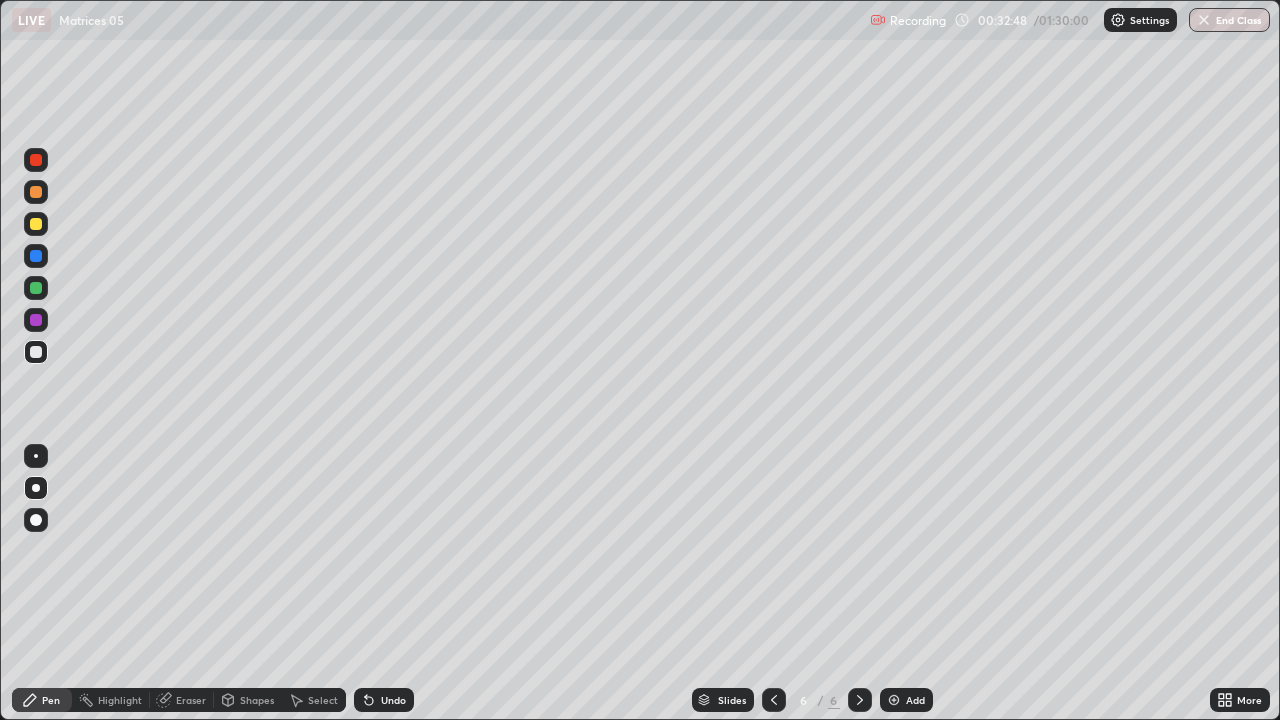 click on "Eraser" at bounding box center (182, 700) 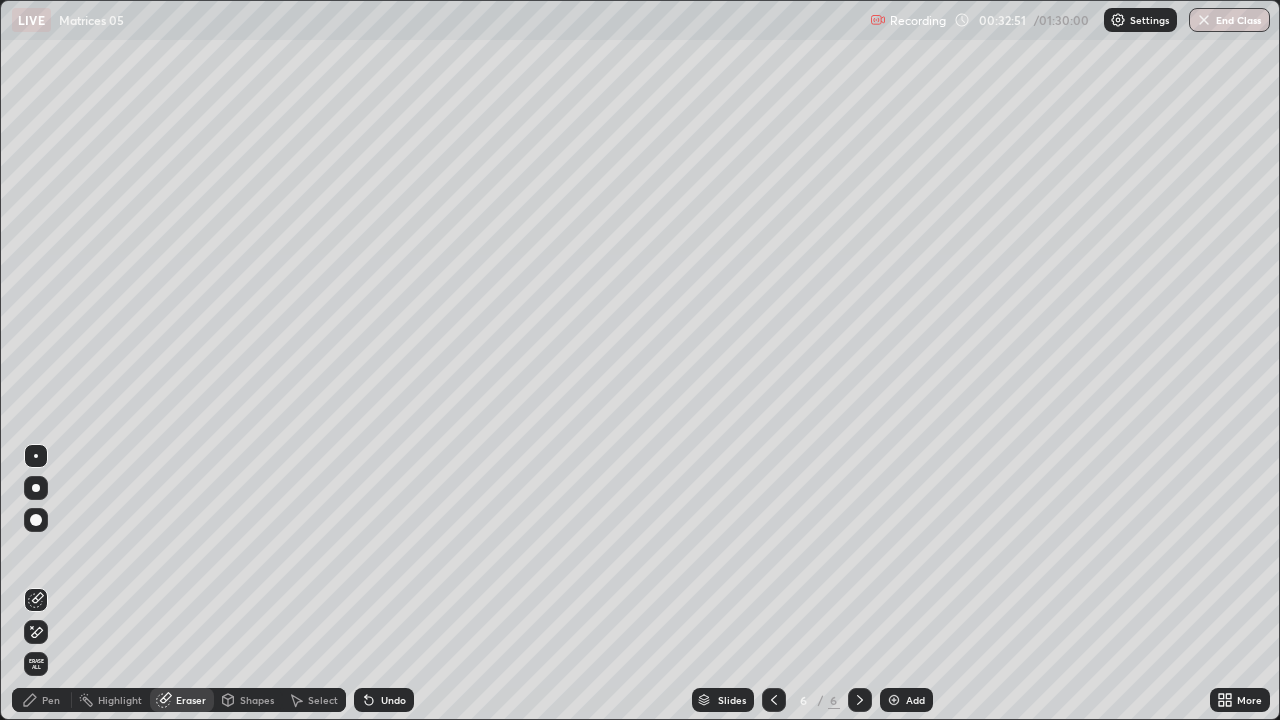 click on "Pen" at bounding box center [51, 700] 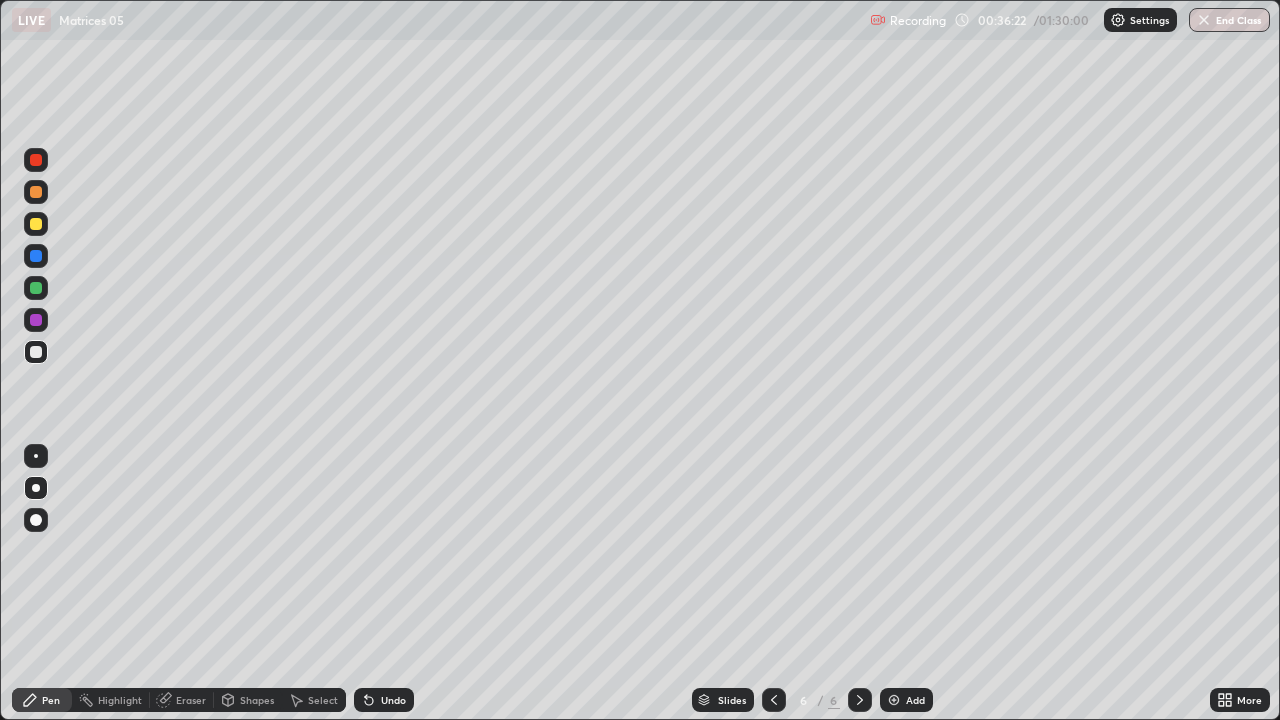 click on "Eraser" at bounding box center (191, 700) 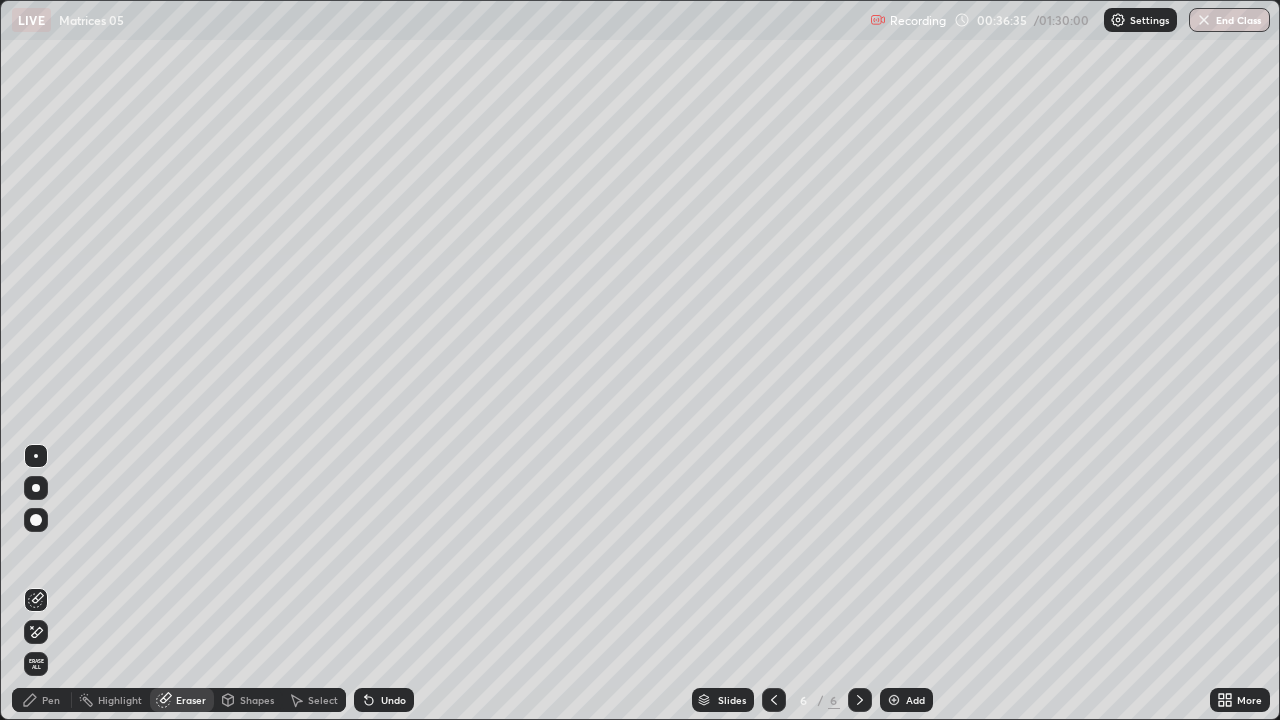 click on "Pen" at bounding box center [51, 700] 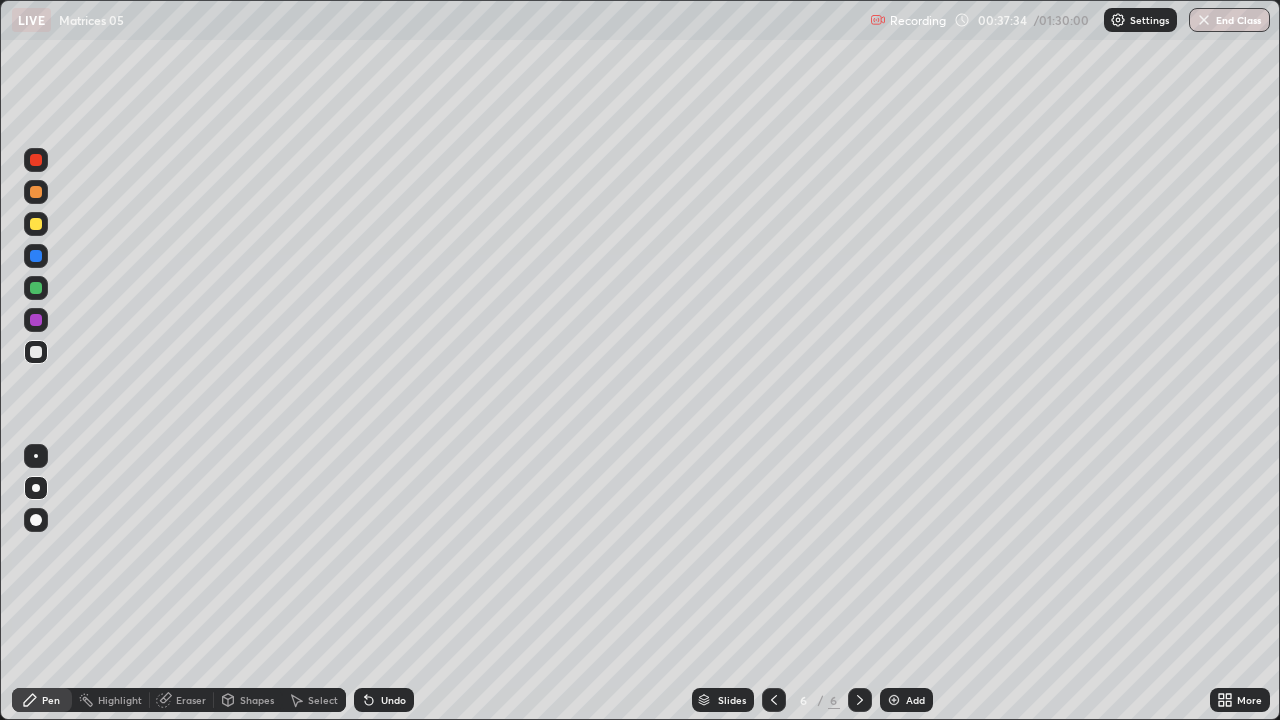 click on "Eraser" at bounding box center [182, 700] 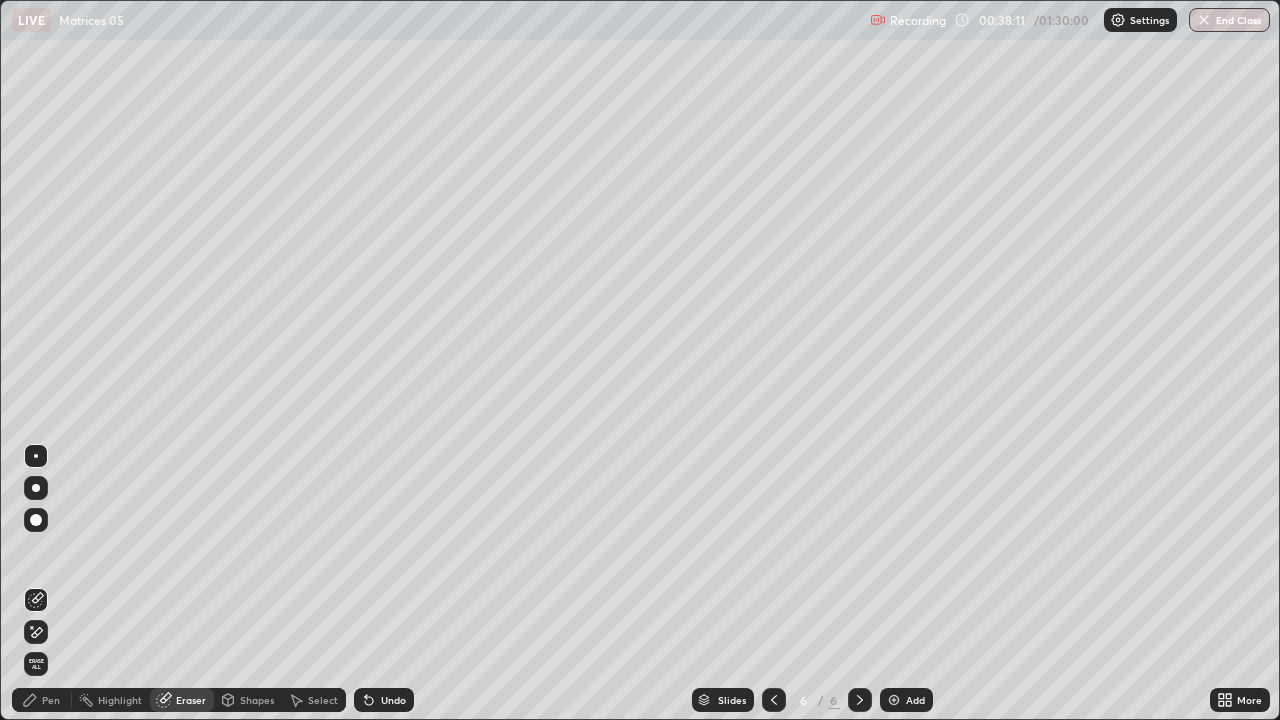 click on "Pen" at bounding box center [51, 700] 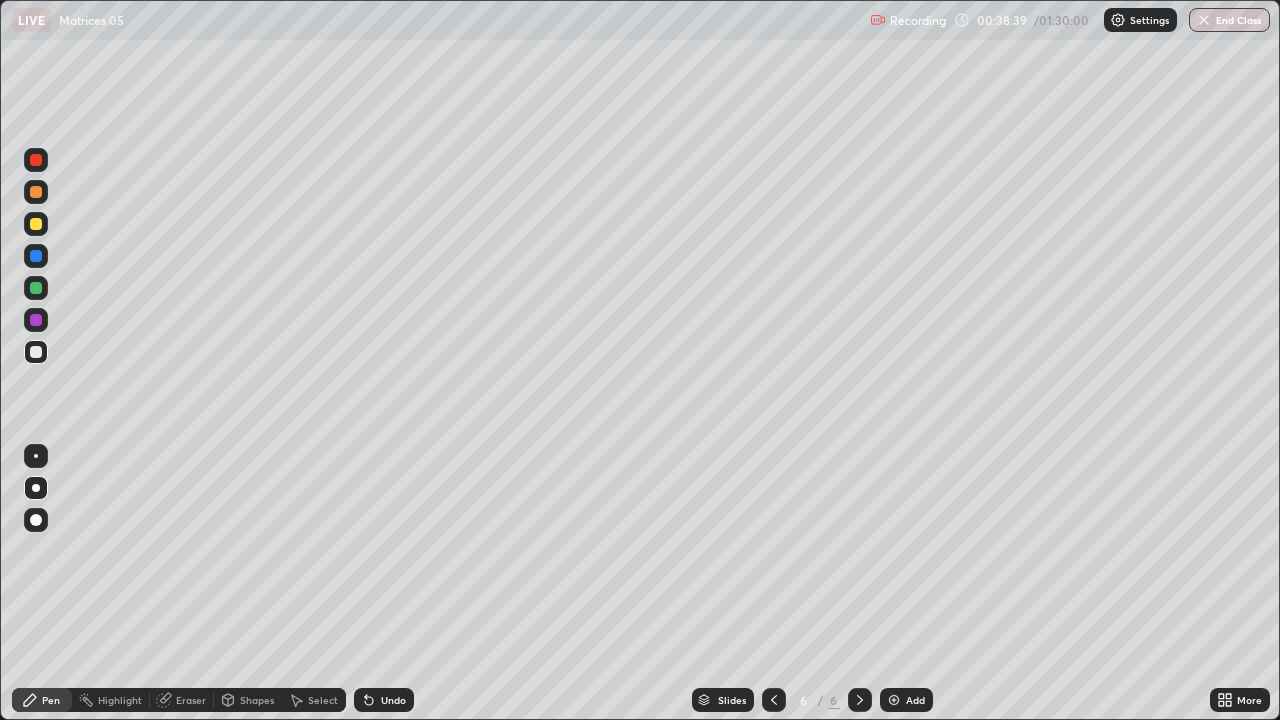 click 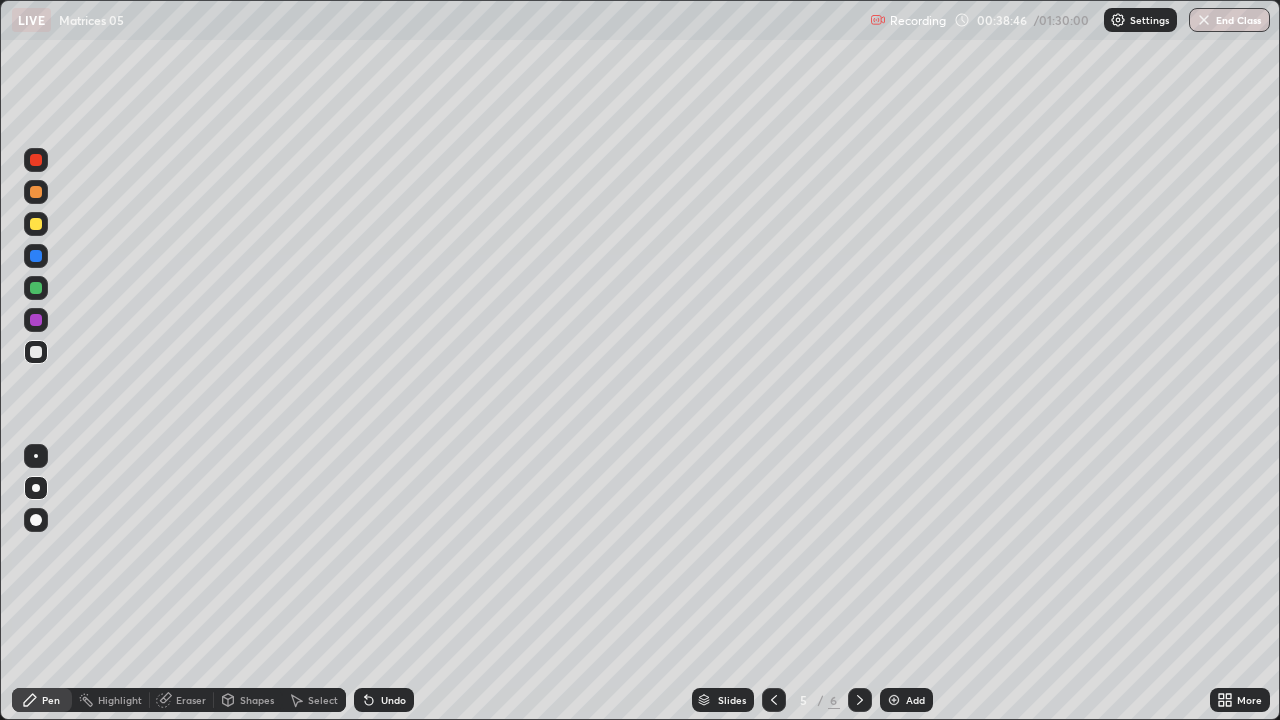 click 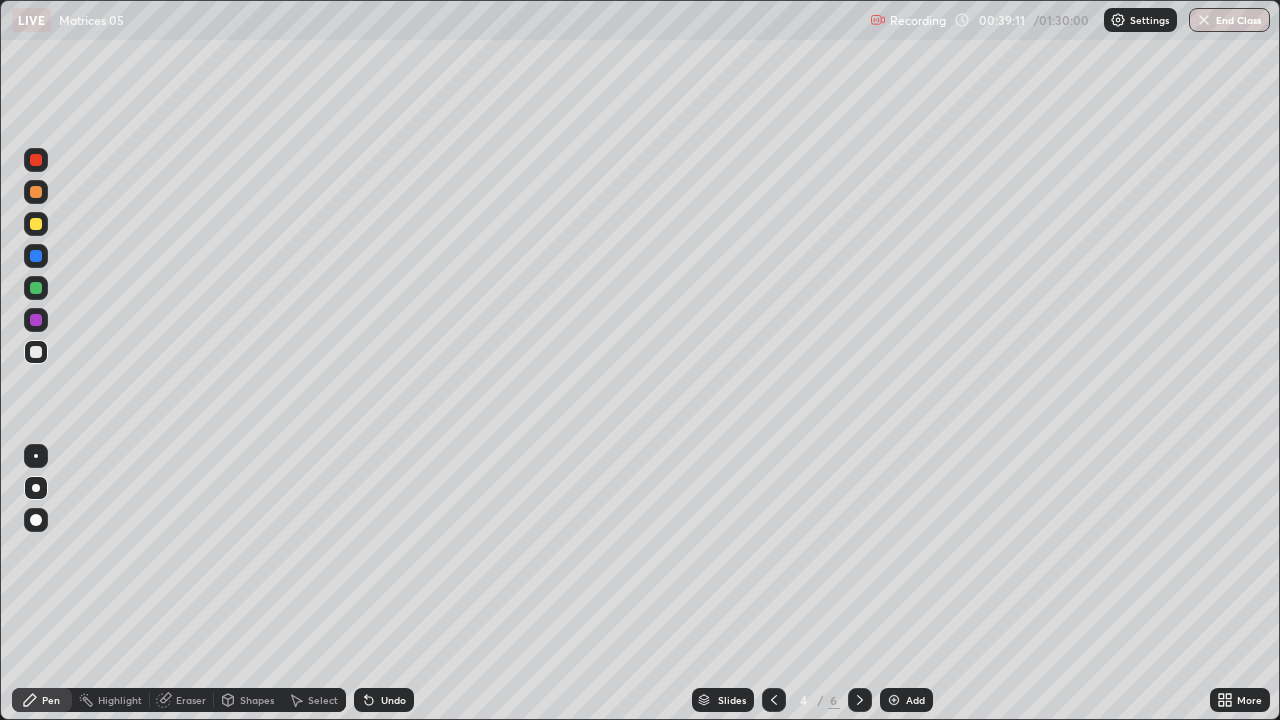click 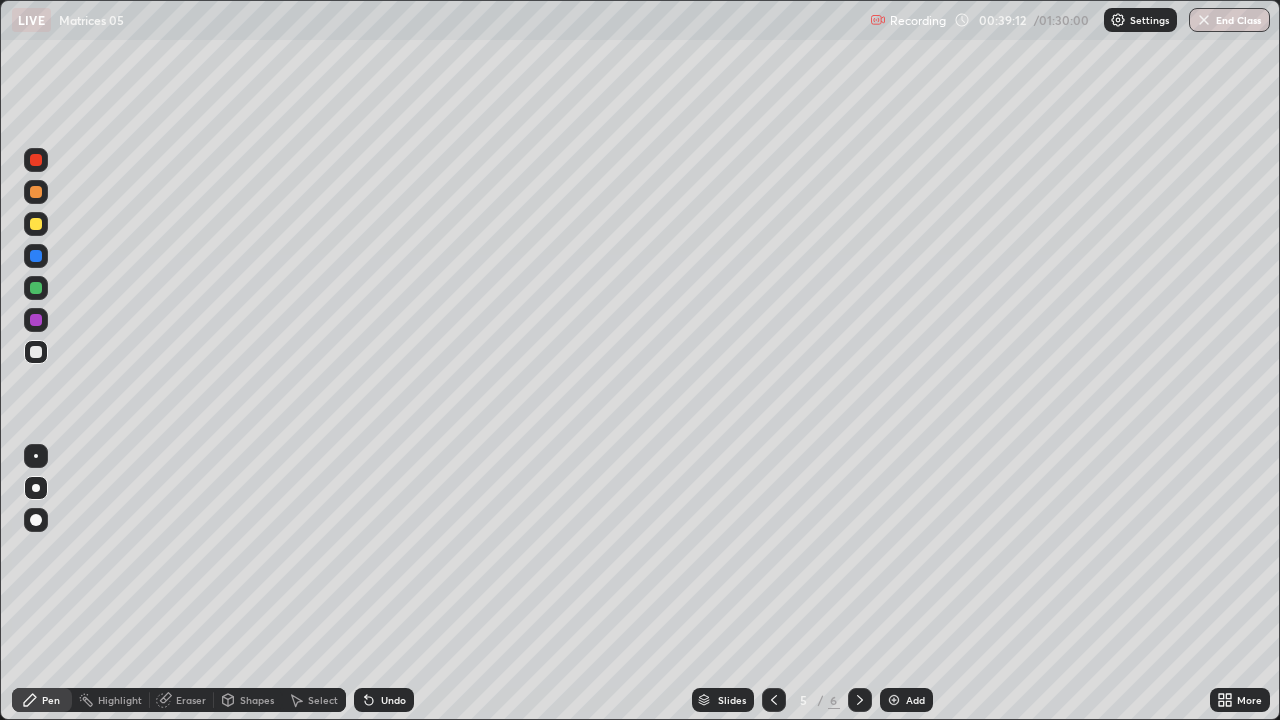 click 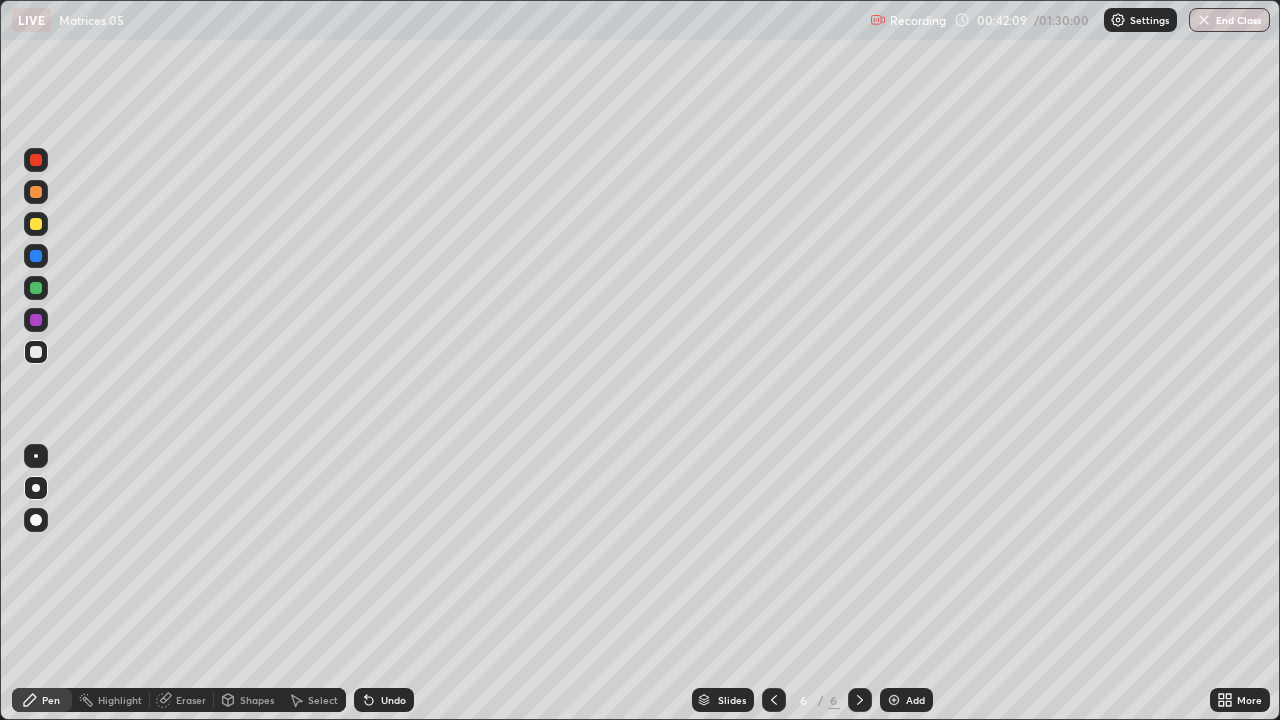 click on "Add" at bounding box center [915, 700] 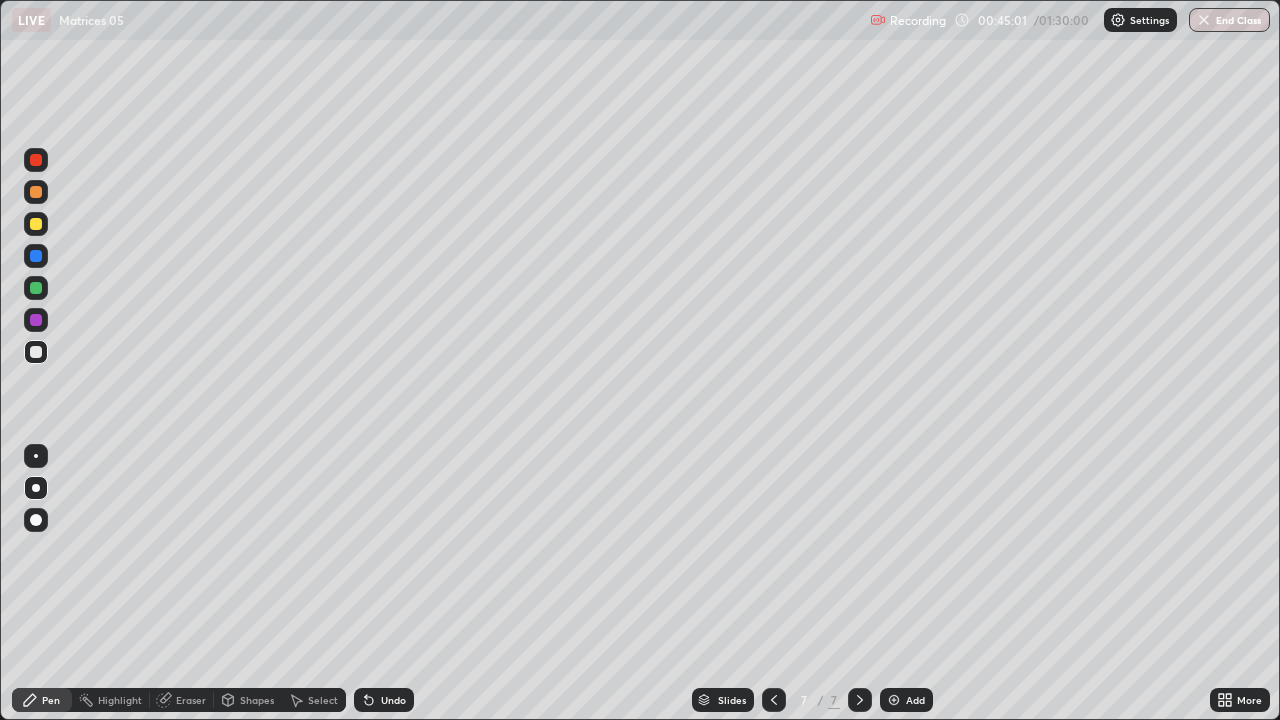 click at bounding box center (36, 224) 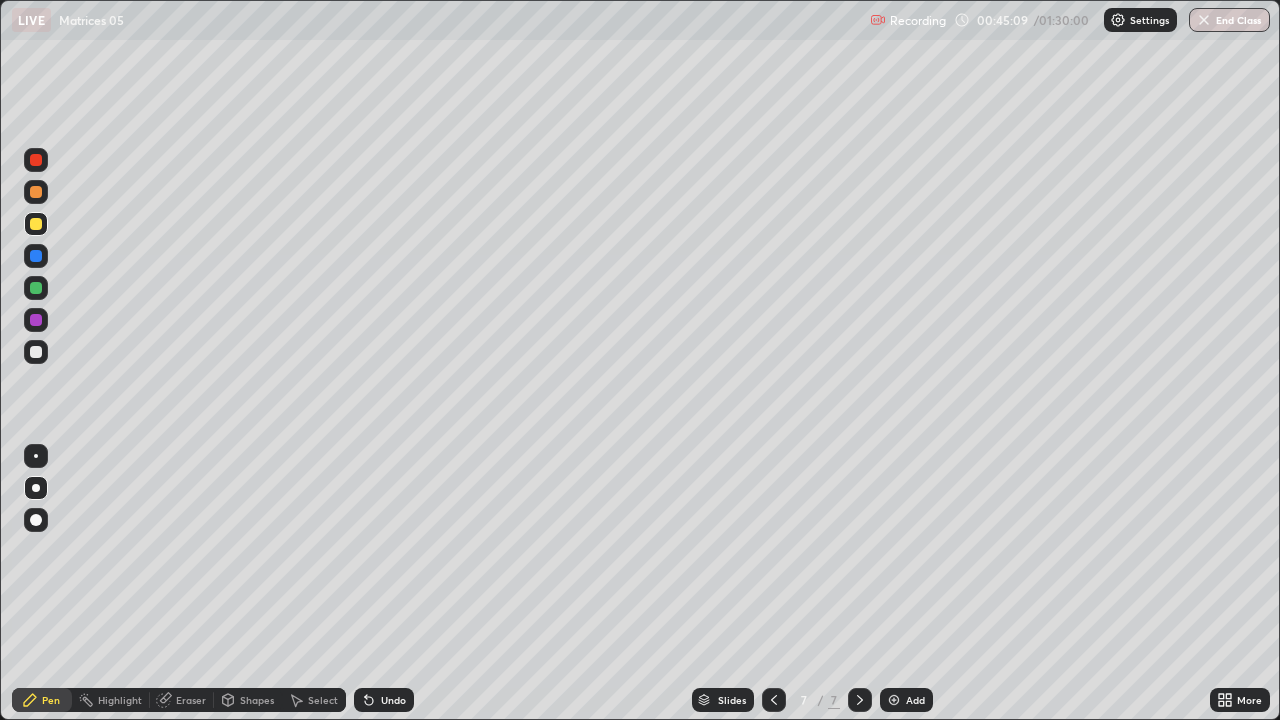 click 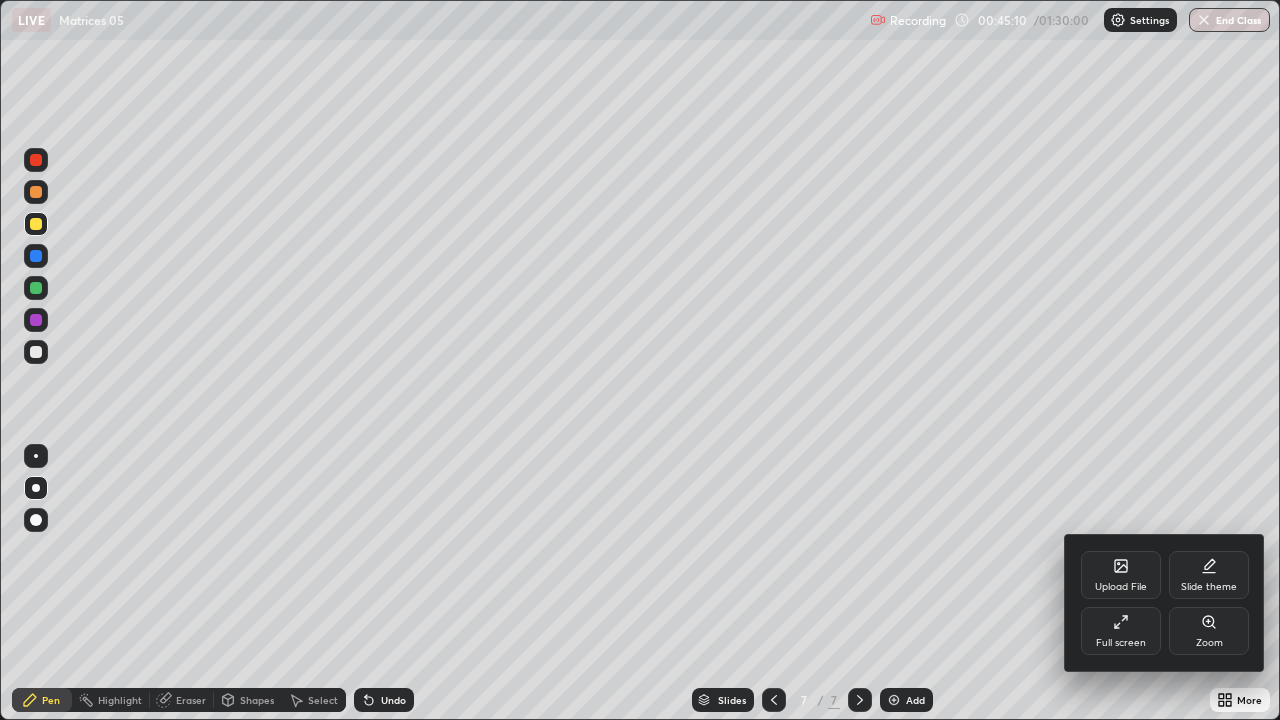 click on "Full screen" at bounding box center (1121, 631) 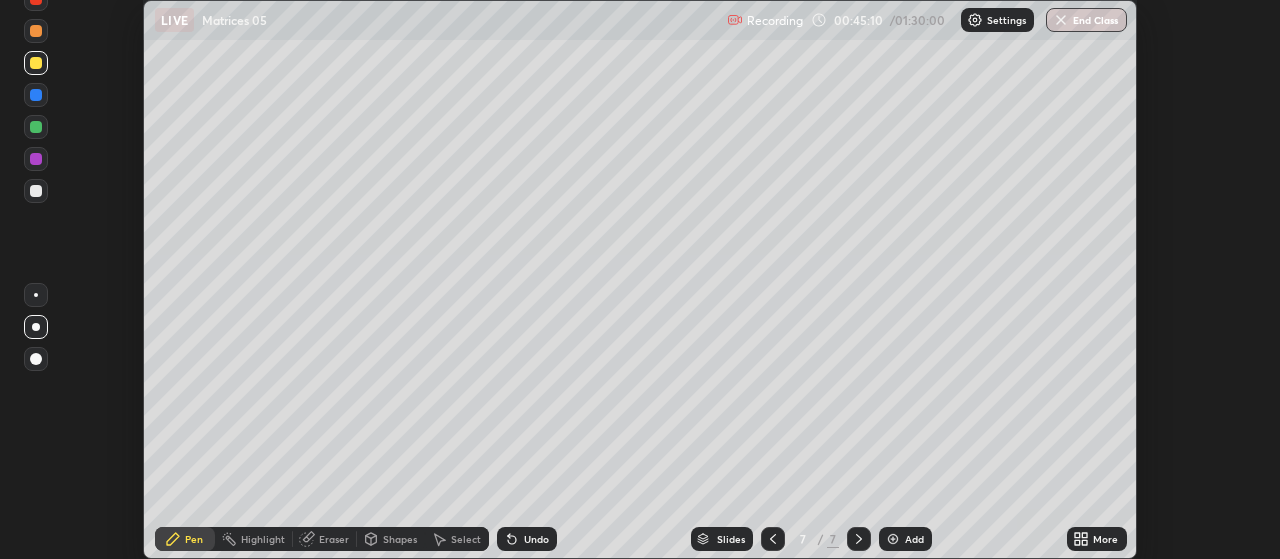 scroll, scrollTop: 559, scrollLeft: 1280, axis: both 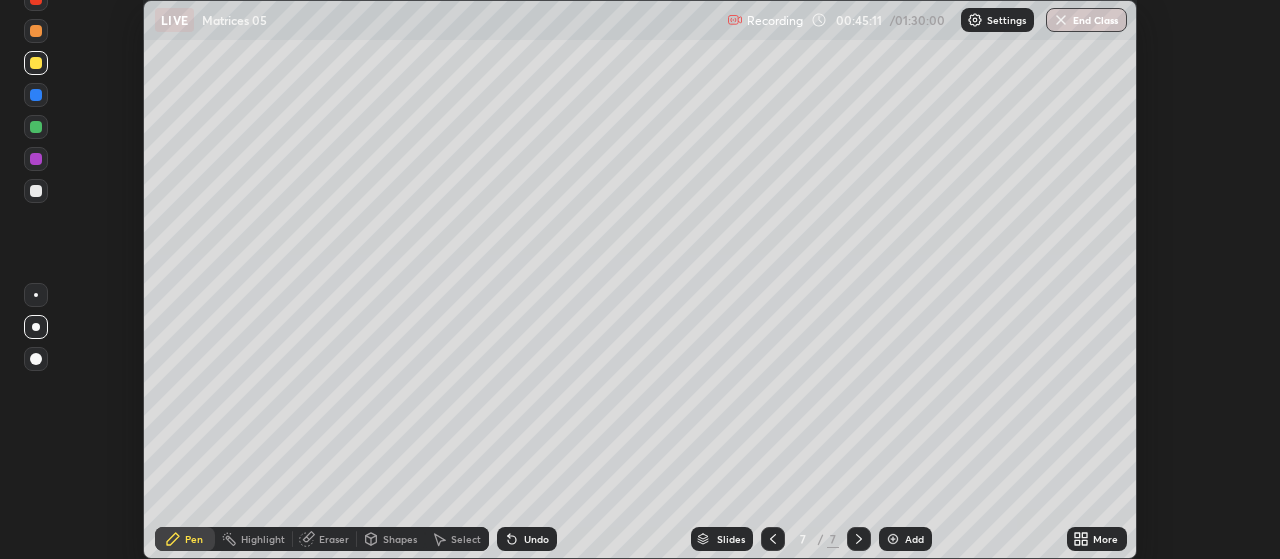 click on "More" at bounding box center [1105, 539] 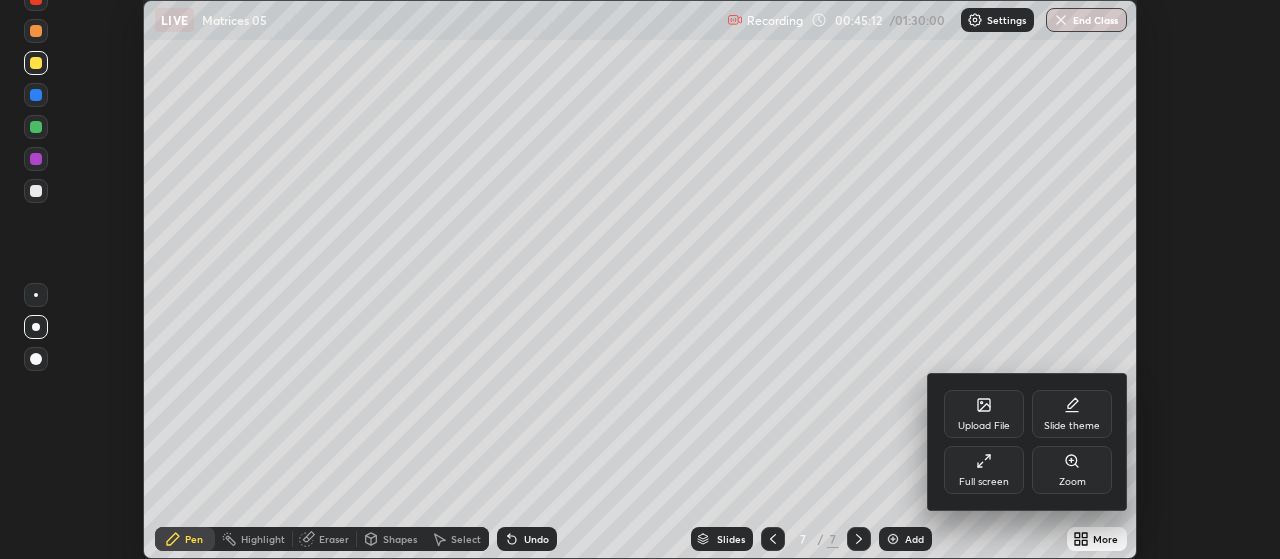 click on "Full screen" at bounding box center [984, 470] 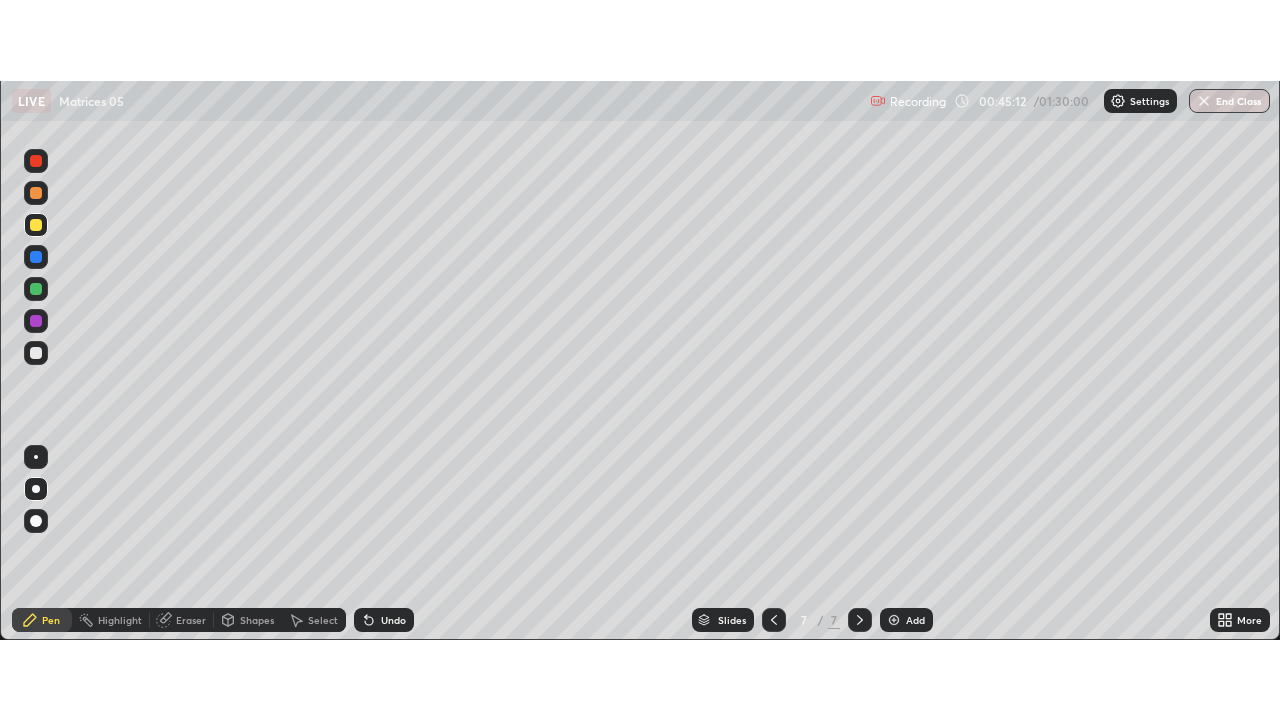 scroll, scrollTop: 99280, scrollLeft: 98720, axis: both 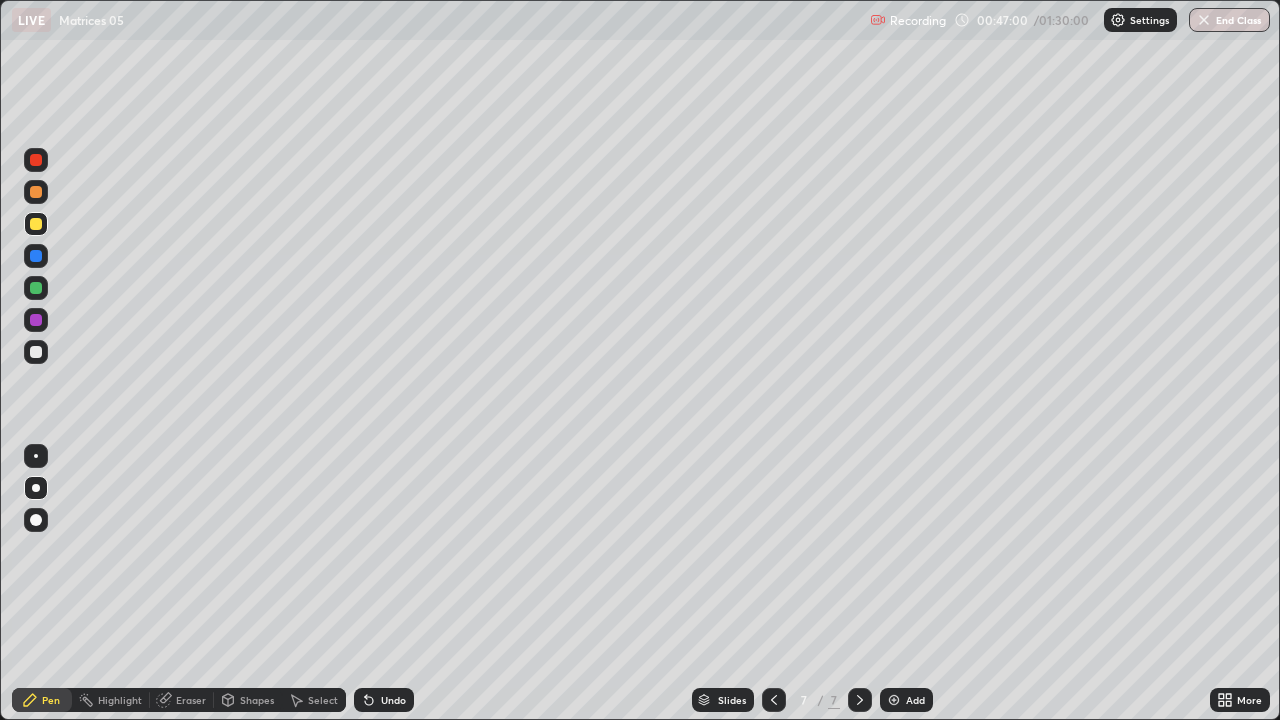 click at bounding box center (36, 352) 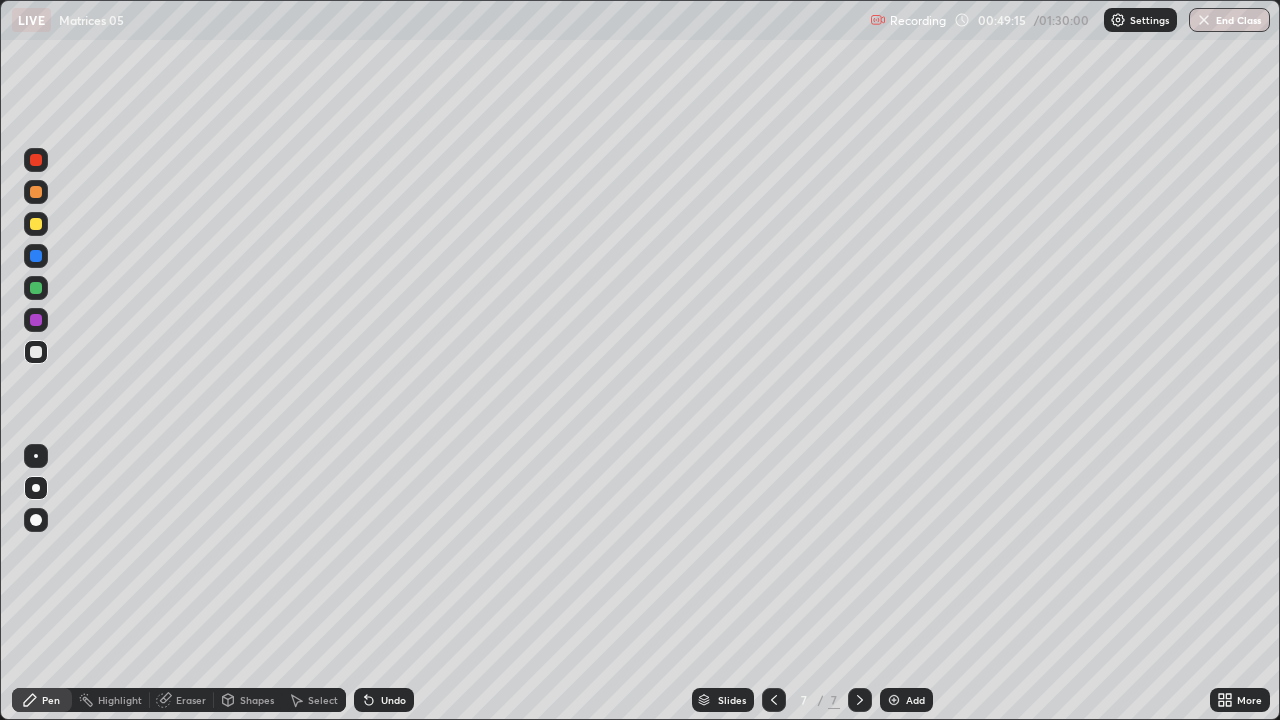 click at bounding box center [36, 224] 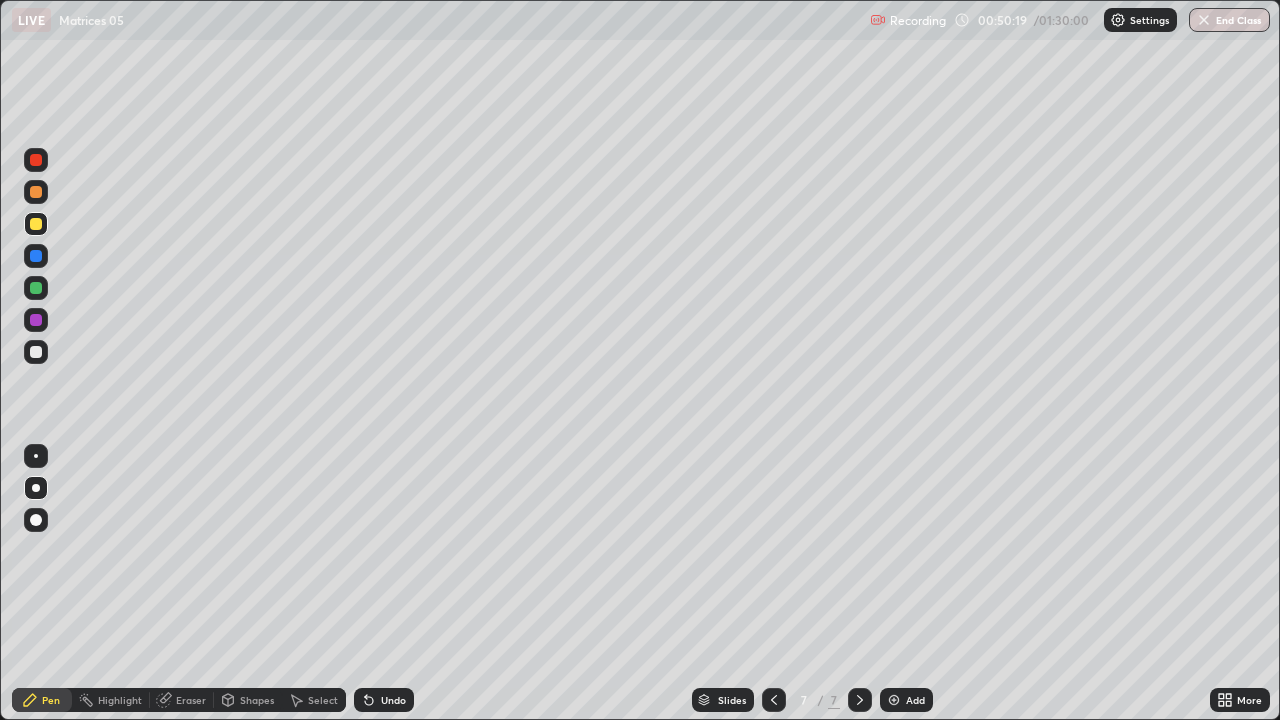 click at bounding box center (36, 352) 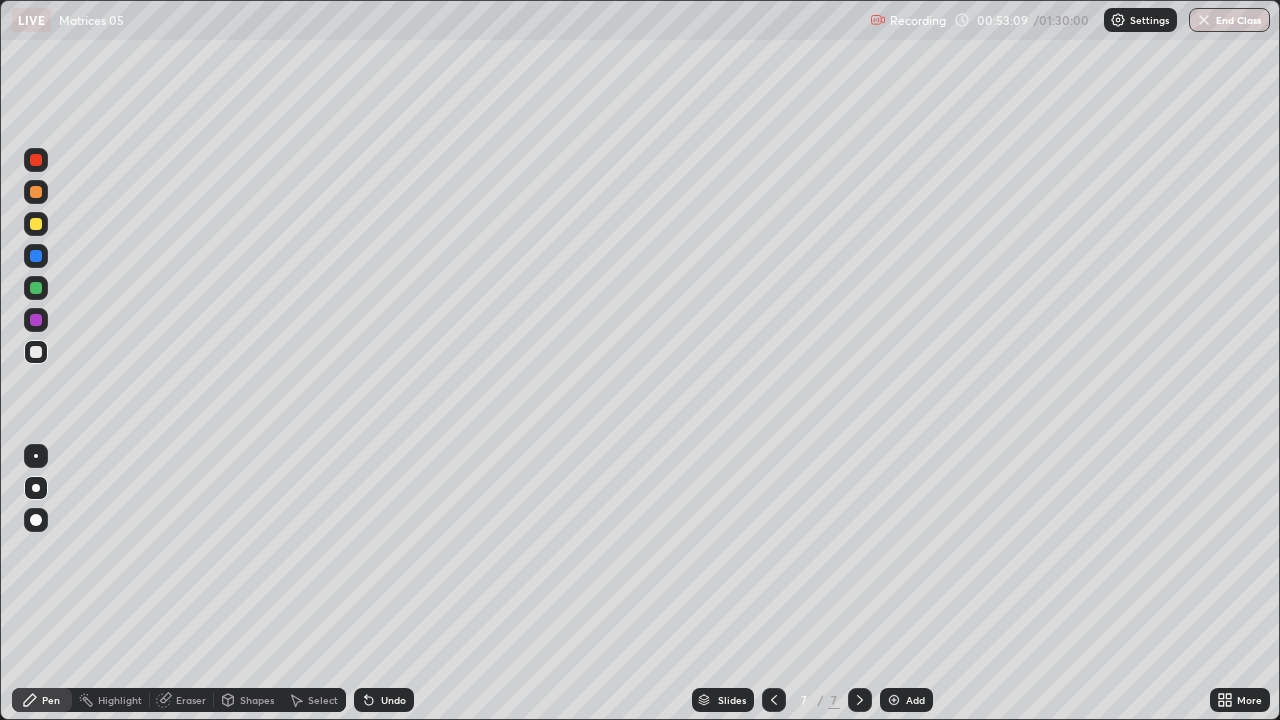 click on "Undo" at bounding box center [384, 700] 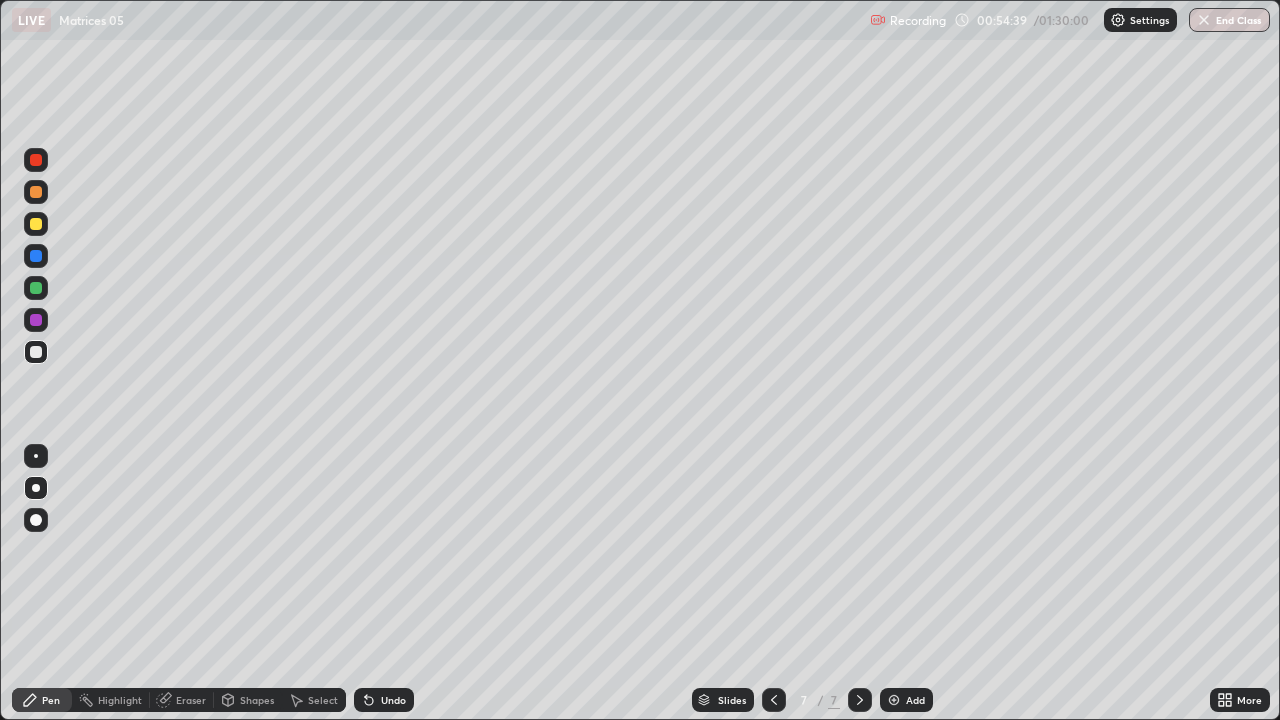 click on "Add" at bounding box center (915, 700) 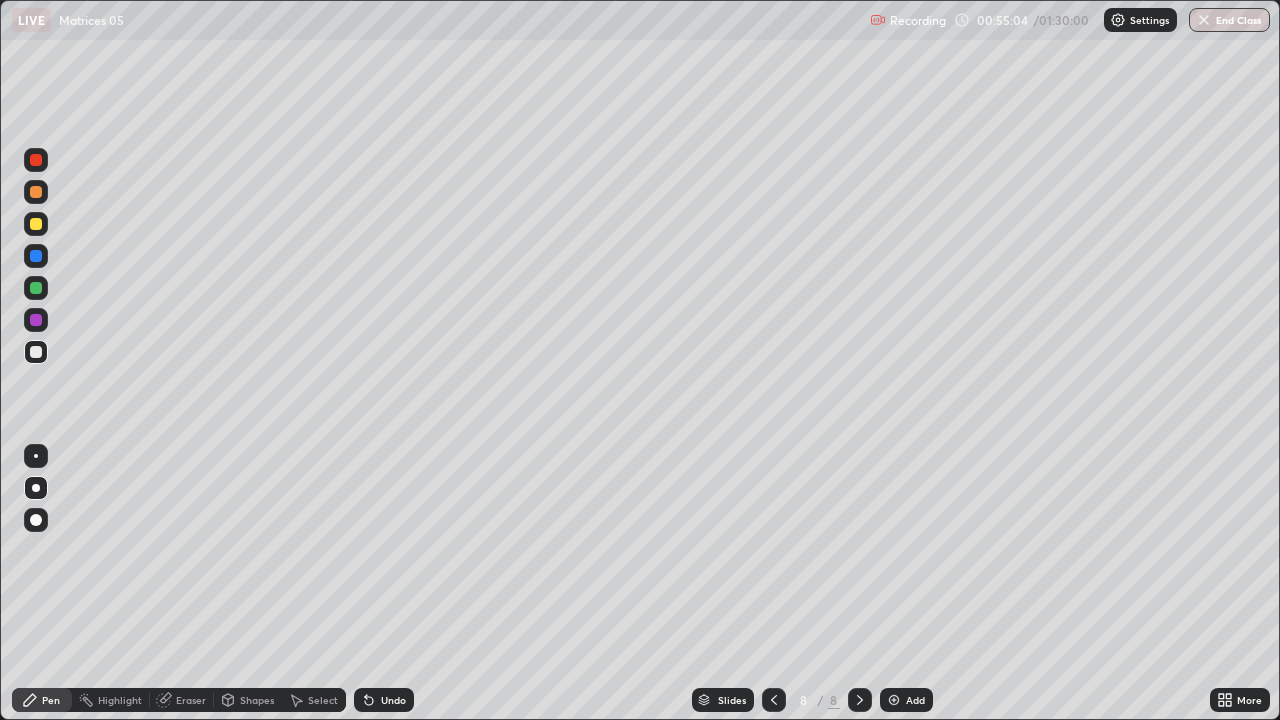 click 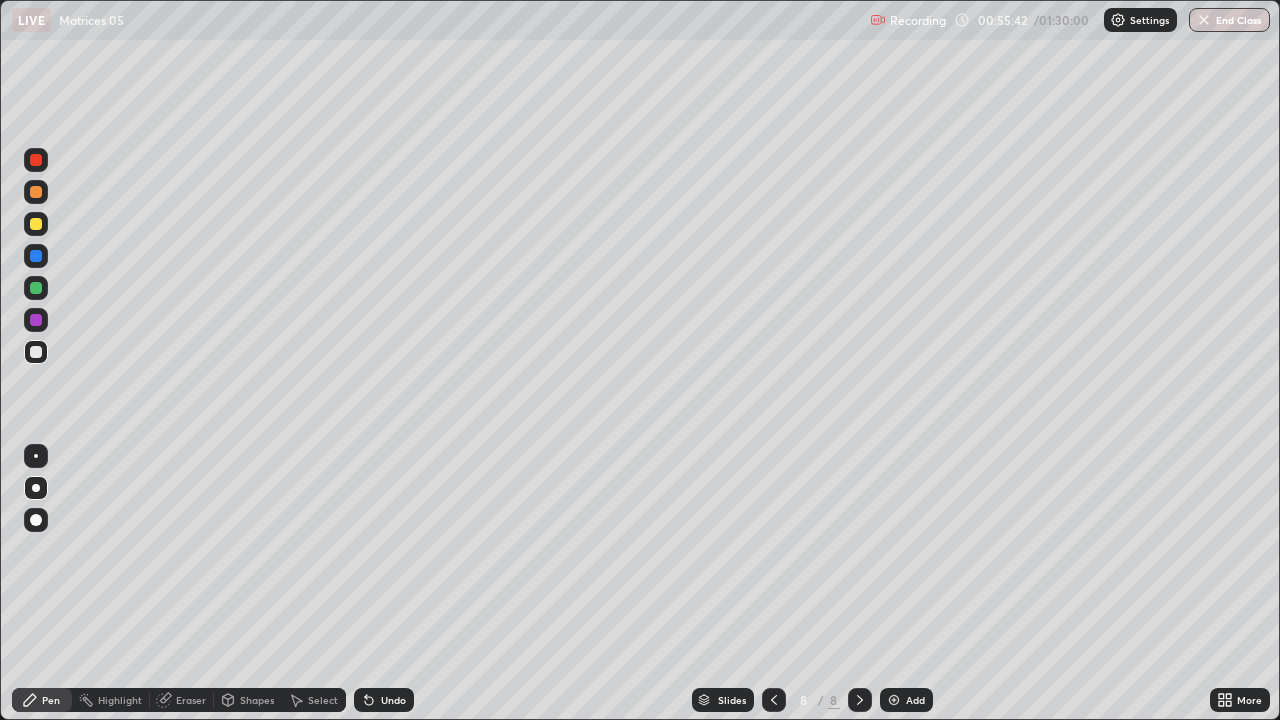 click 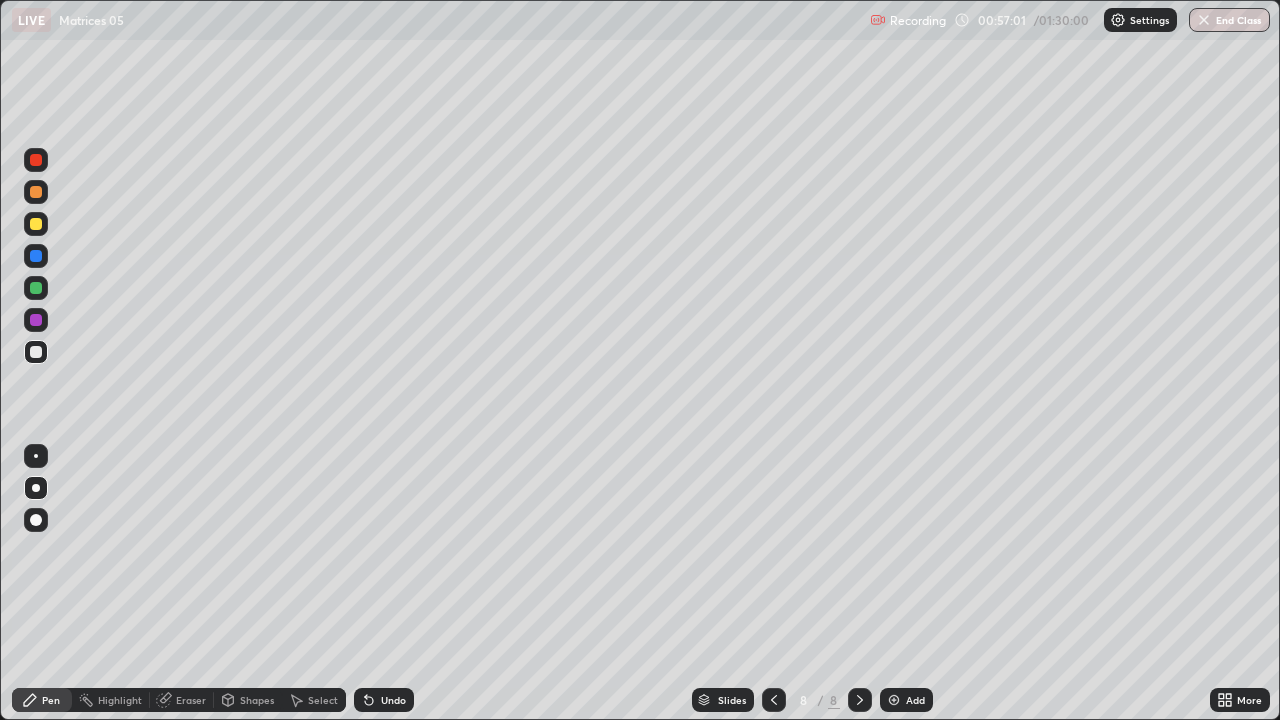 click 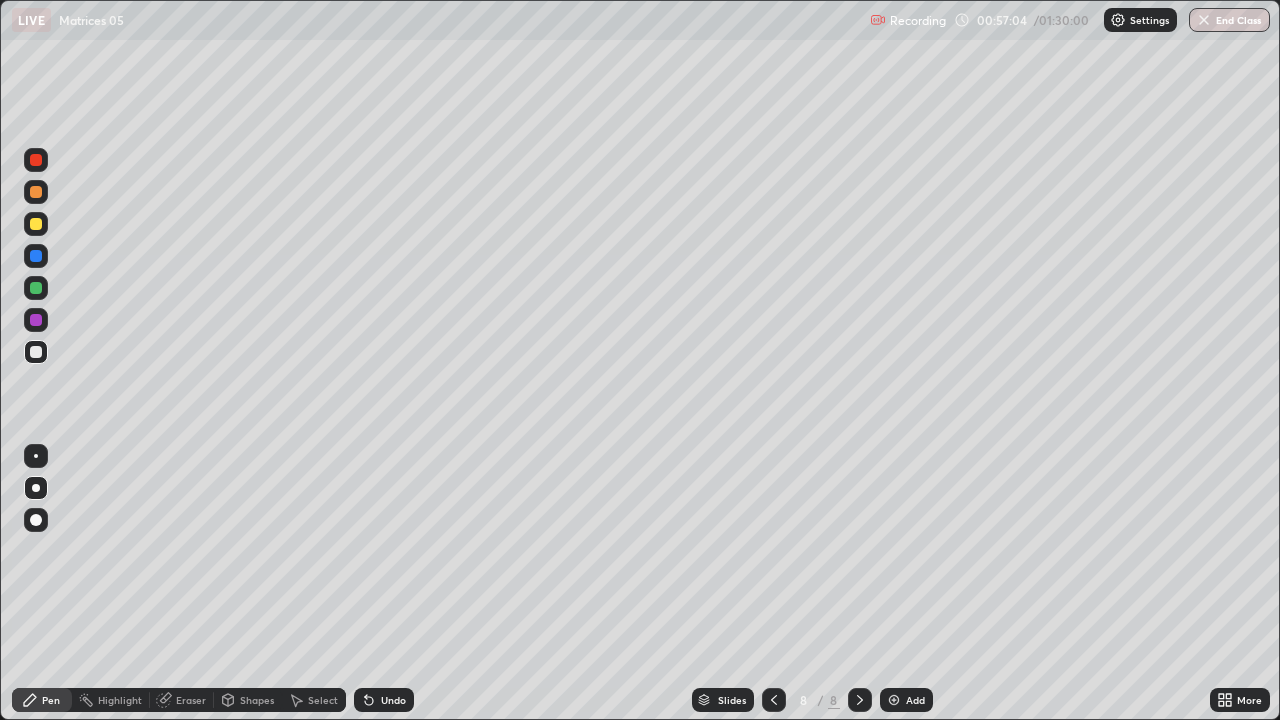 click 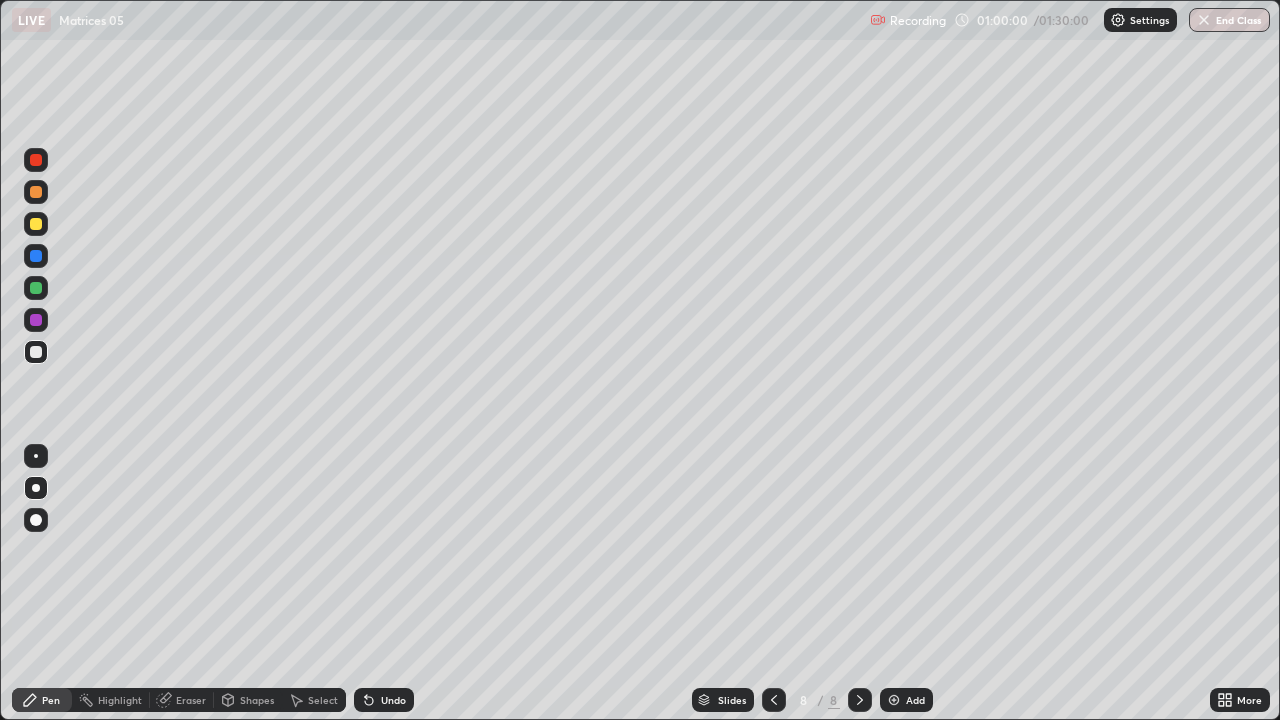 click on "Select" at bounding box center (314, 700) 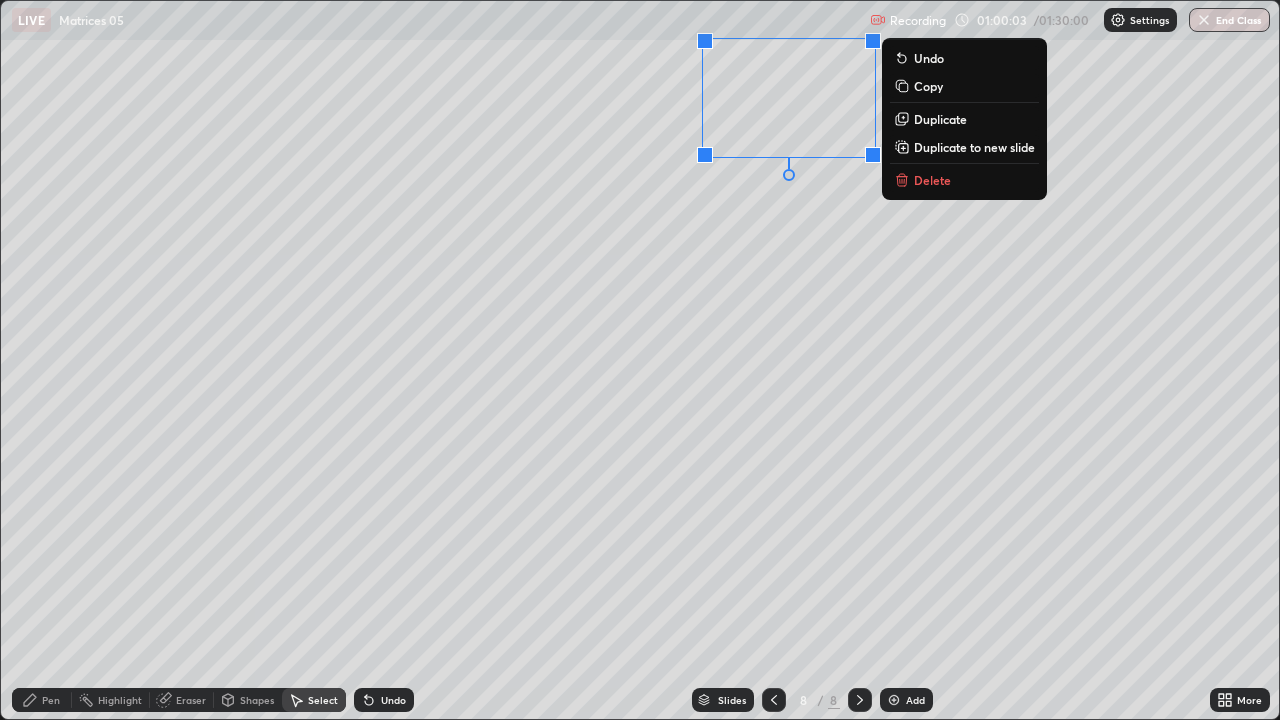 click on "Delete" at bounding box center [932, 180] 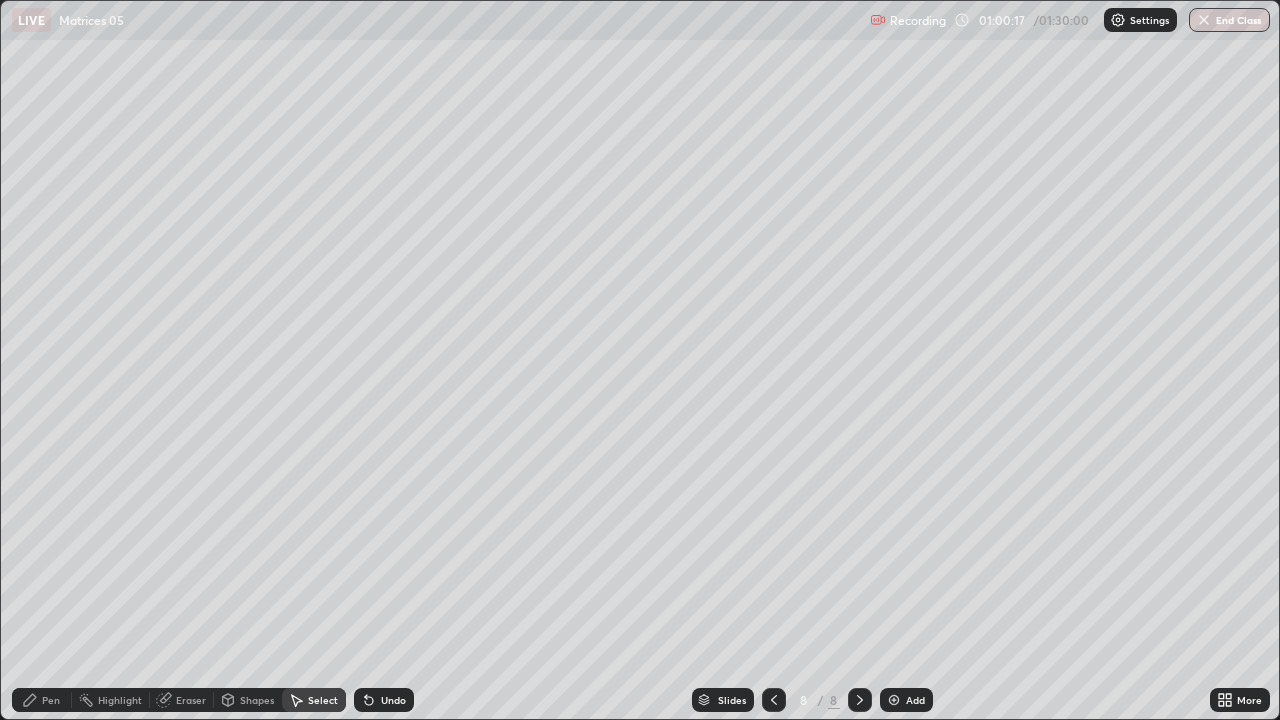 click on "Pen" at bounding box center (51, 700) 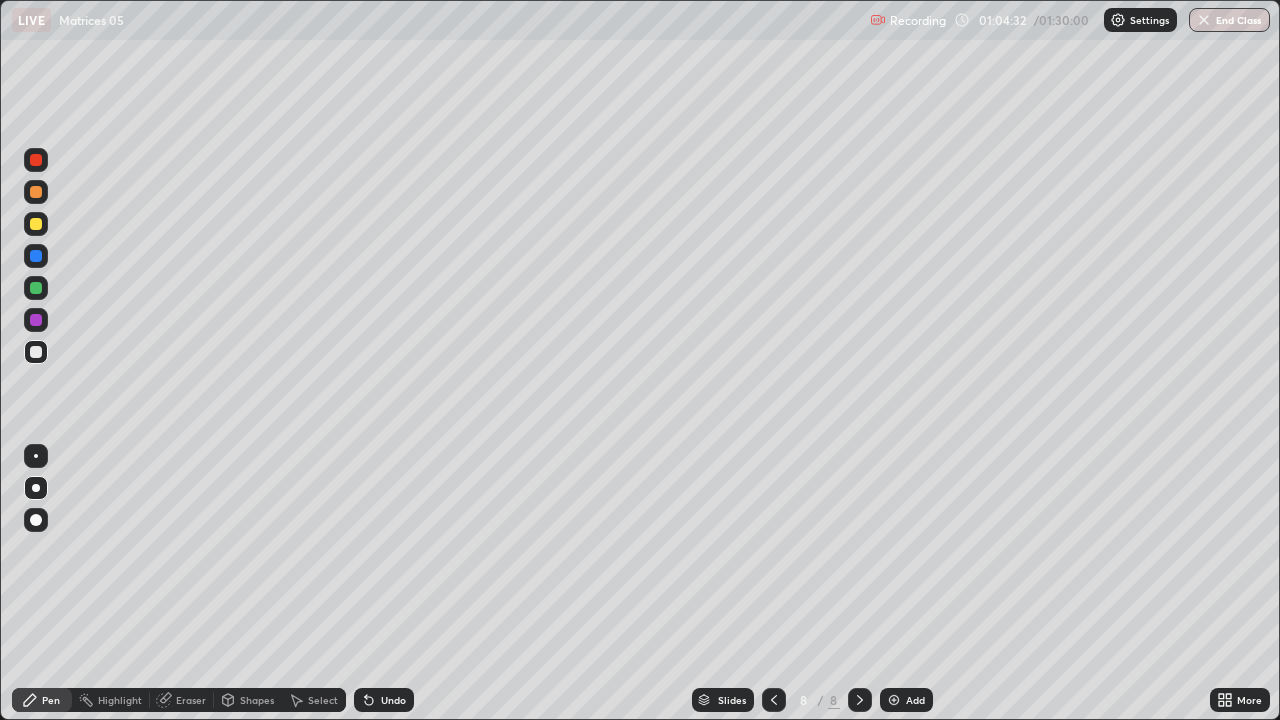 click at bounding box center (36, 224) 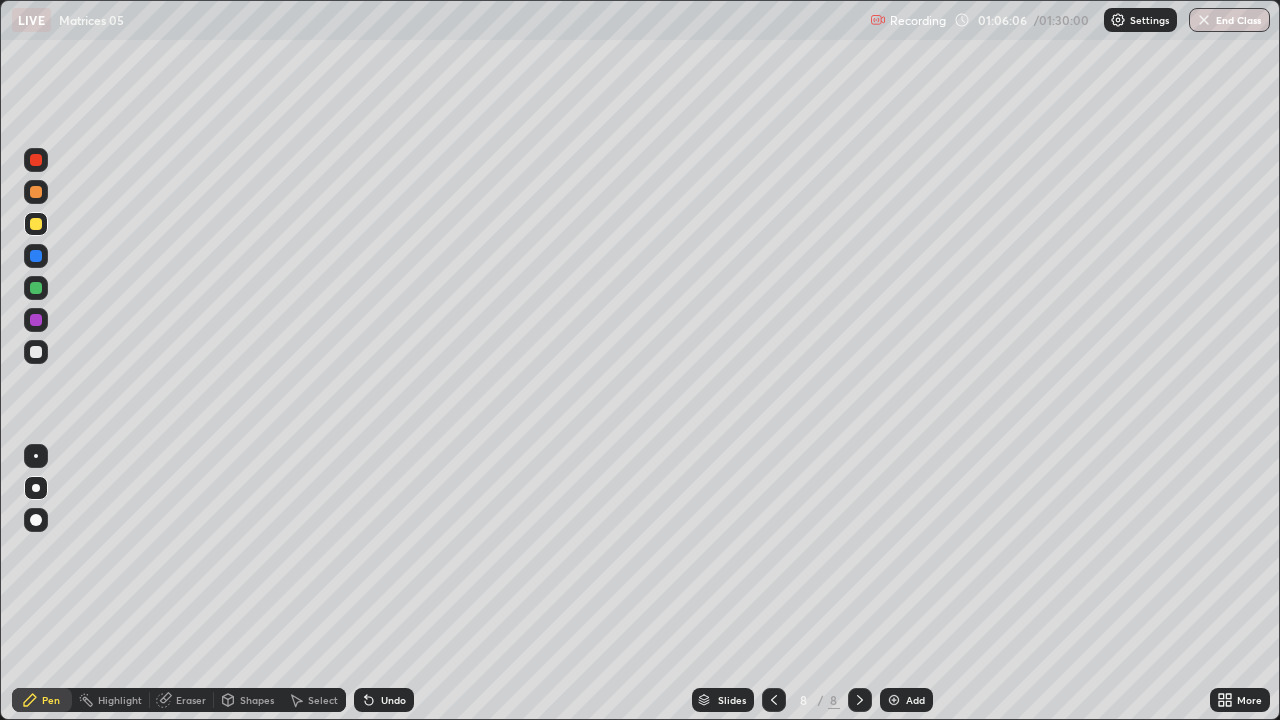 click on "Undo" at bounding box center (393, 700) 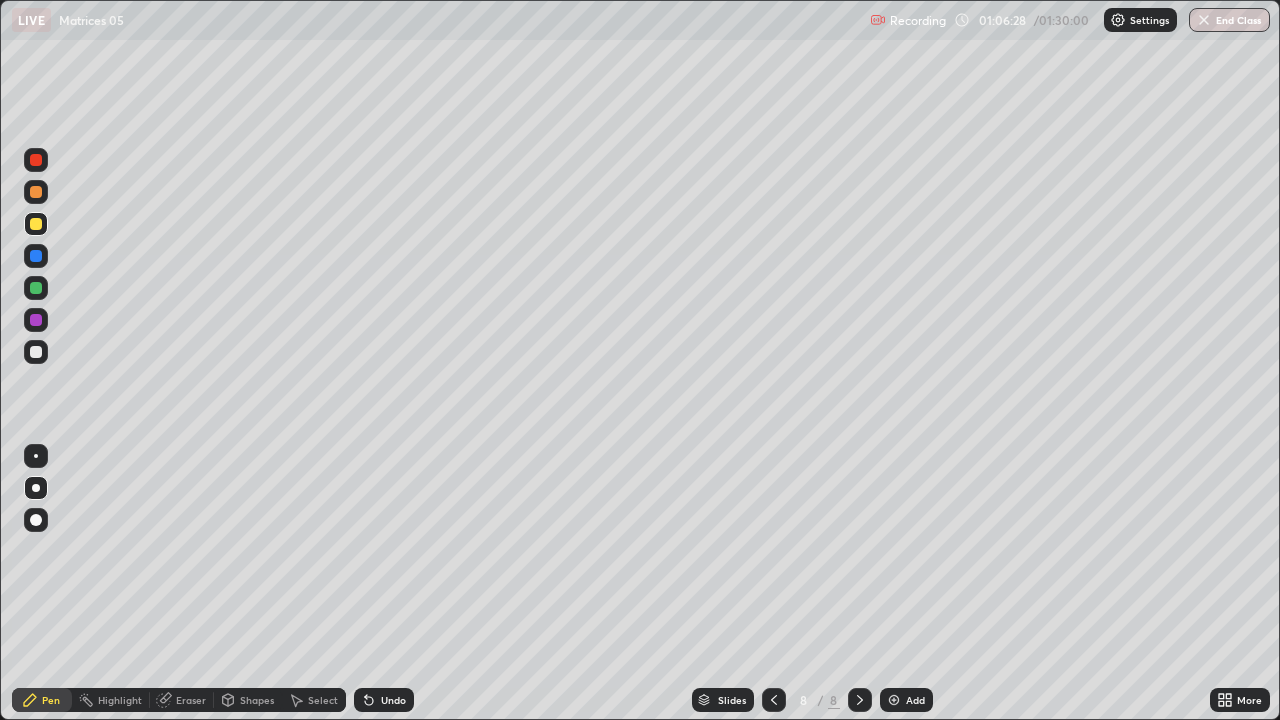 click 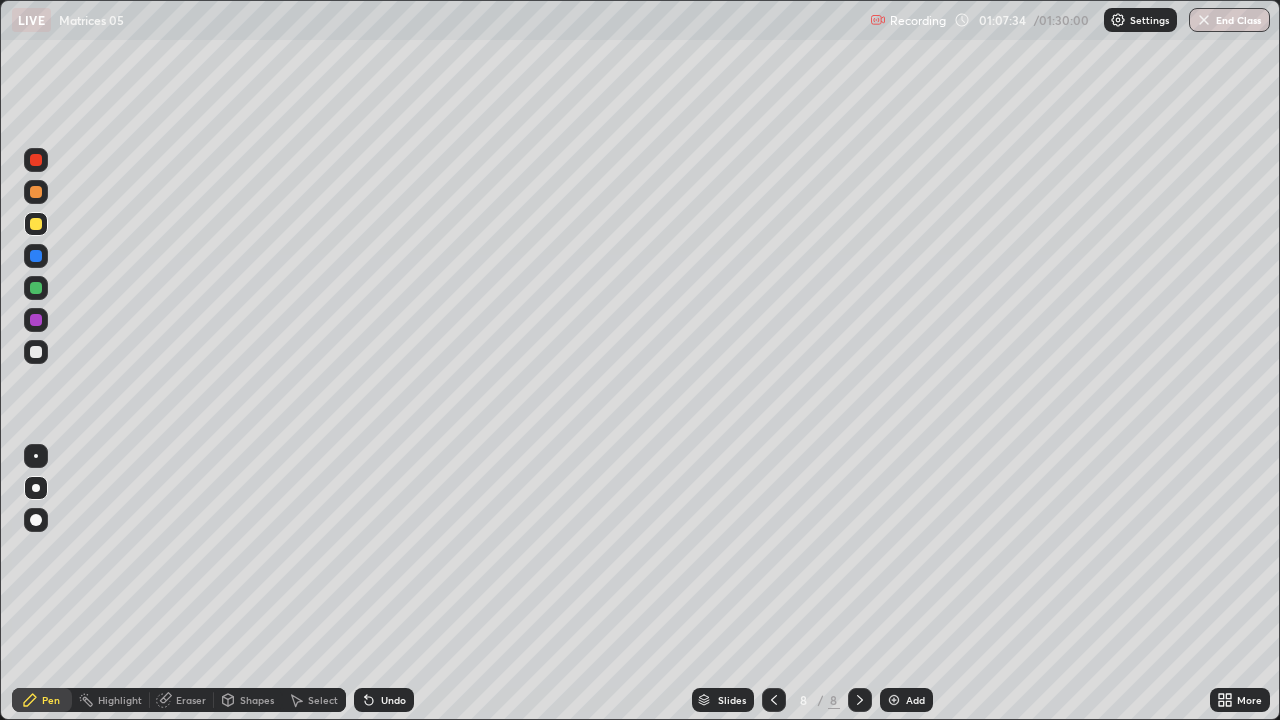 click on "Select" at bounding box center (323, 700) 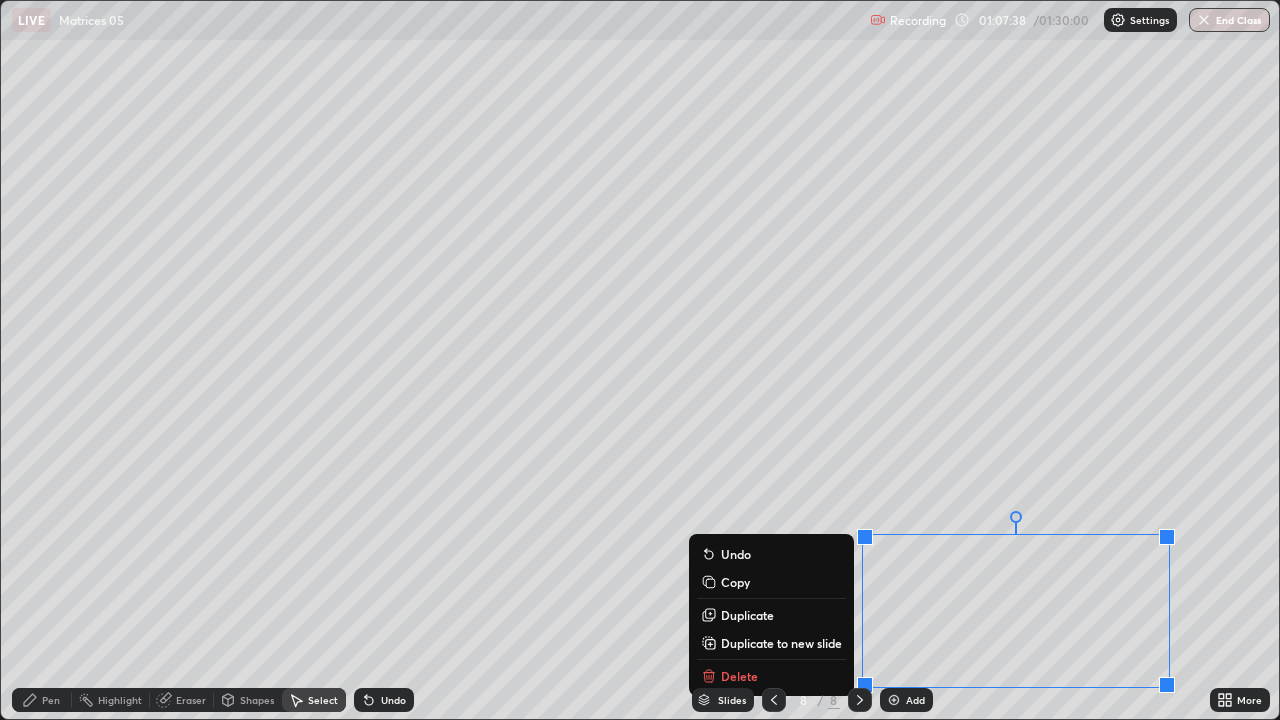 click on "Copy" at bounding box center (735, 582) 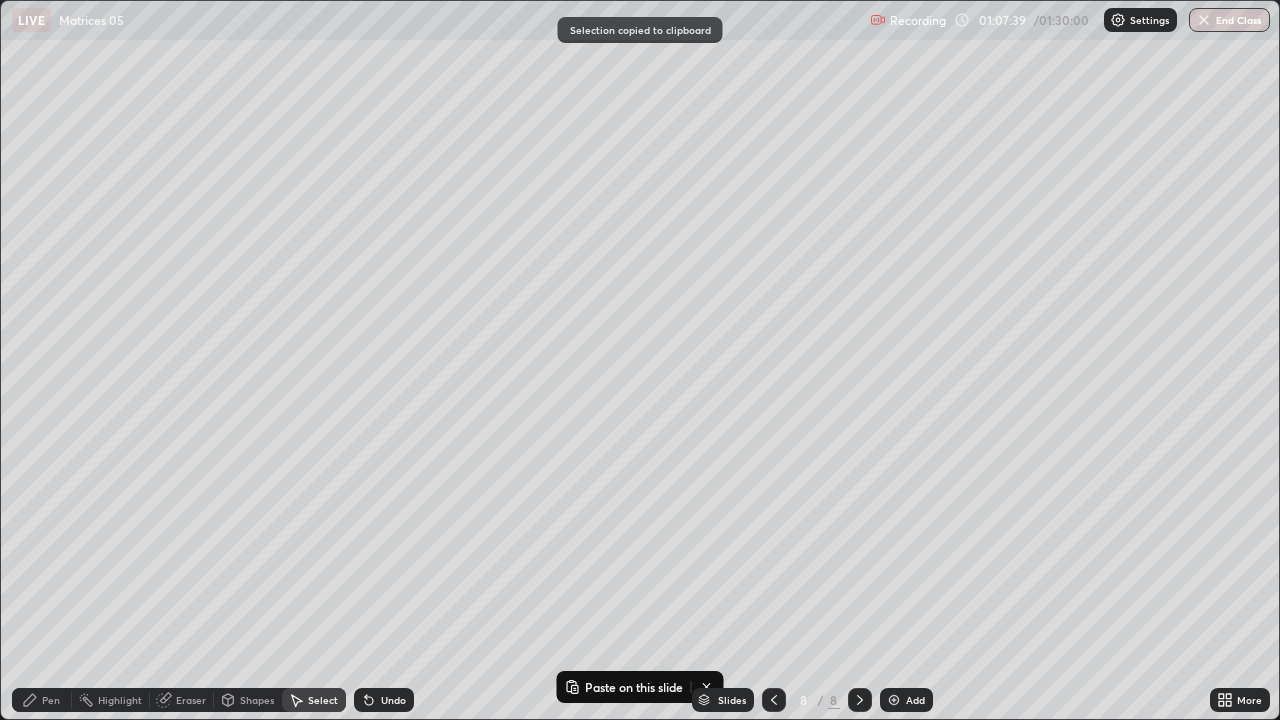 click on "Add" at bounding box center (915, 700) 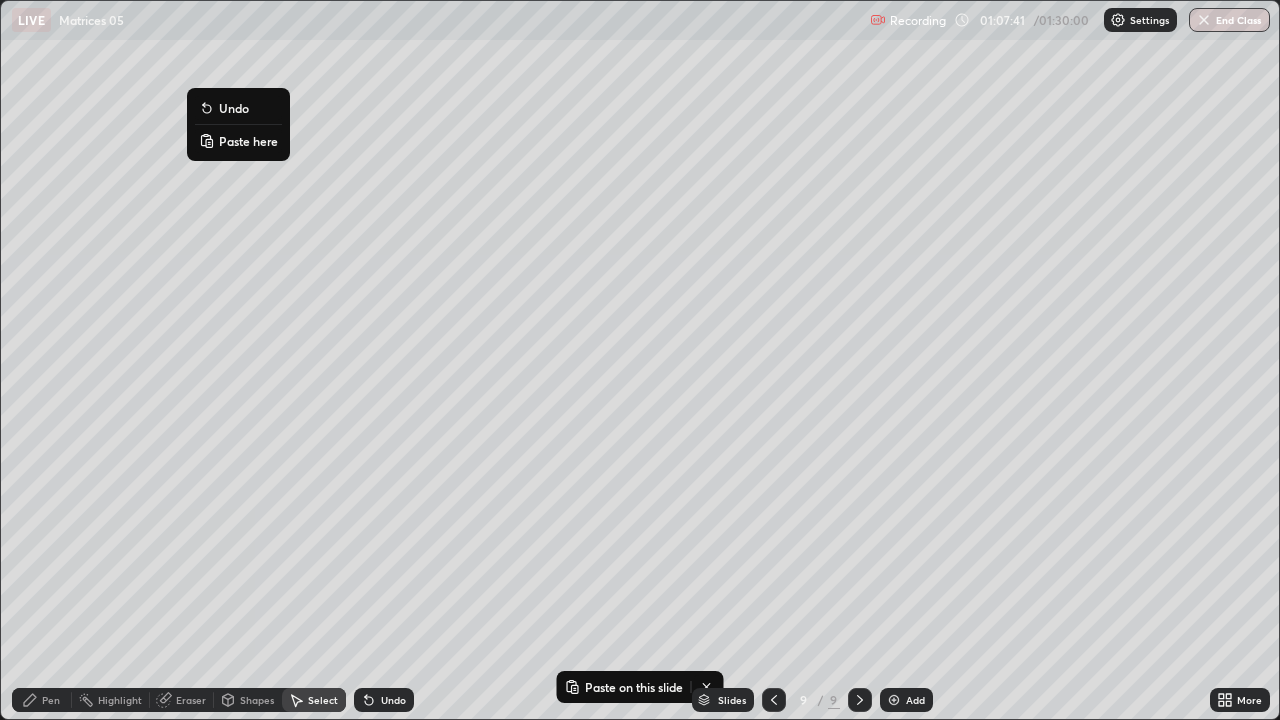 click 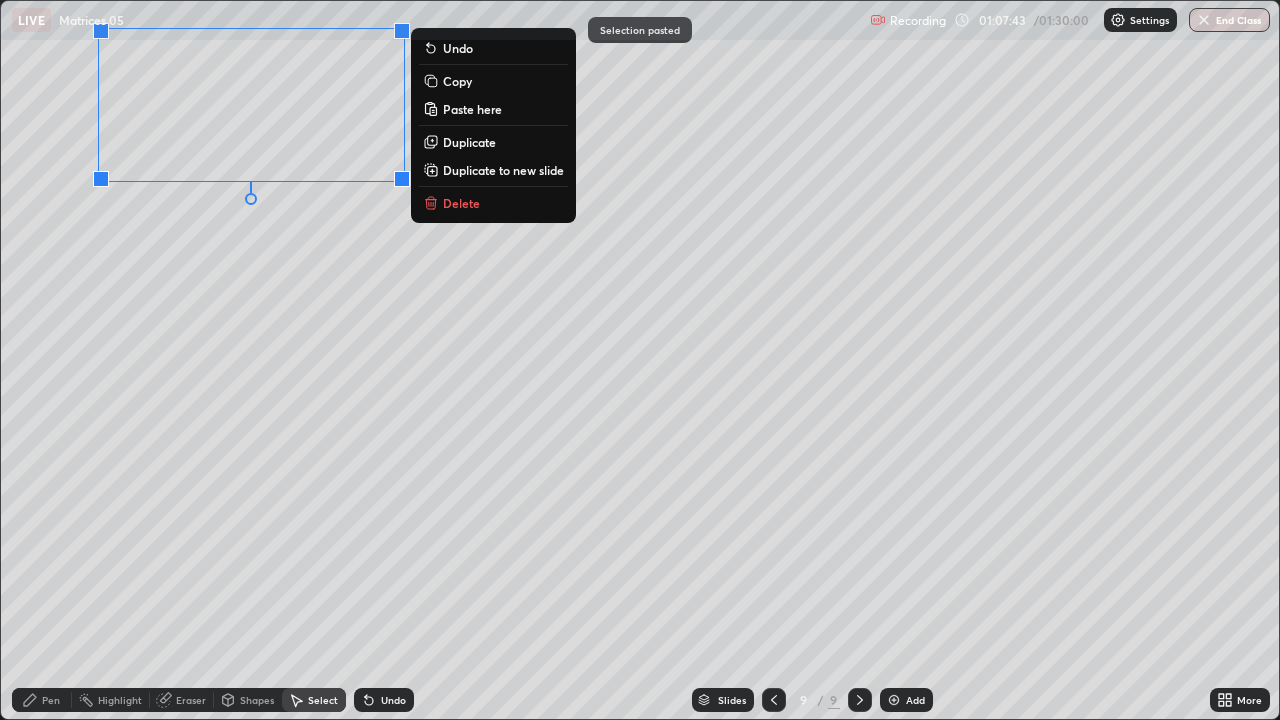 click on "0 ° Undo Copy Paste here Duplicate Duplicate to new slide Delete" at bounding box center [640, 360] 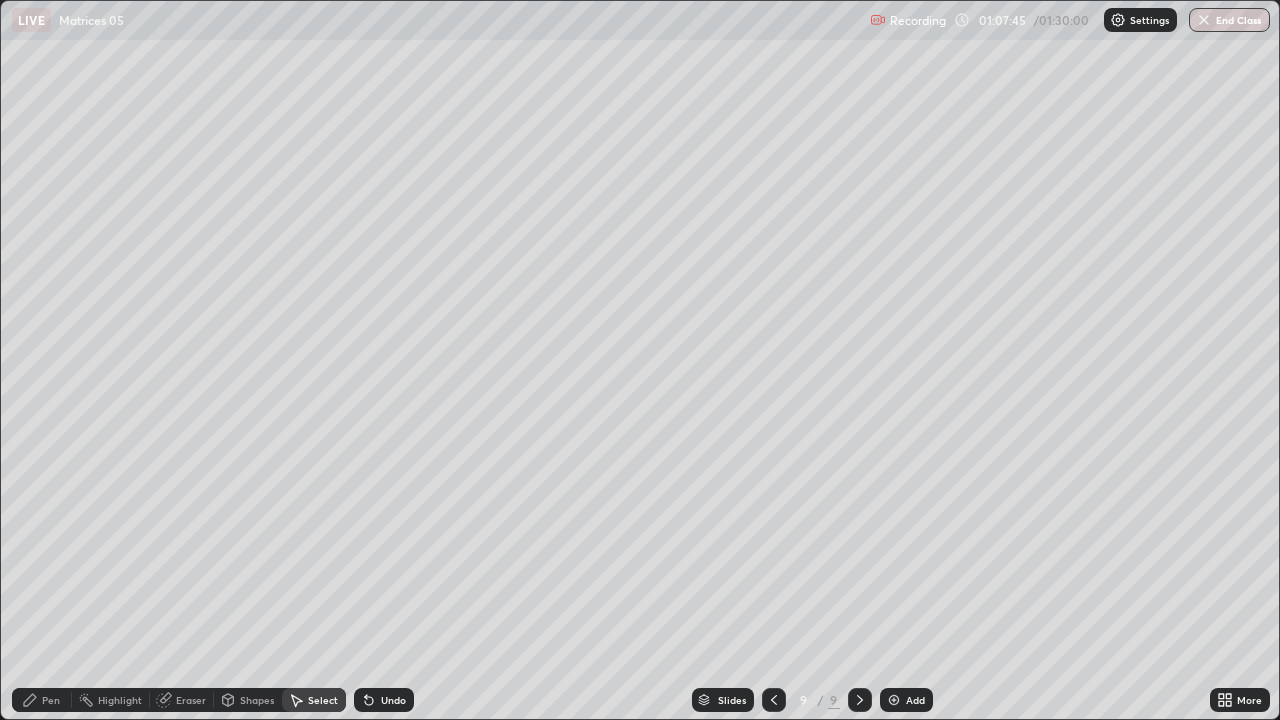 click on "Eraser" at bounding box center [191, 700] 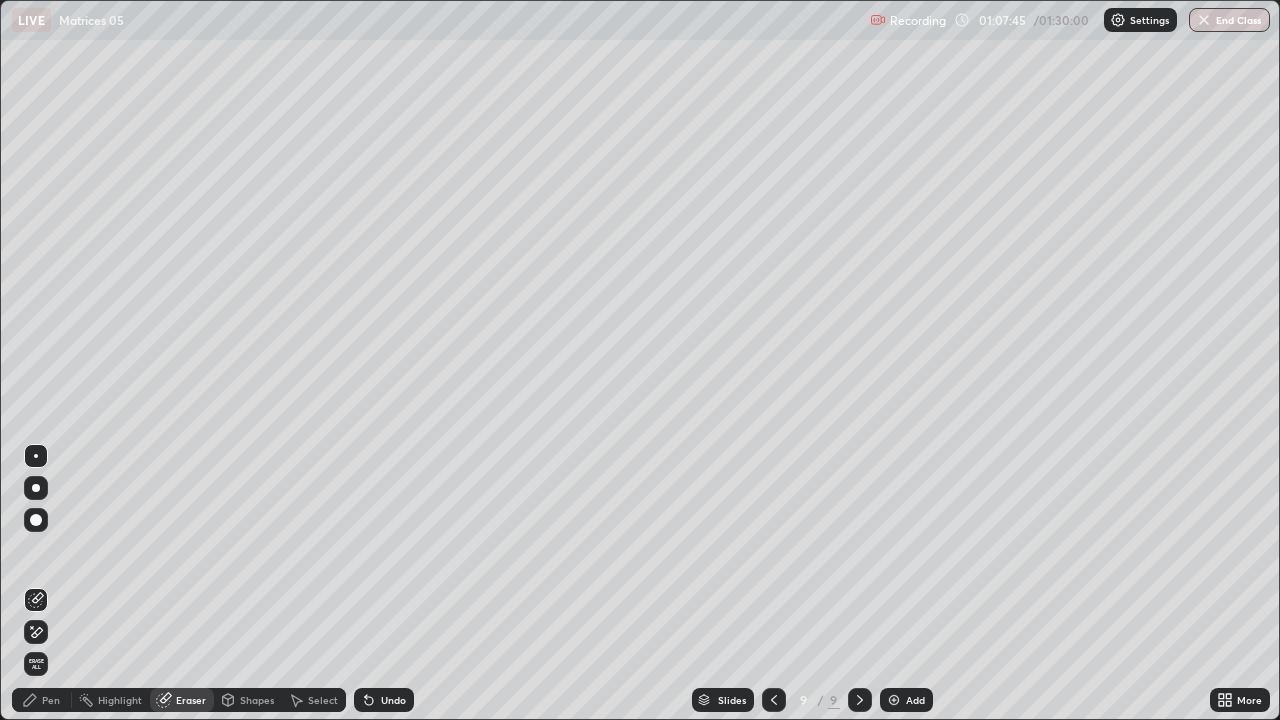click 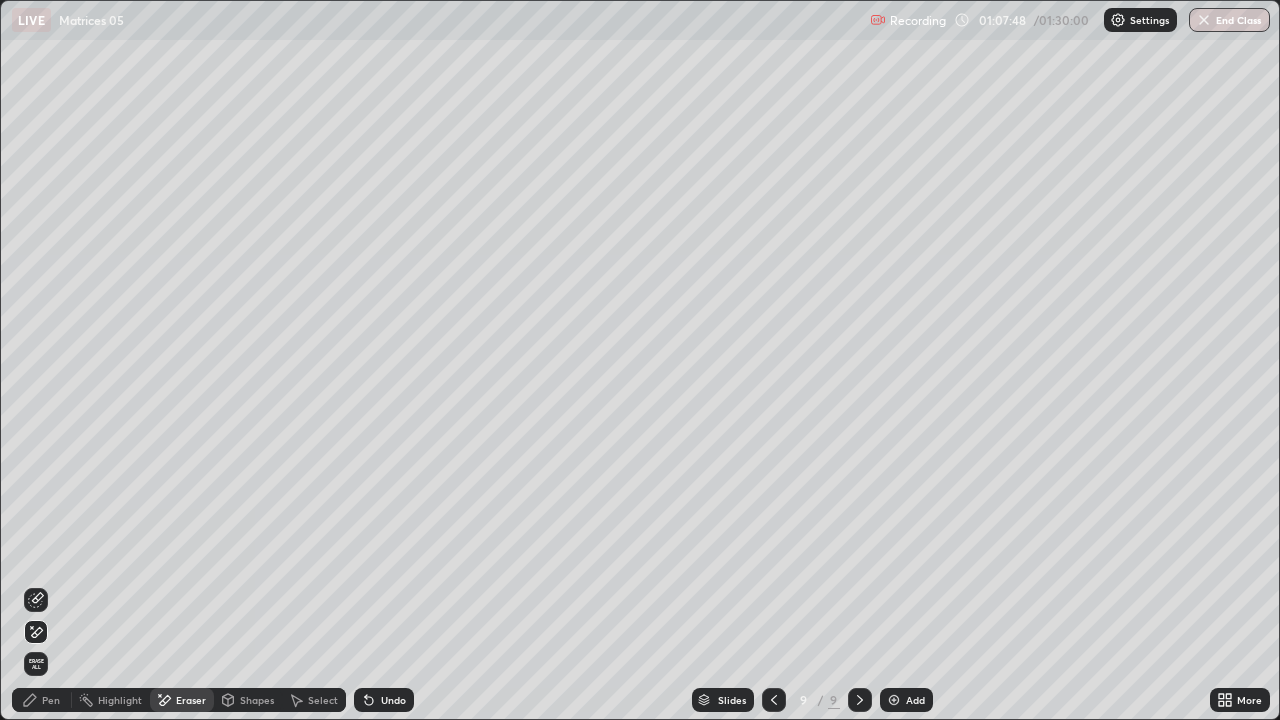 click on "Pen" at bounding box center (51, 700) 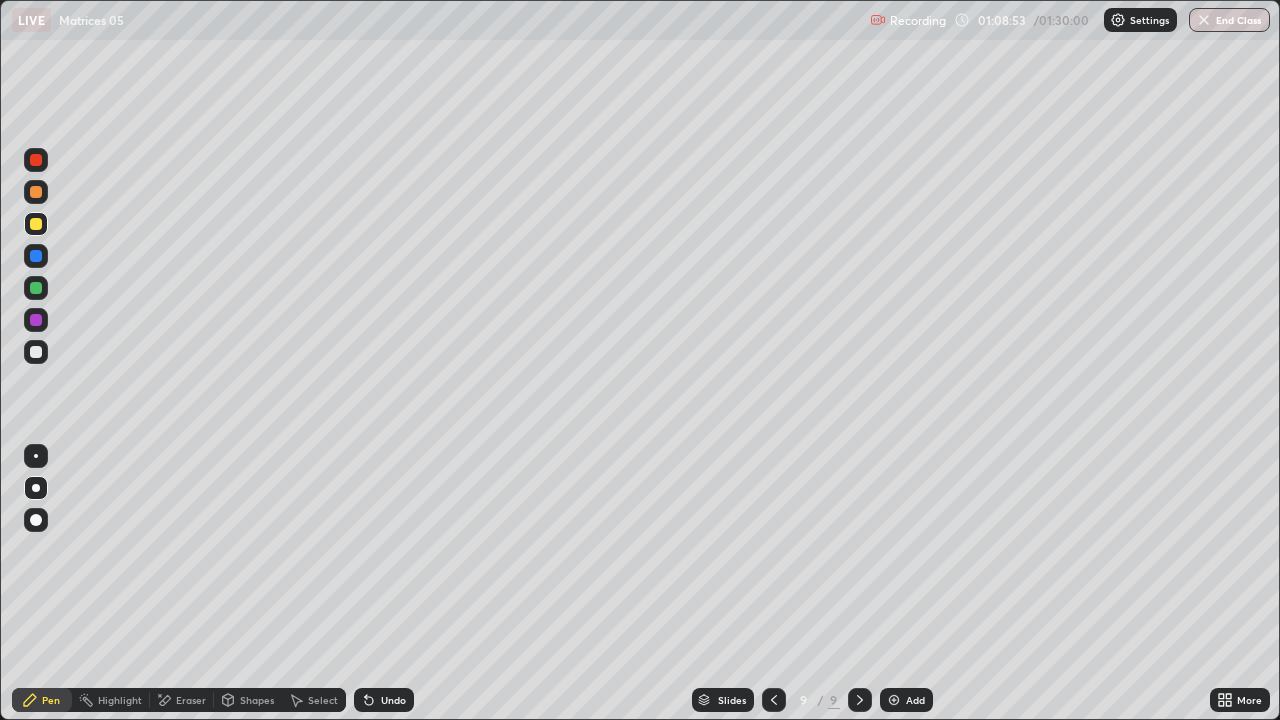 click at bounding box center [36, 520] 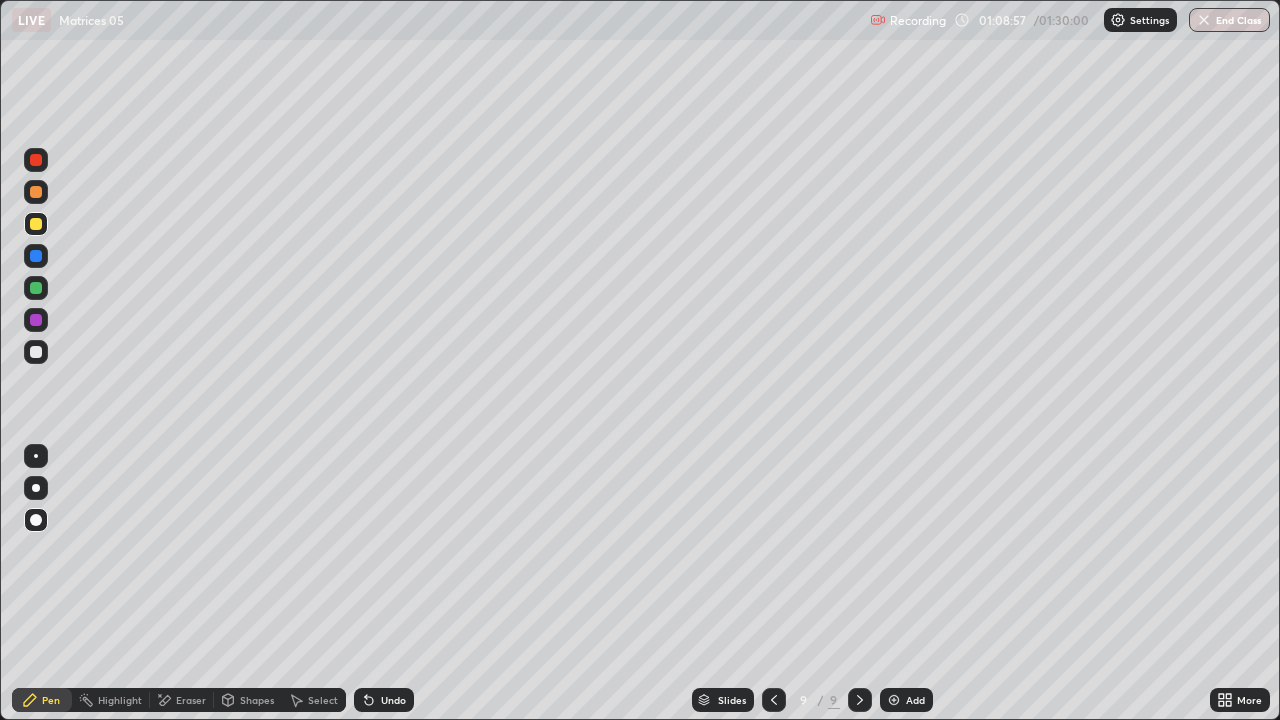 click at bounding box center (36, 488) 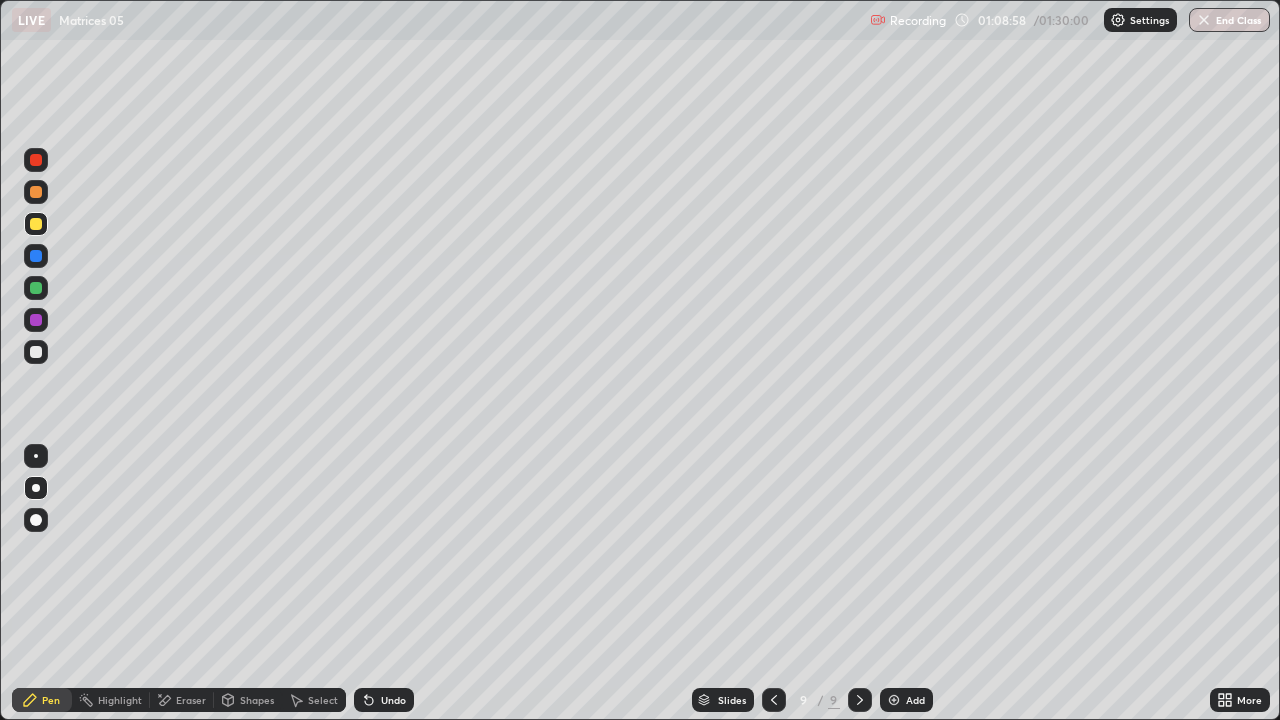click at bounding box center (36, 352) 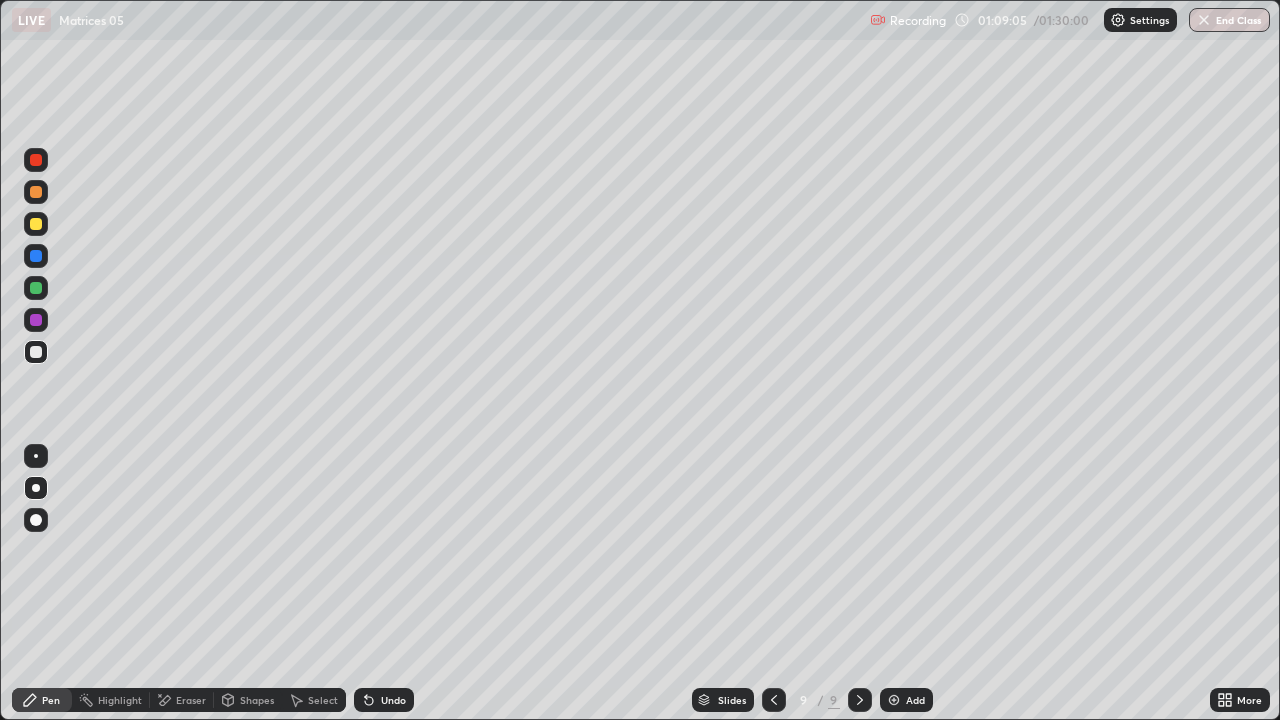 click 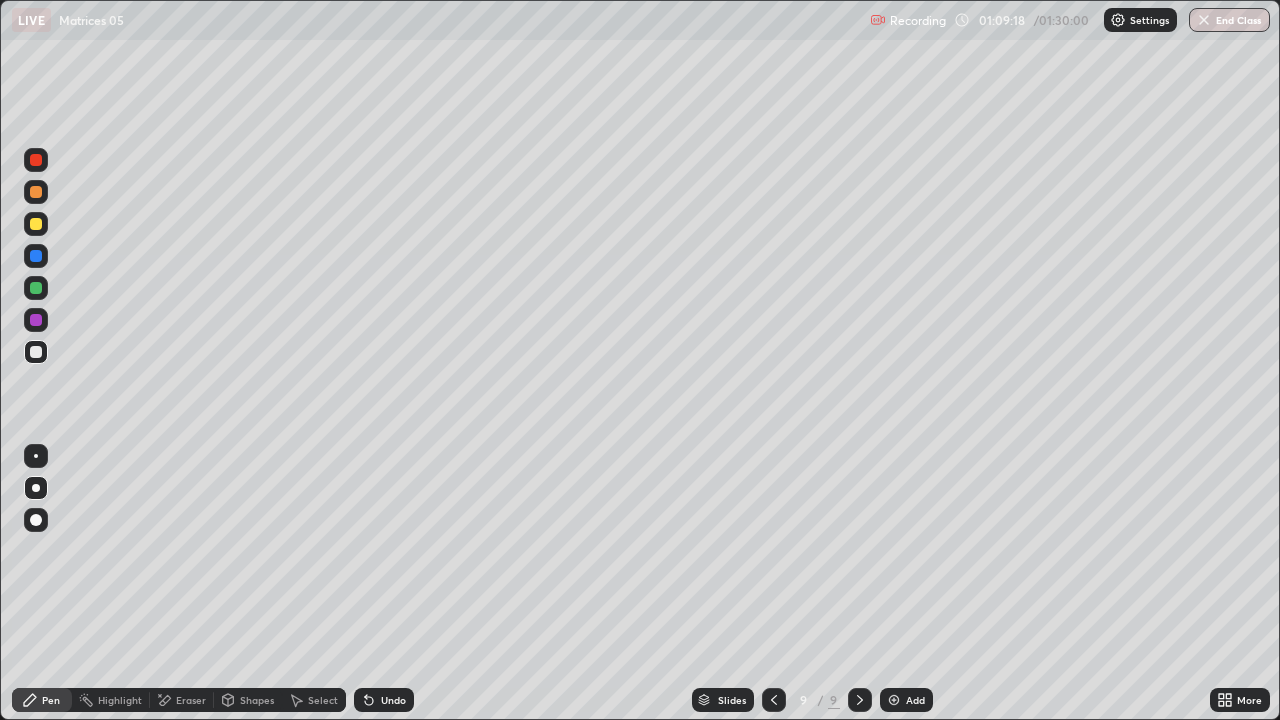 click 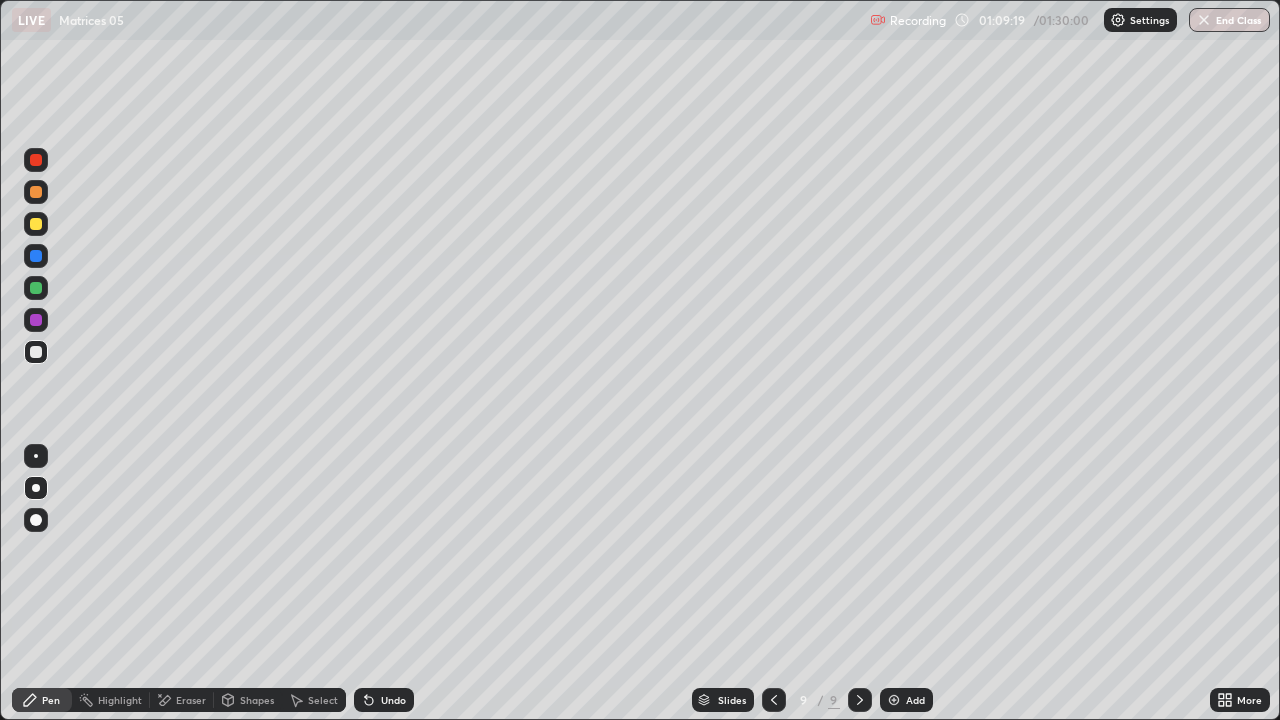 click 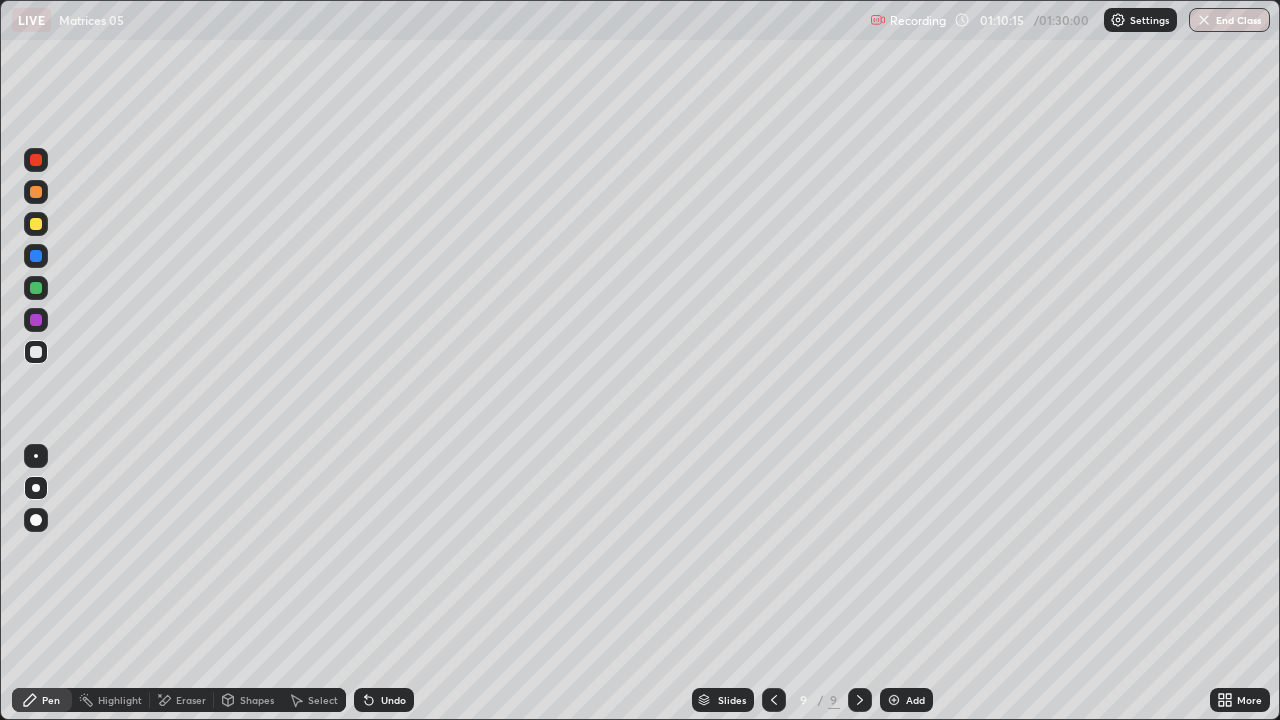 click on "Eraser" at bounding box center (191, 700) 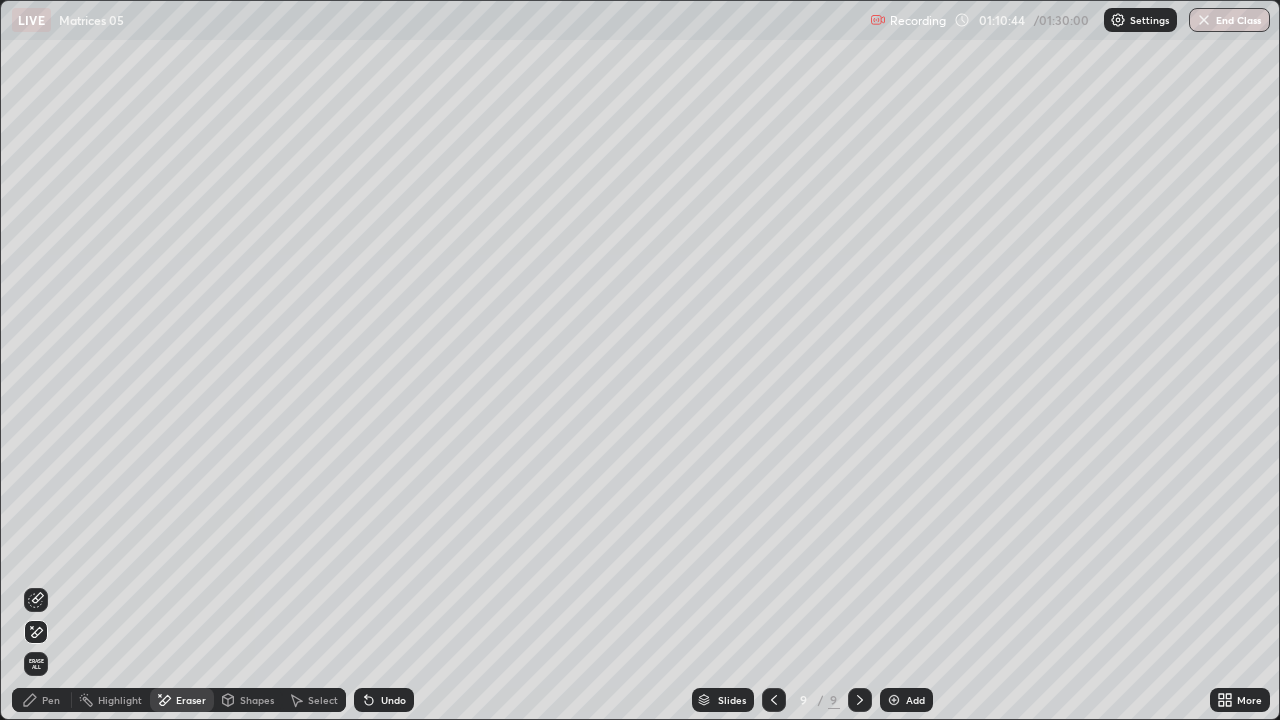 click on "Pen" at bounding box center [51, 700] 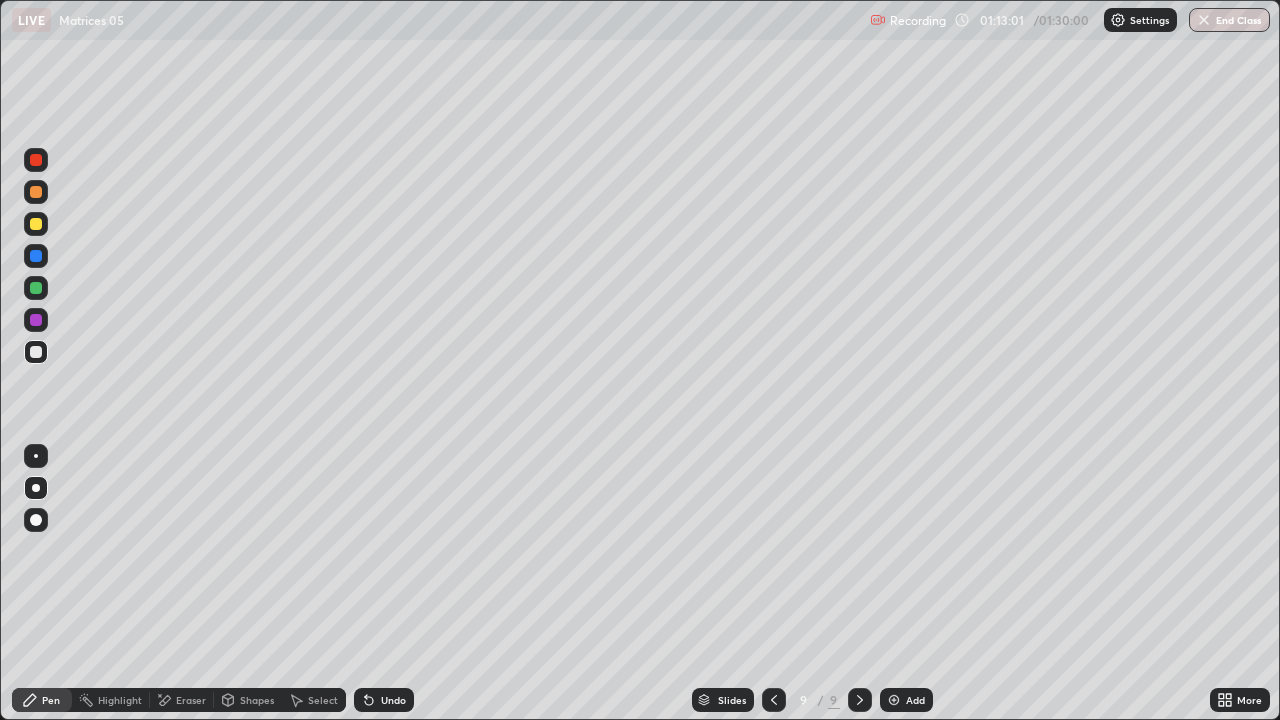 click at bounding box center (36, 224) 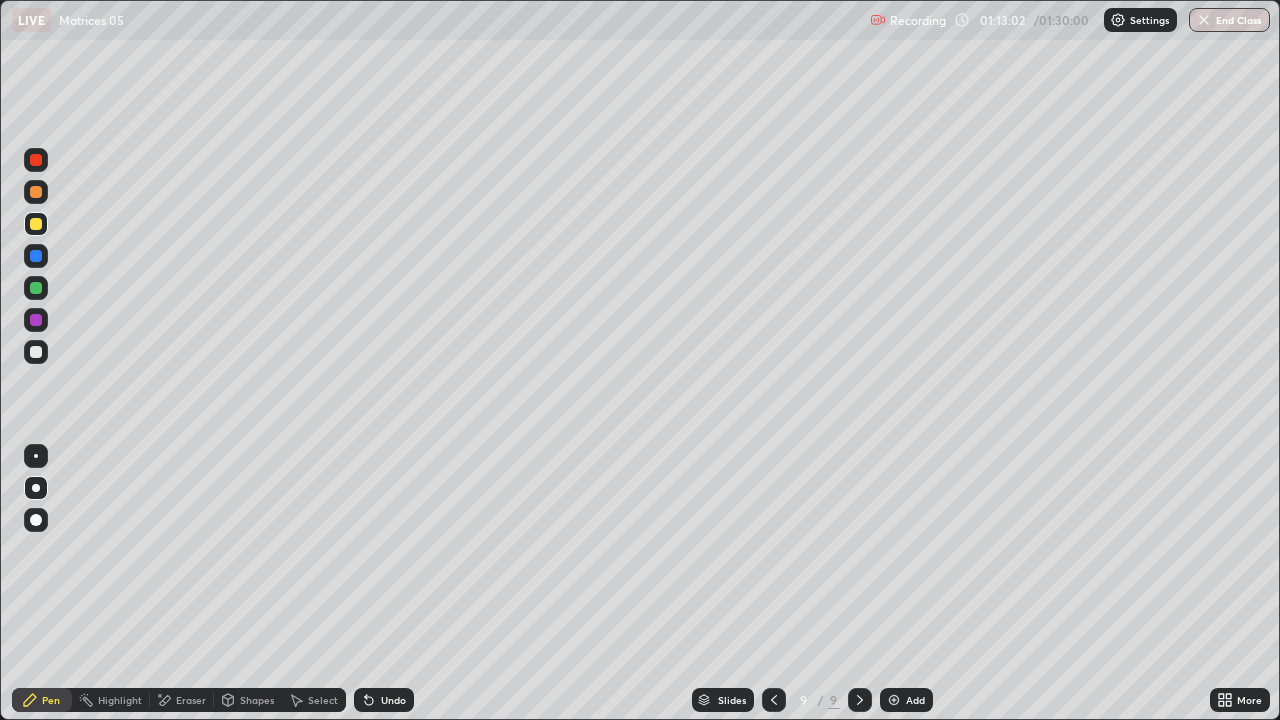 click at bounding box center (36, 352) 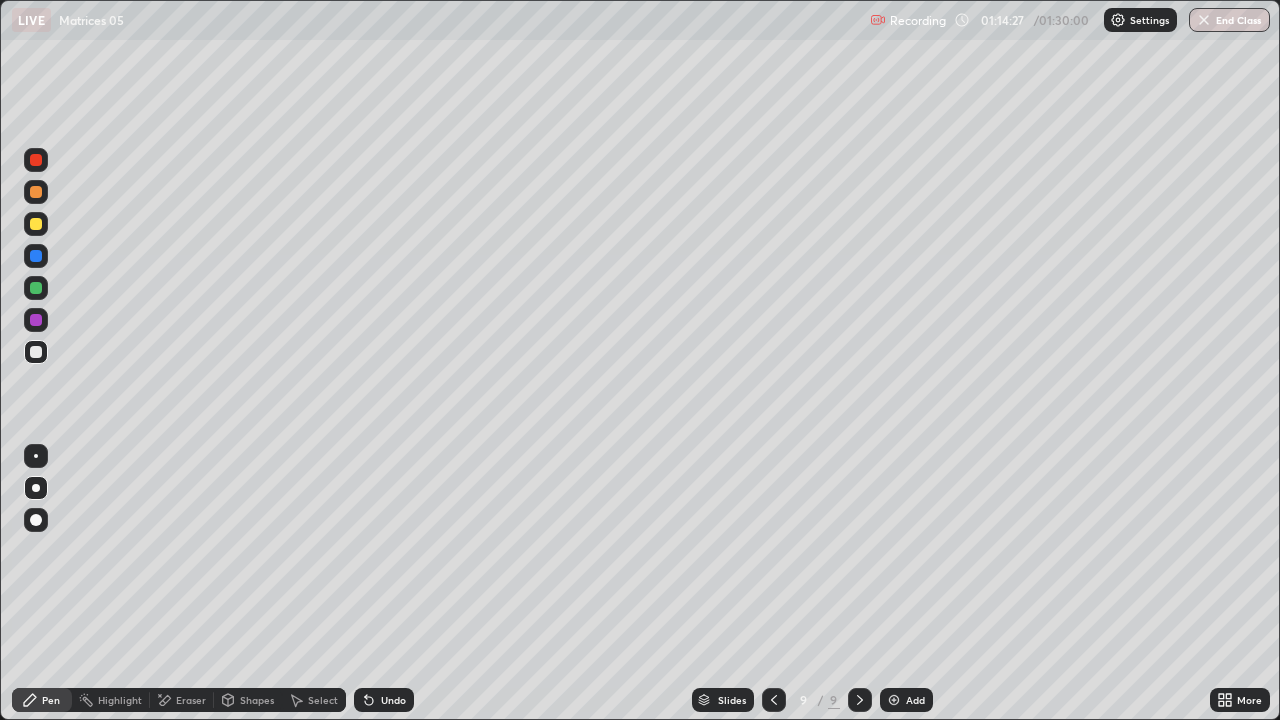 click on "Undo" at bounding box center (384, 700) 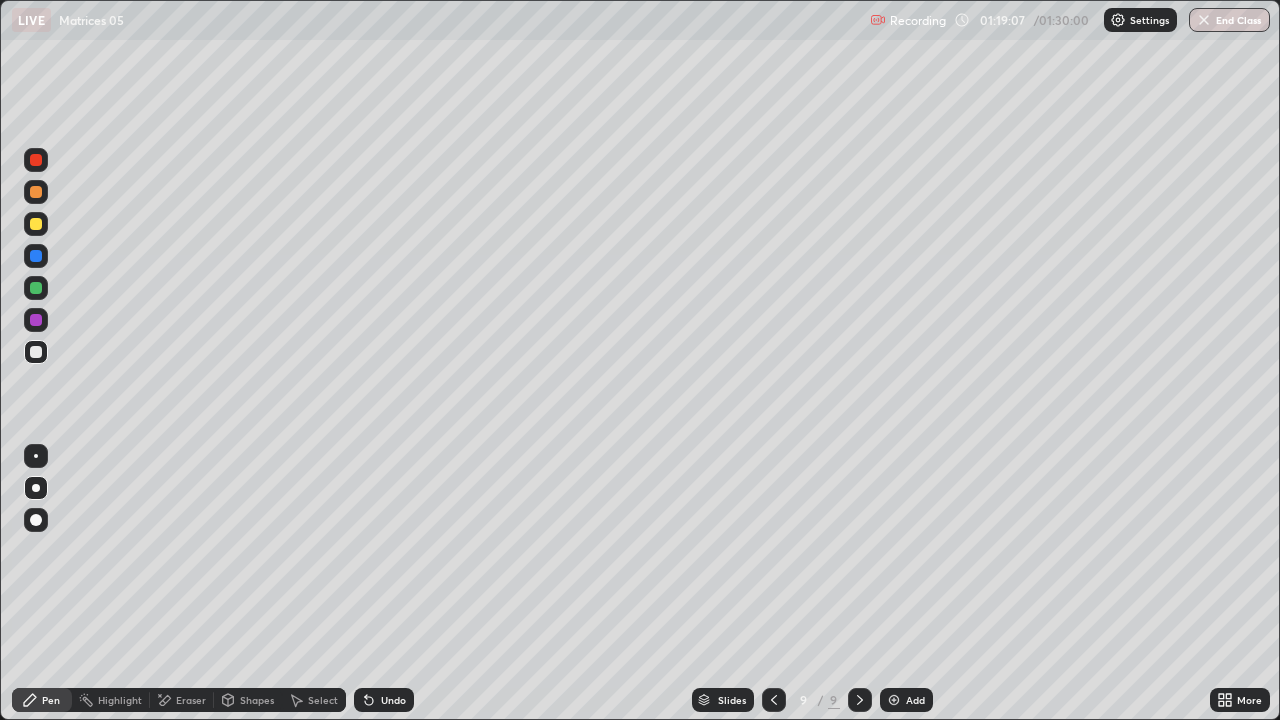 click on "Add" at bounding box center (915, 700) 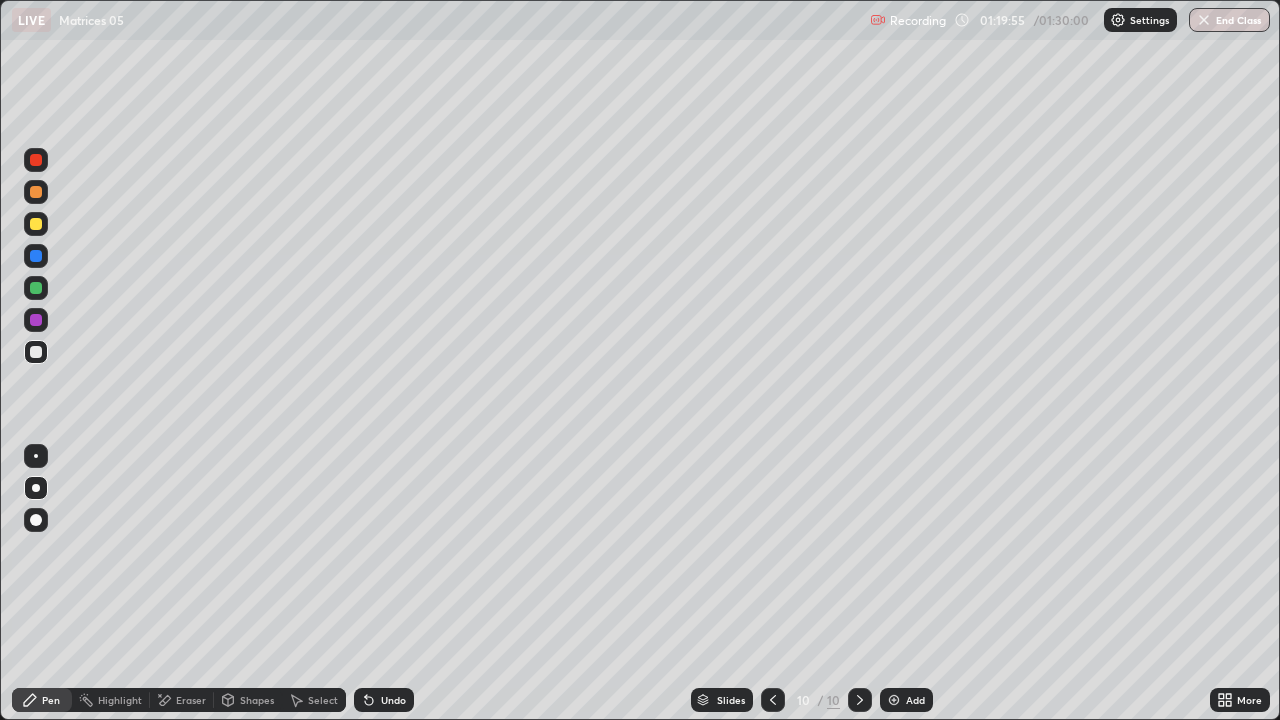 click 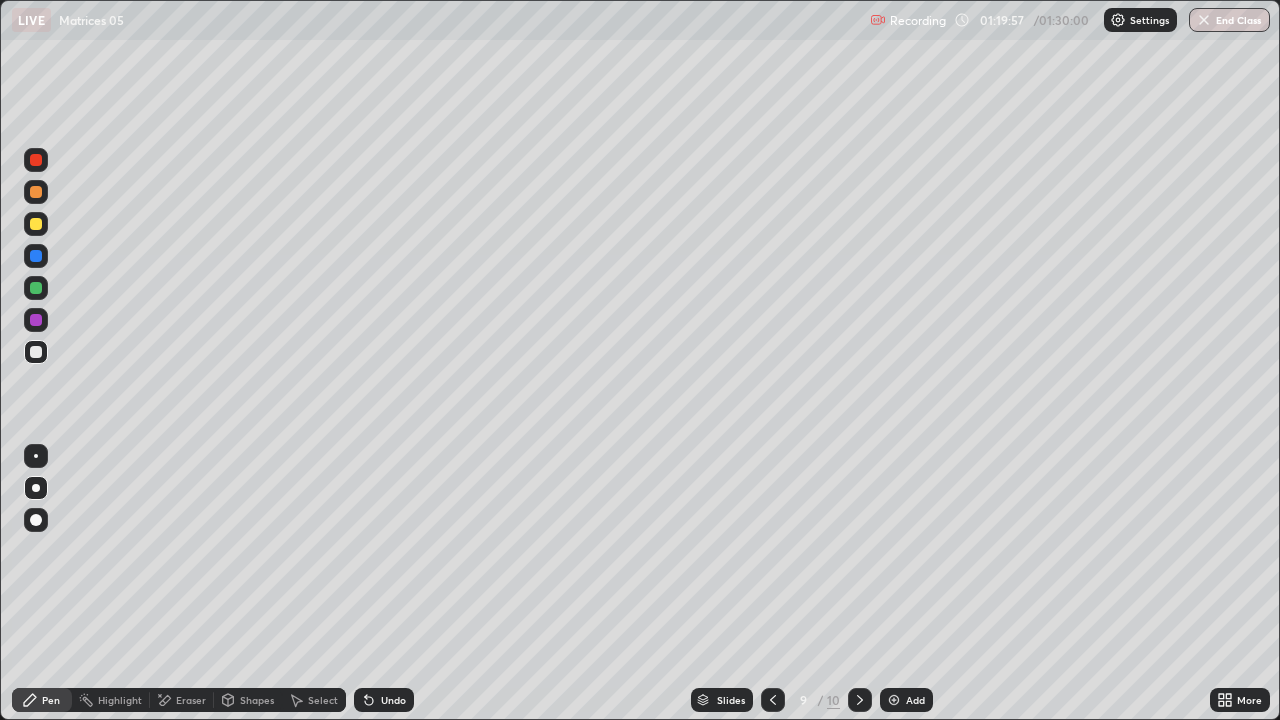 click on "Select" at bounding box center (323, 700) 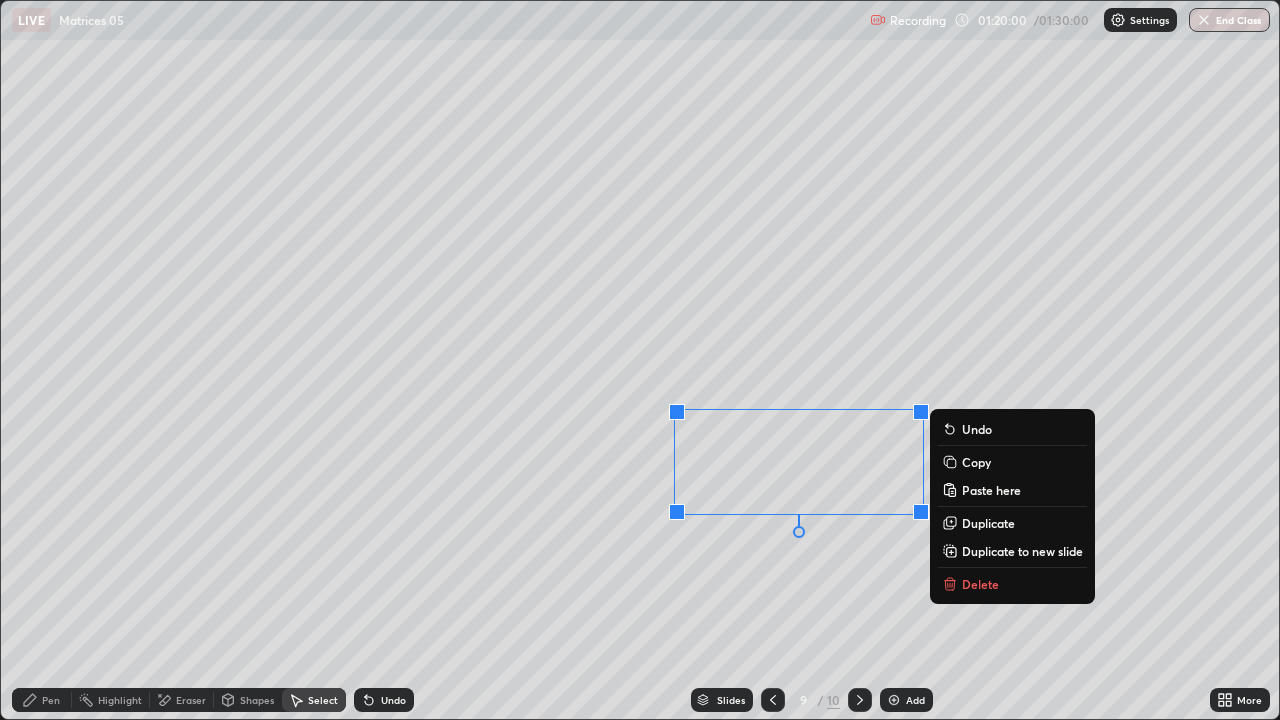 click on "Copy" at bounding box center [976, 462] 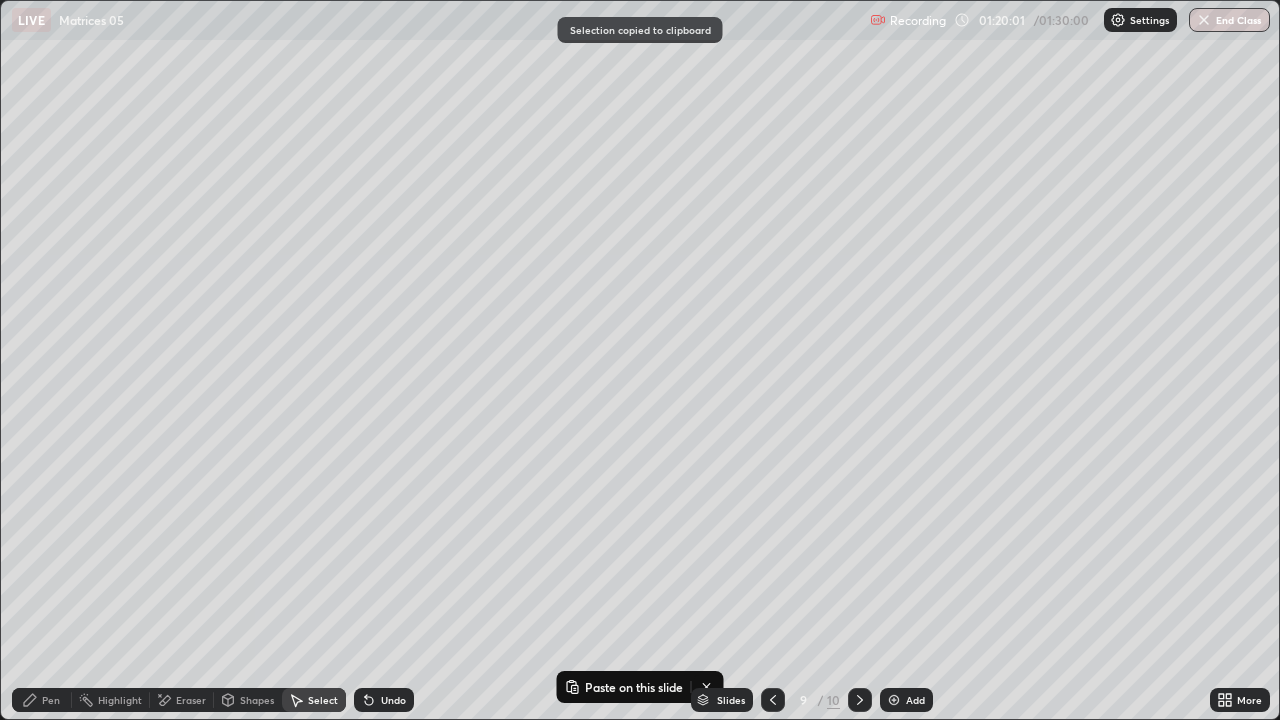 click 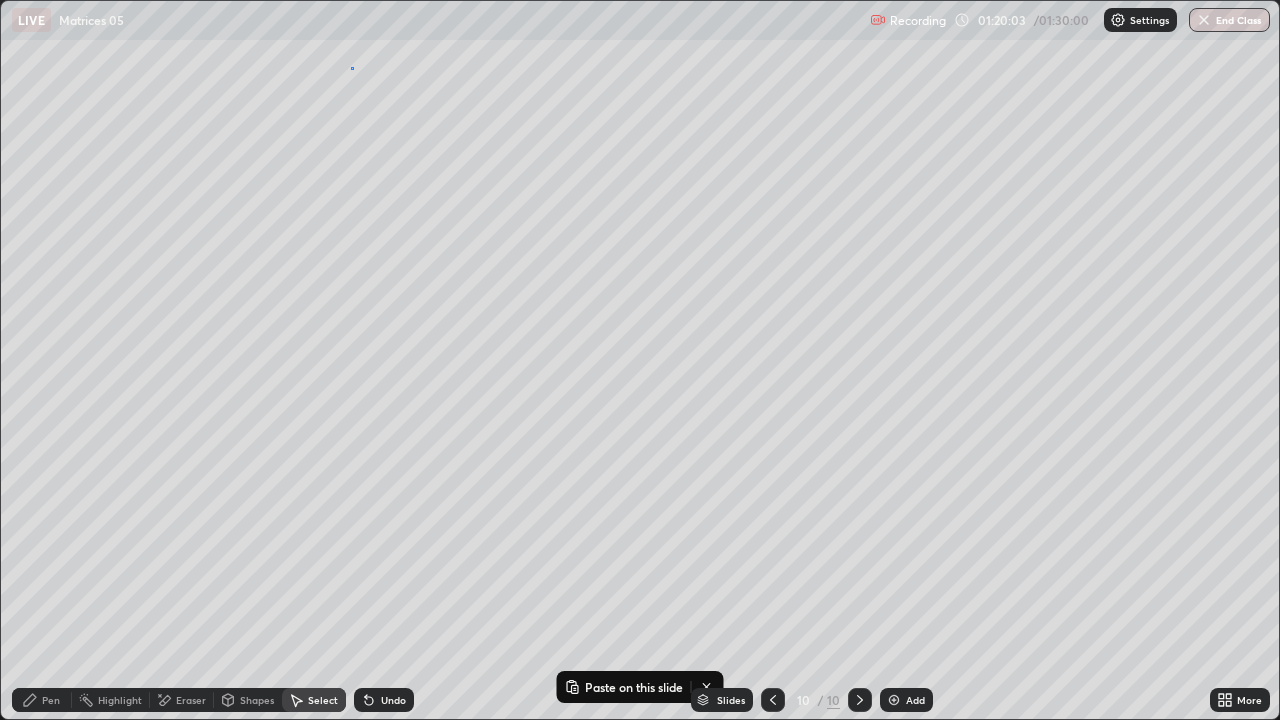 click on "0 ° Undo Copy Paste here Duplicate Duplicate to new slide Delete" at bounding box center (640, 360) 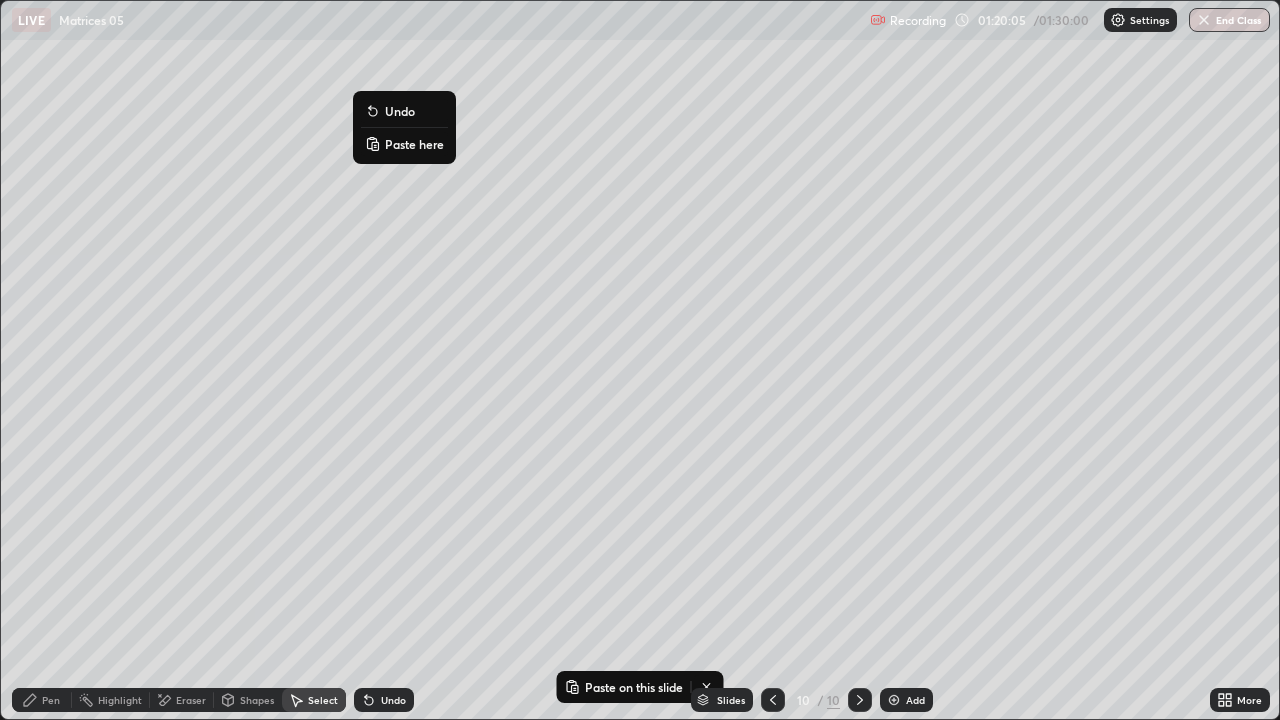 click on "Paste here" at bounding box center (414, 144) 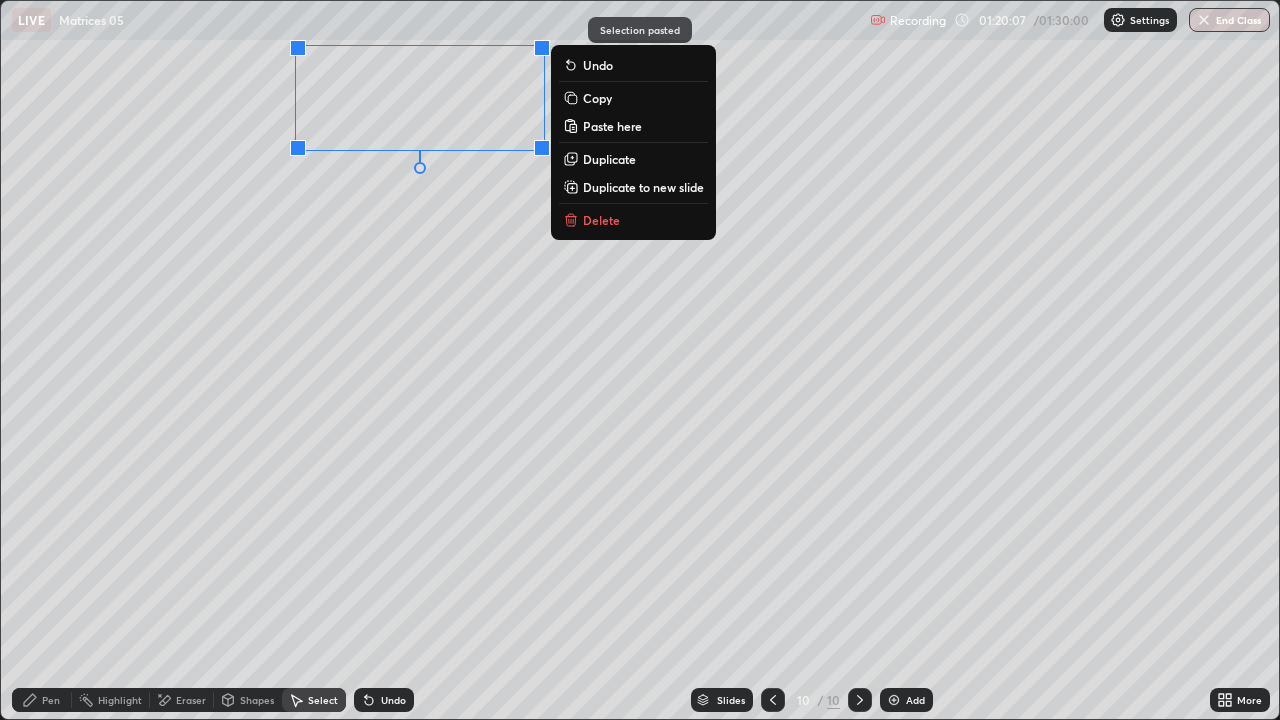 click on "0 ° Undo Copy Paste here Duplicate Duplicate to new slide Delete" at bounding box center [640, 360] 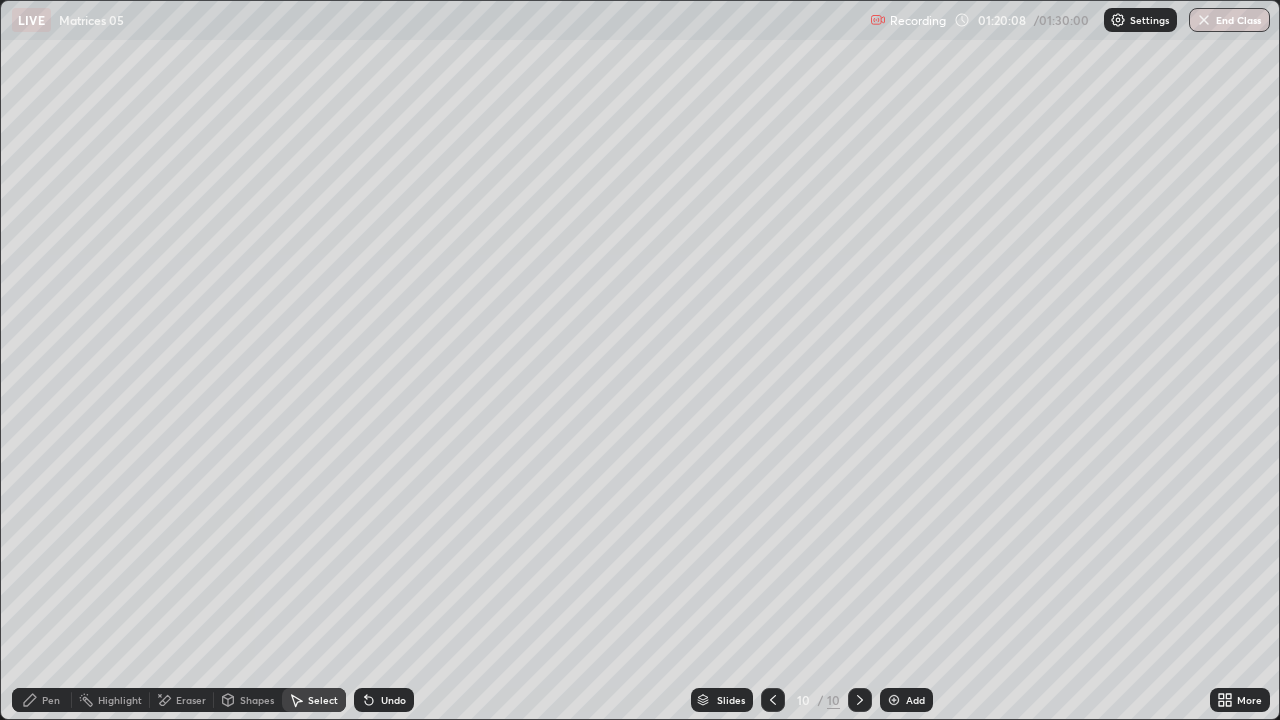 click on "Pen" at bounding box center [42, 700] 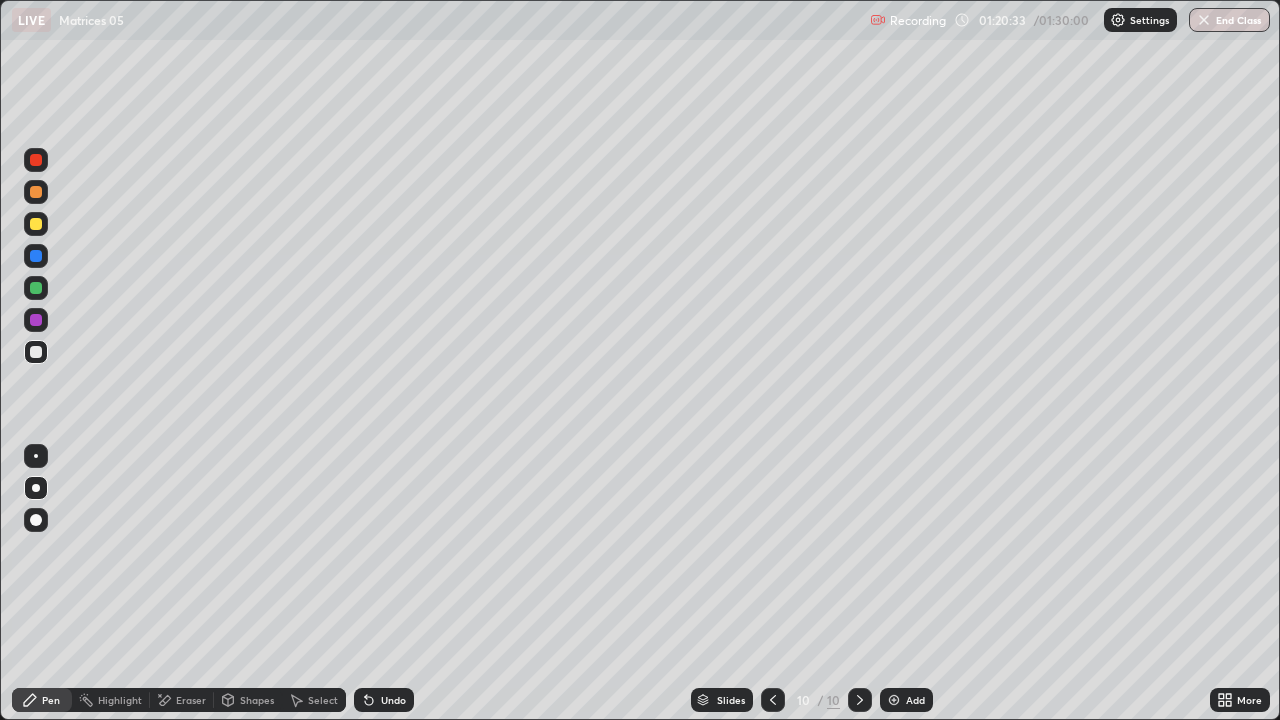 click 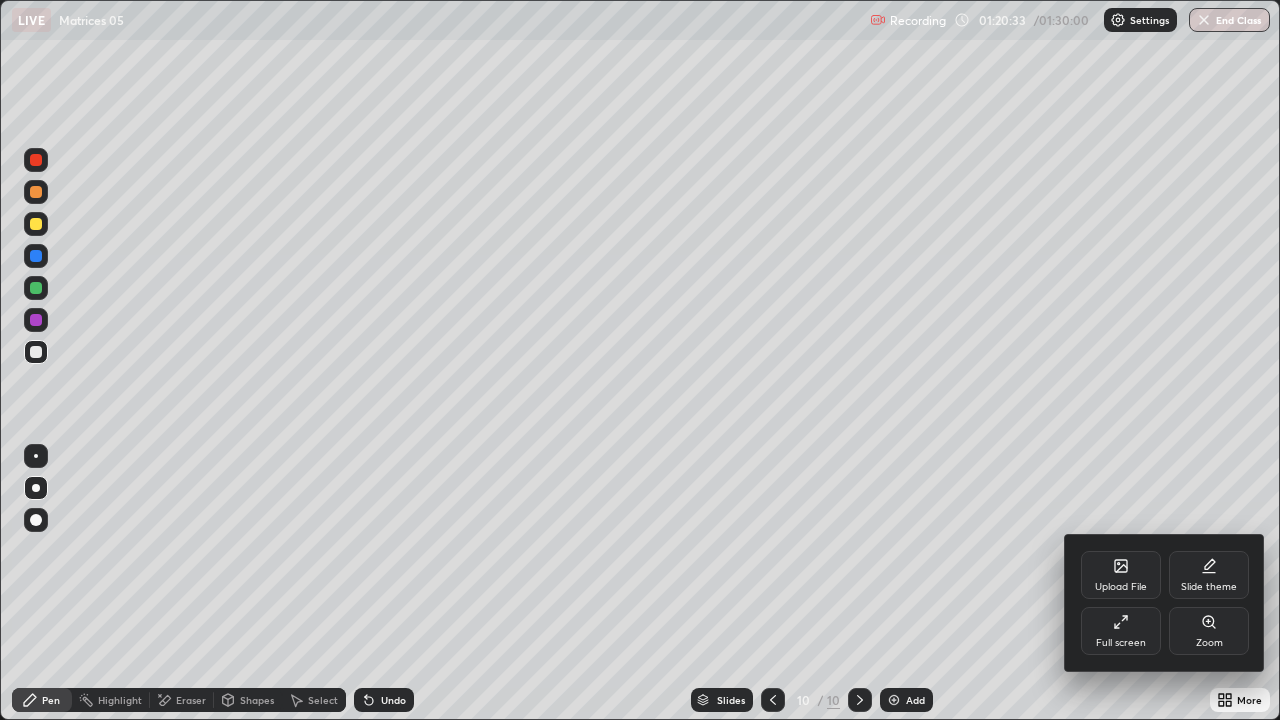 click on "Full screen" at bounding box center (1121, 643) 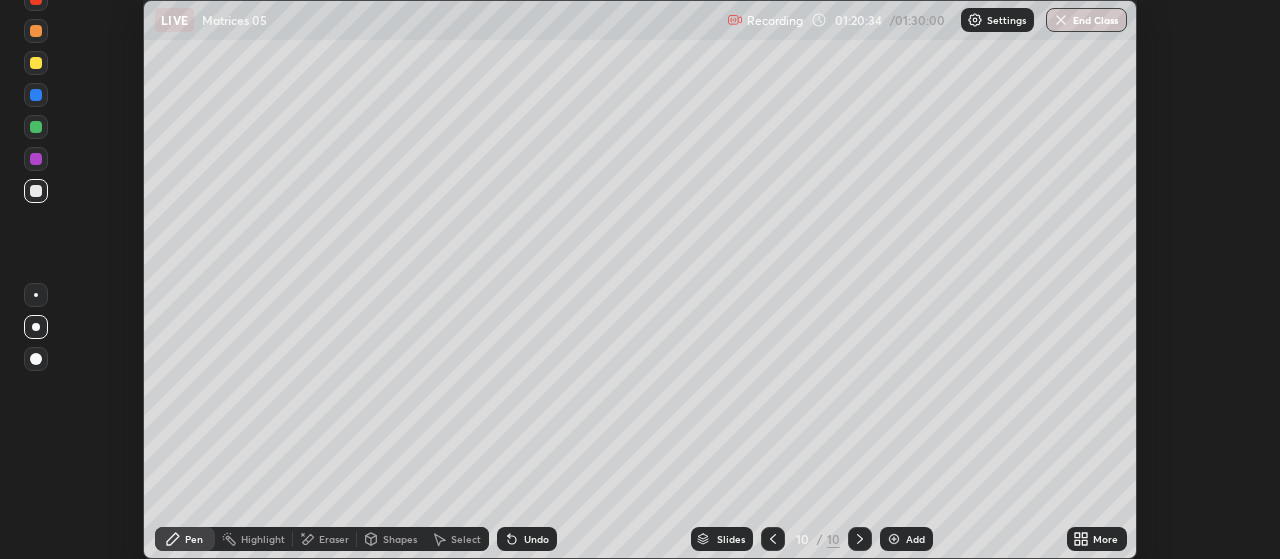 scroll, scrollTop: 559, scrollLeft: 1280, axis: both 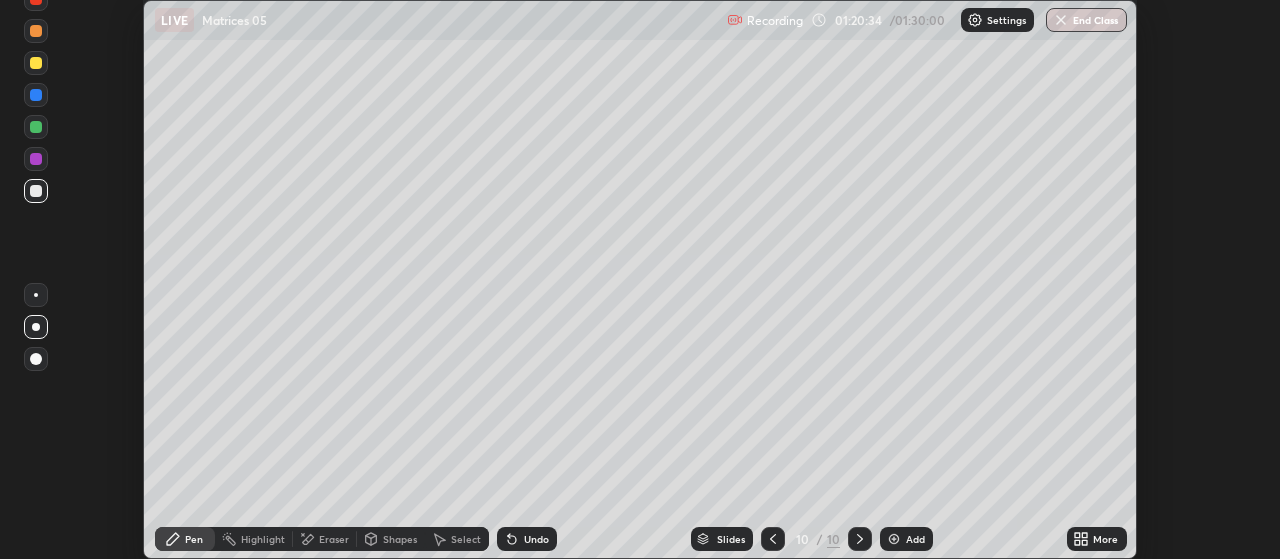 click on "More" at bounding box center [1097, 539] 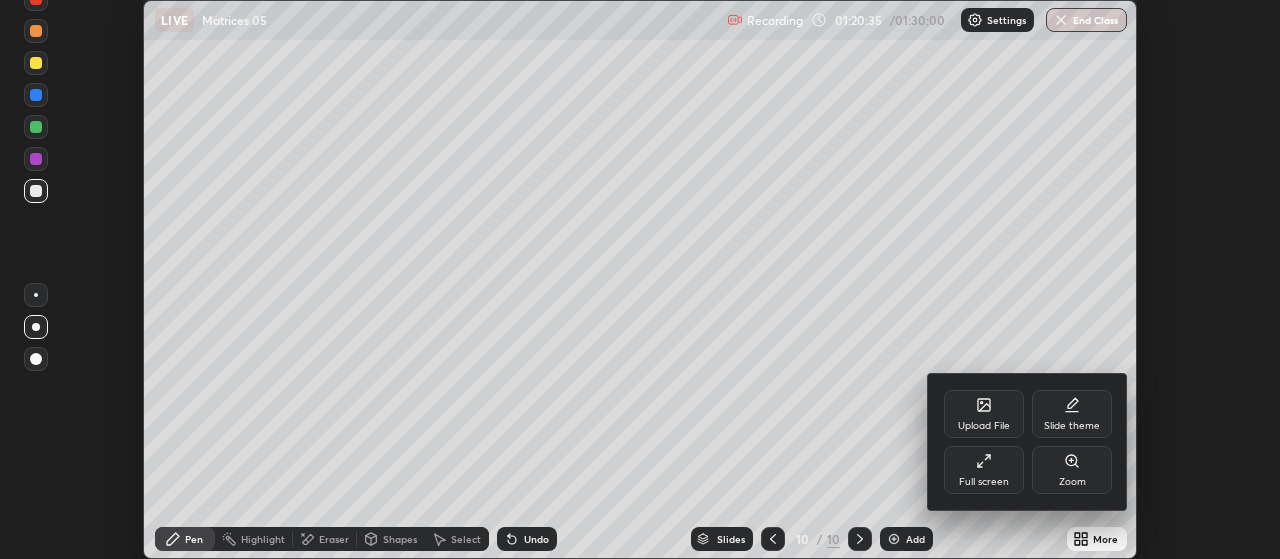 click on "Full screen" at bounding box center (984, 470) 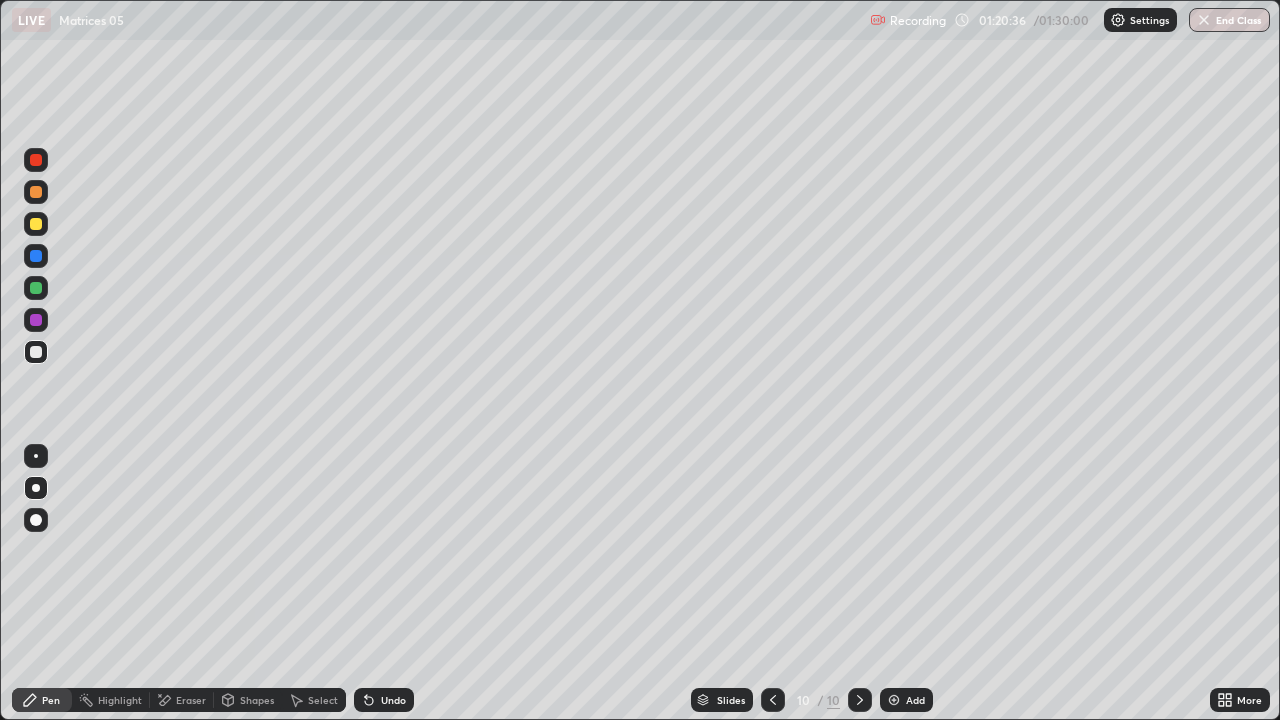 scroll, scrollTop: 99280, scrollLeft: 98720, axis: both 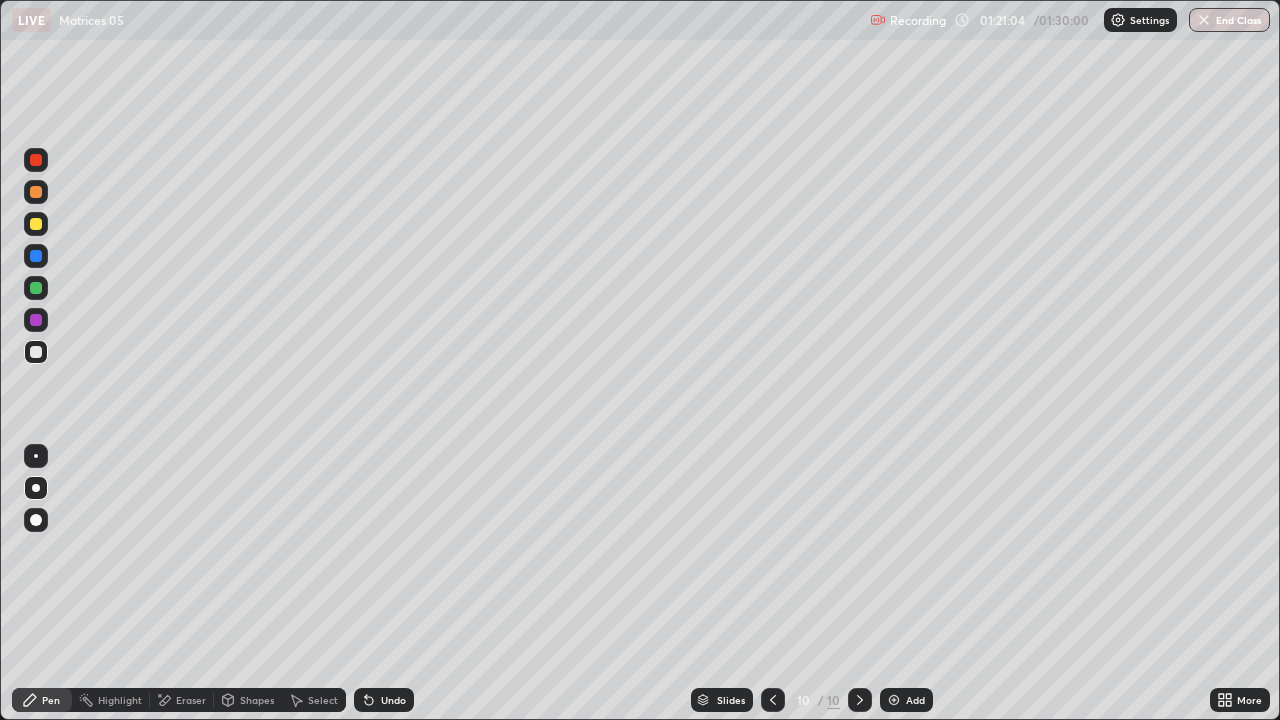 click on "Undo" at bounding box center [384, 700] 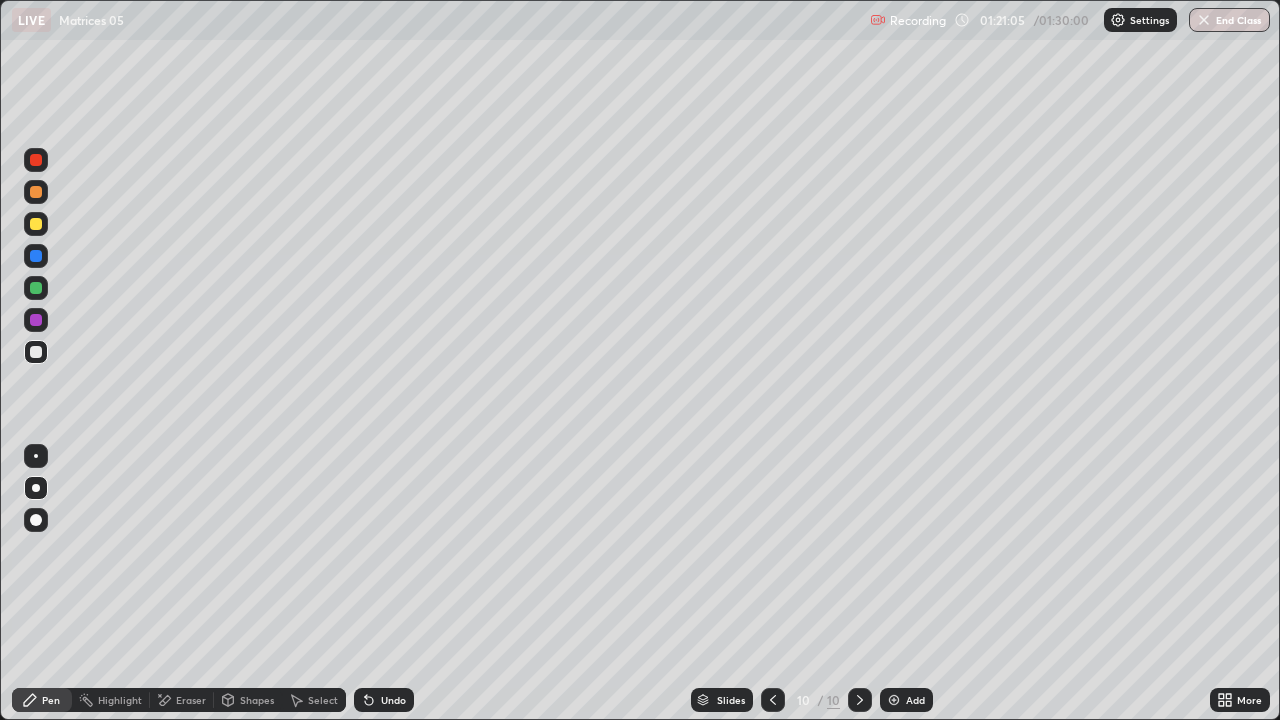 click on "Undo" at bounding box center [393, 700] 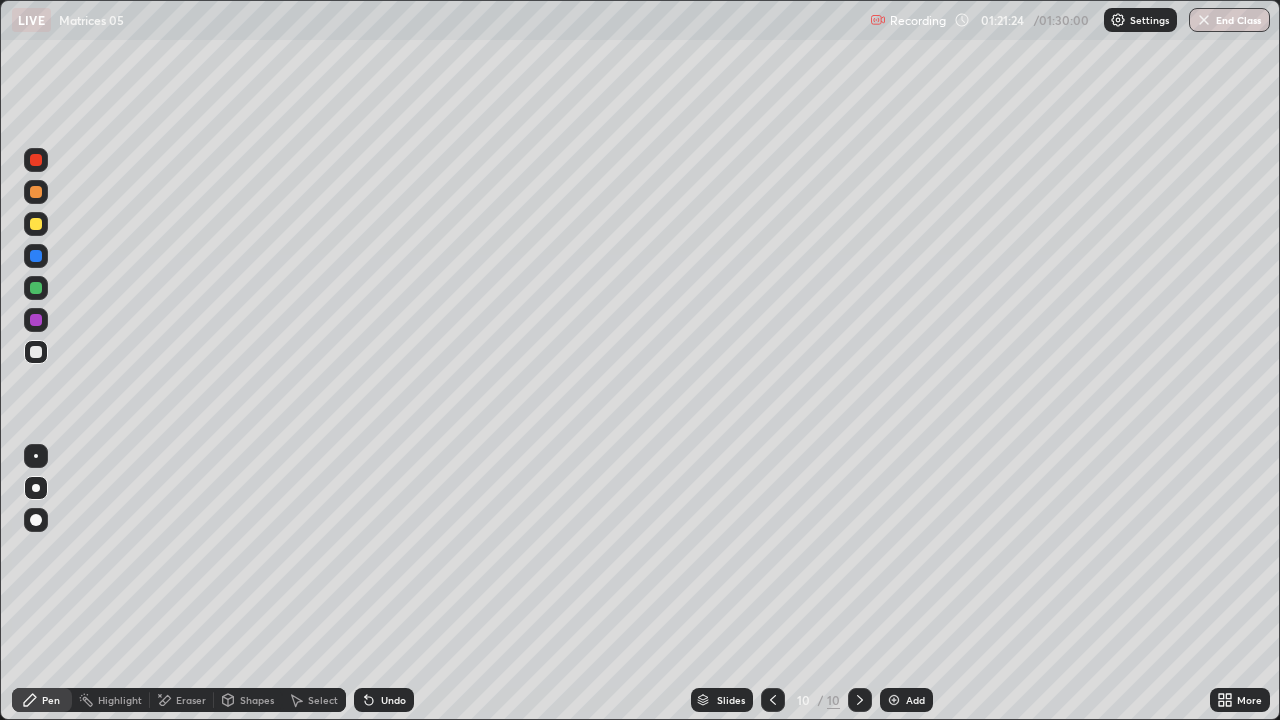 click on "Undo" at bounding box center [393, 700] 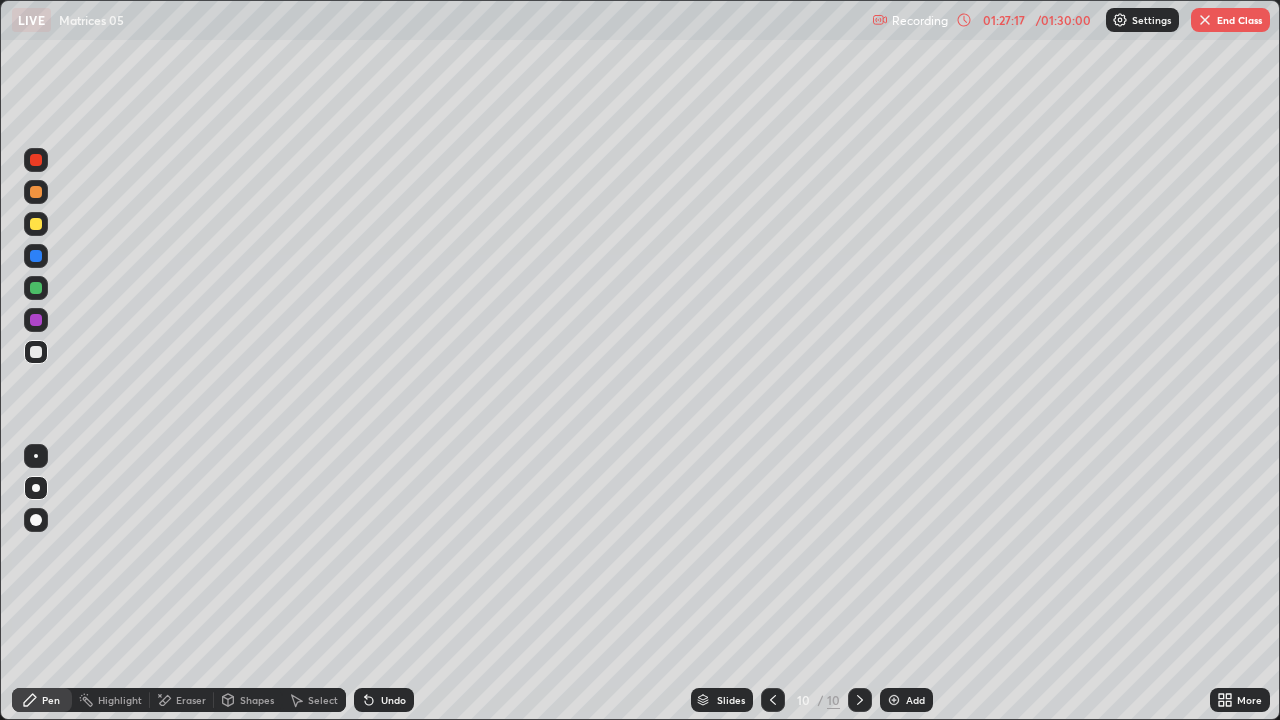 click at bounding box center [1205, 20] 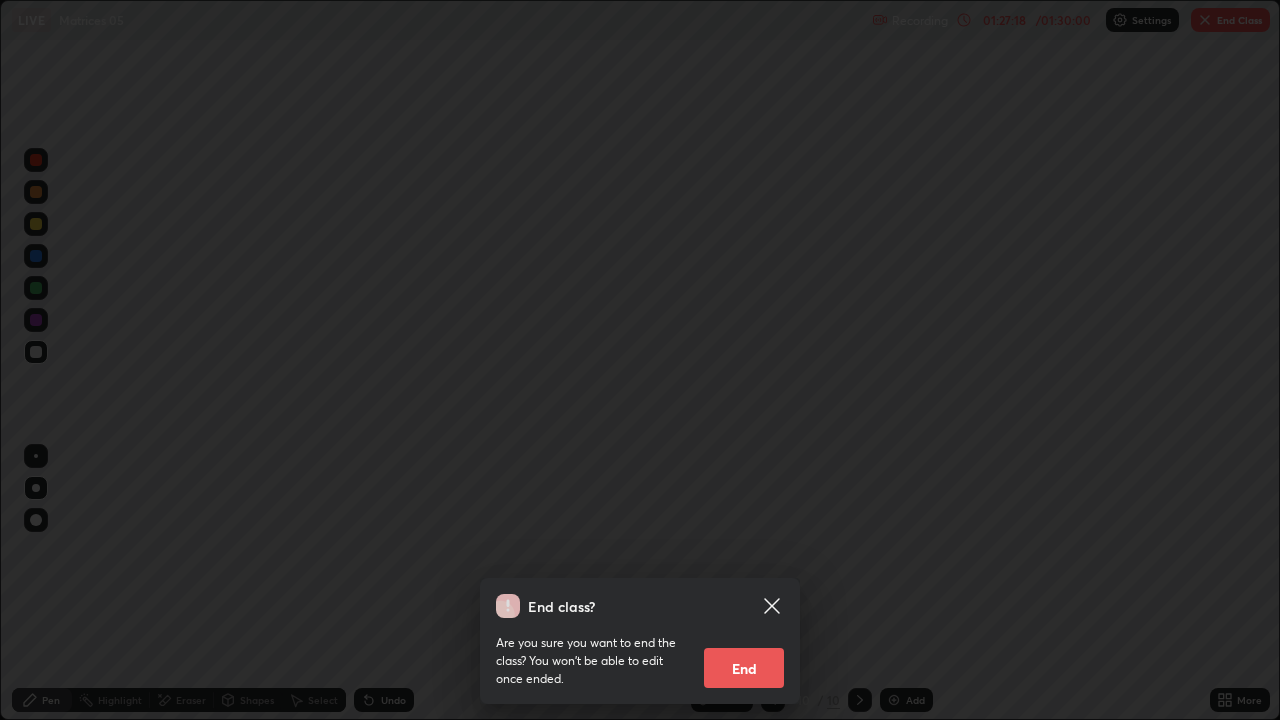 click on "End" at bounding box center [744, 668] 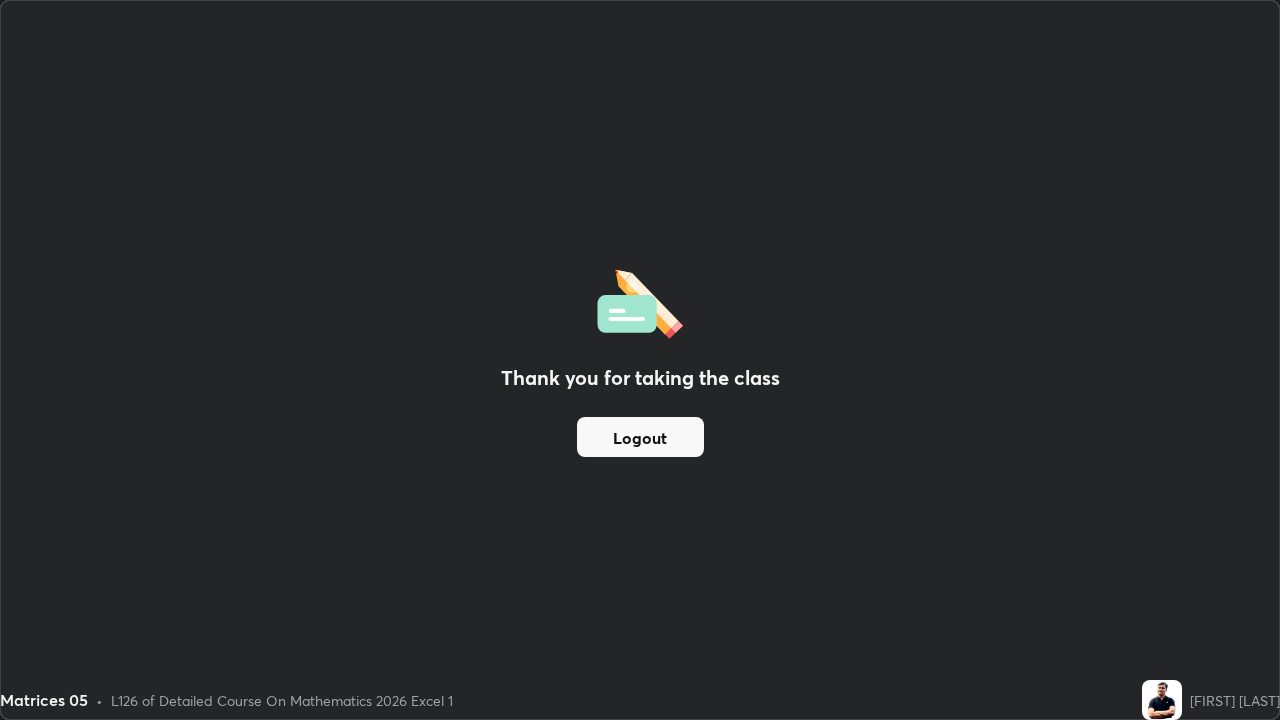 click on "Logout" at bounding box center [640, 437] 